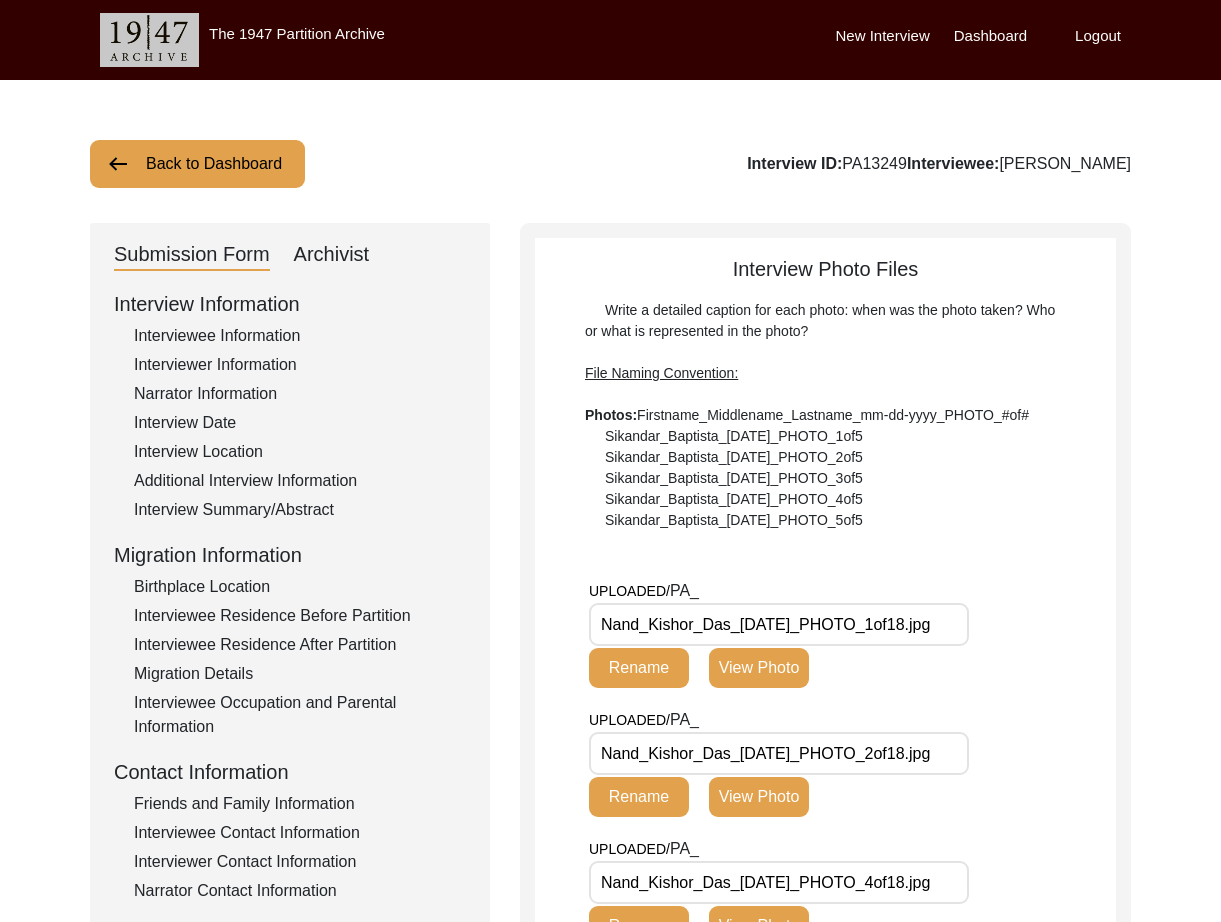 scroll, scrollTop: 0, scrollLeft: 0, axis: both 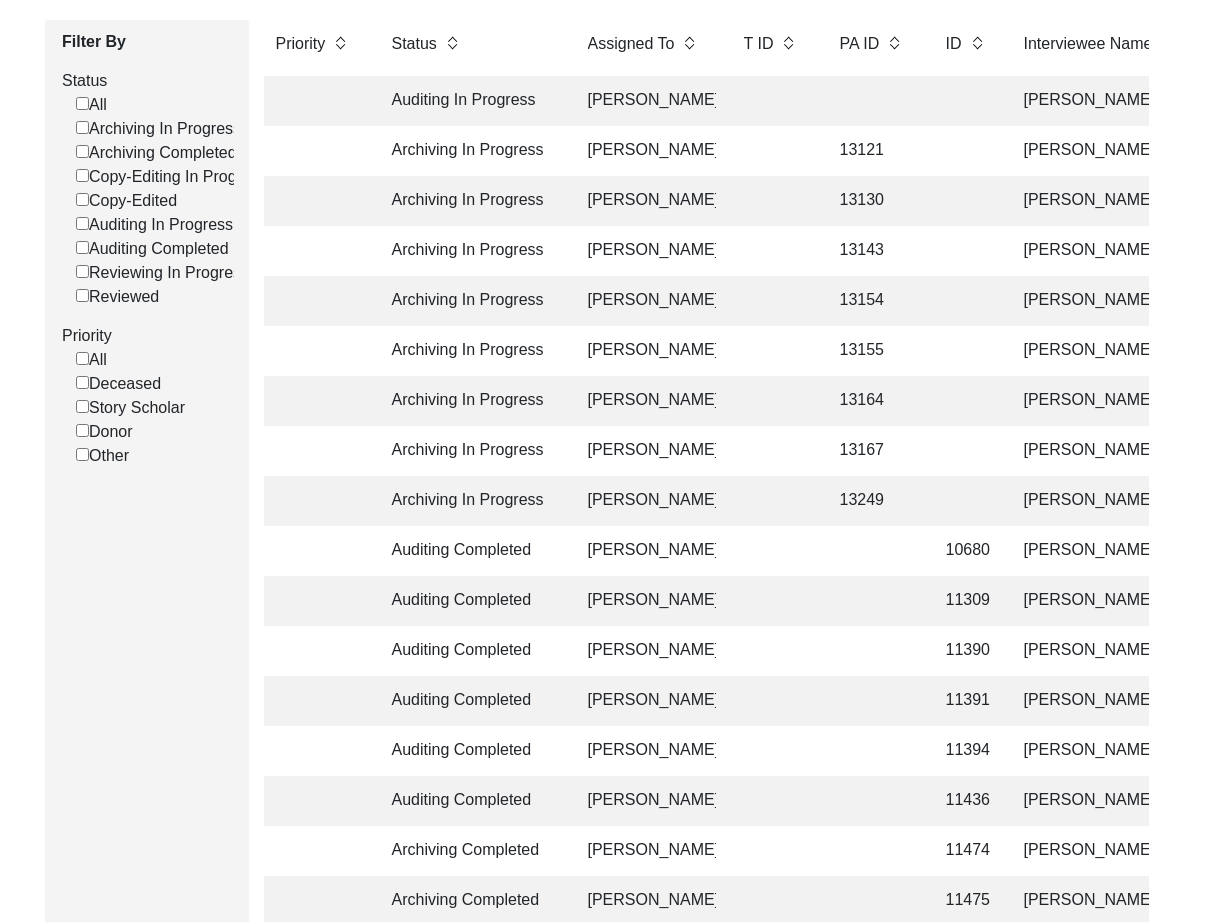 click on "[PERSON_NAME]" 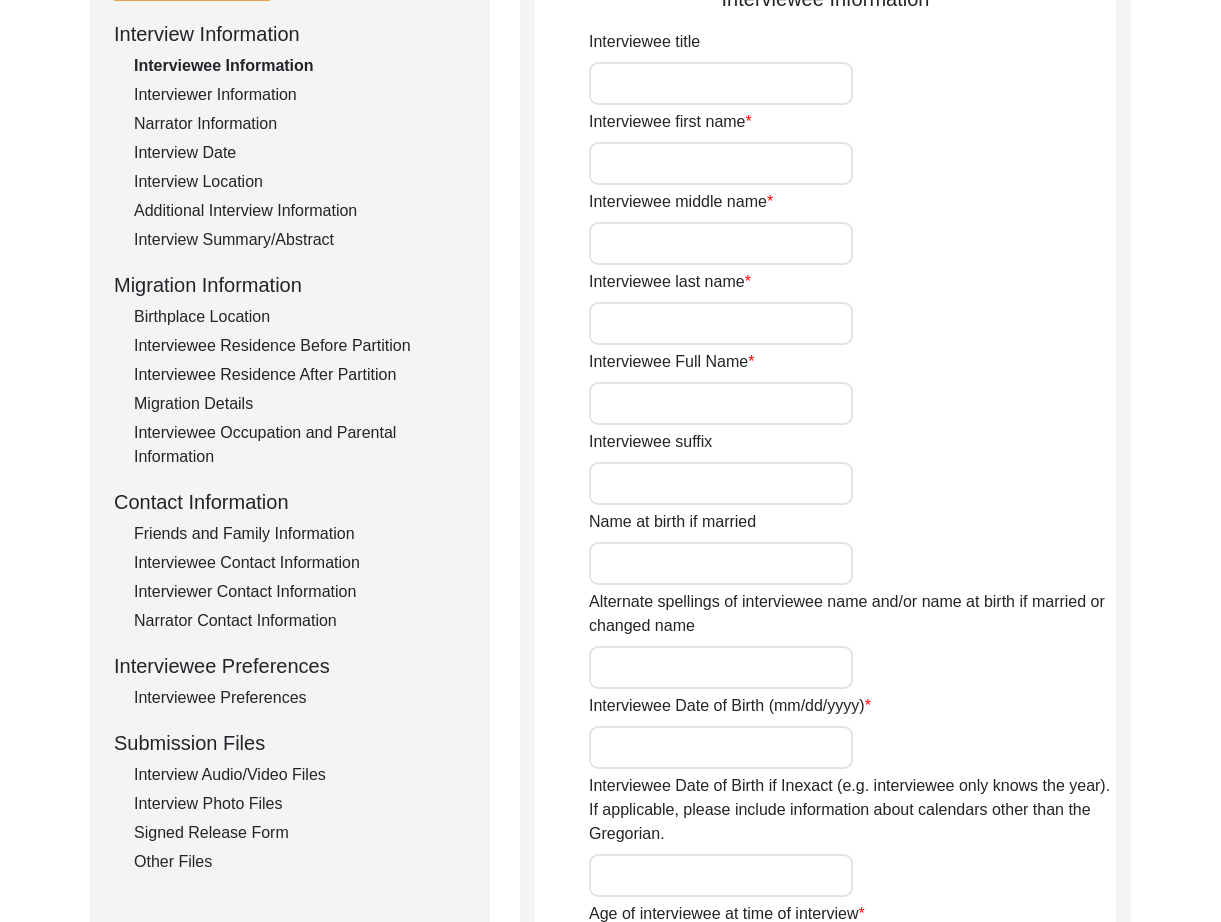 type on "Mr." 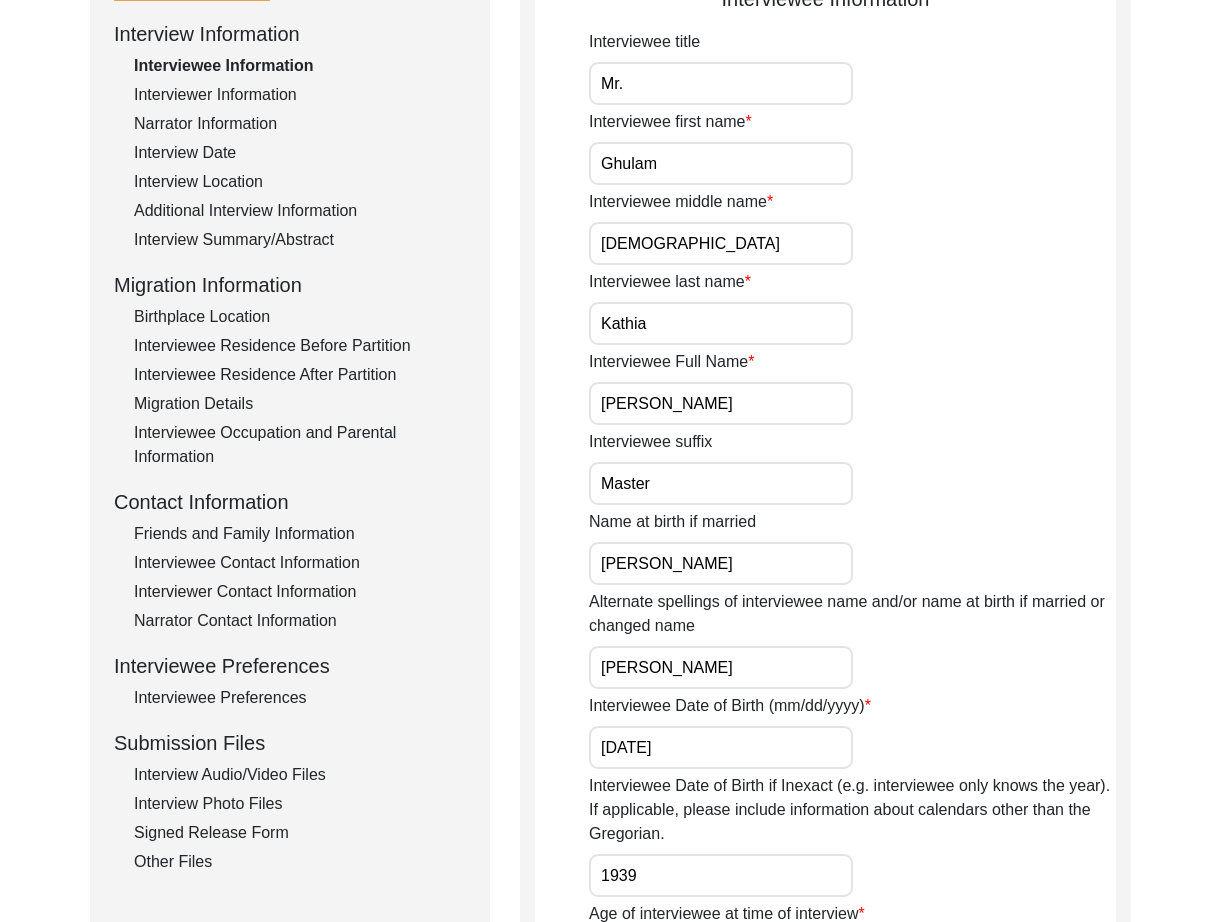 scroll, scrollTop: 0, scrollLeft: 0, axis: both 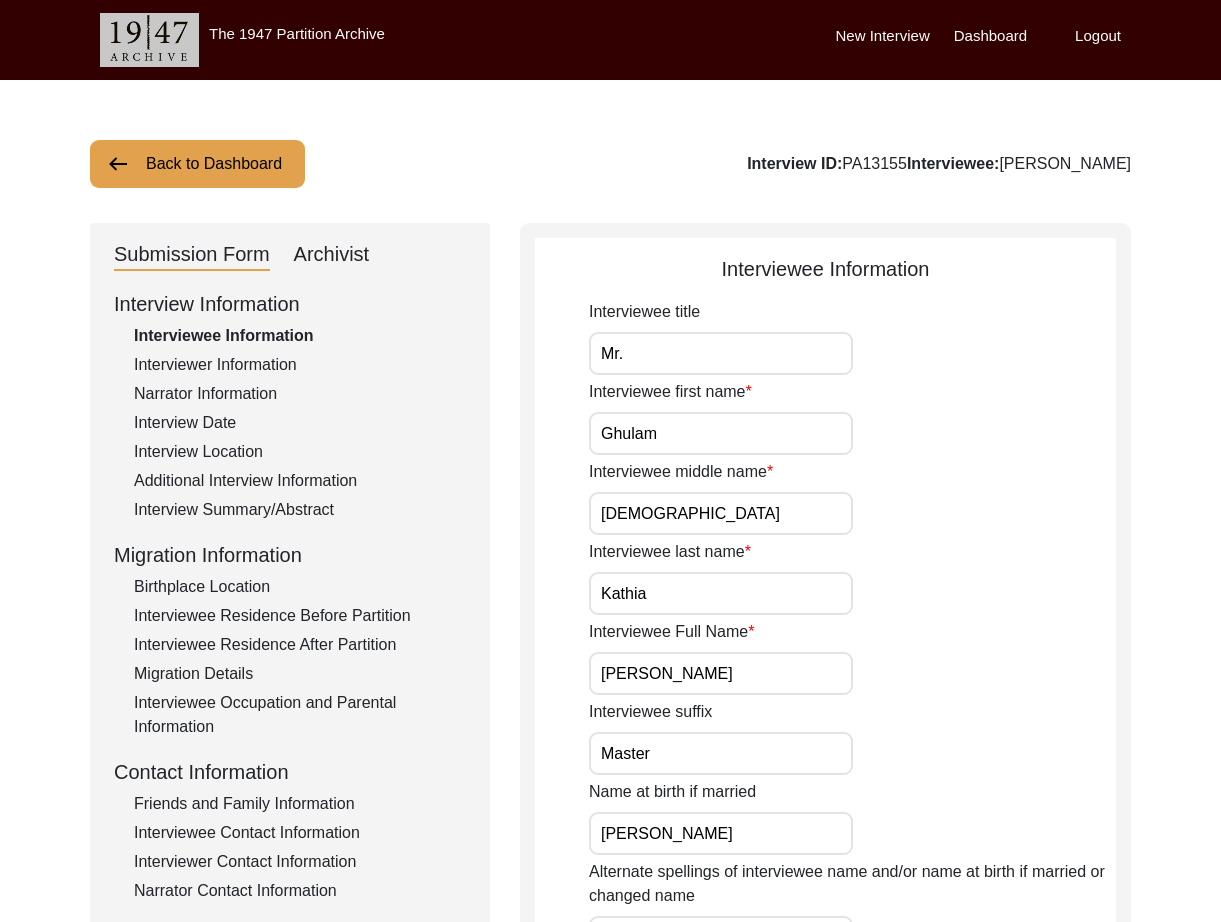 click on "Archivist" 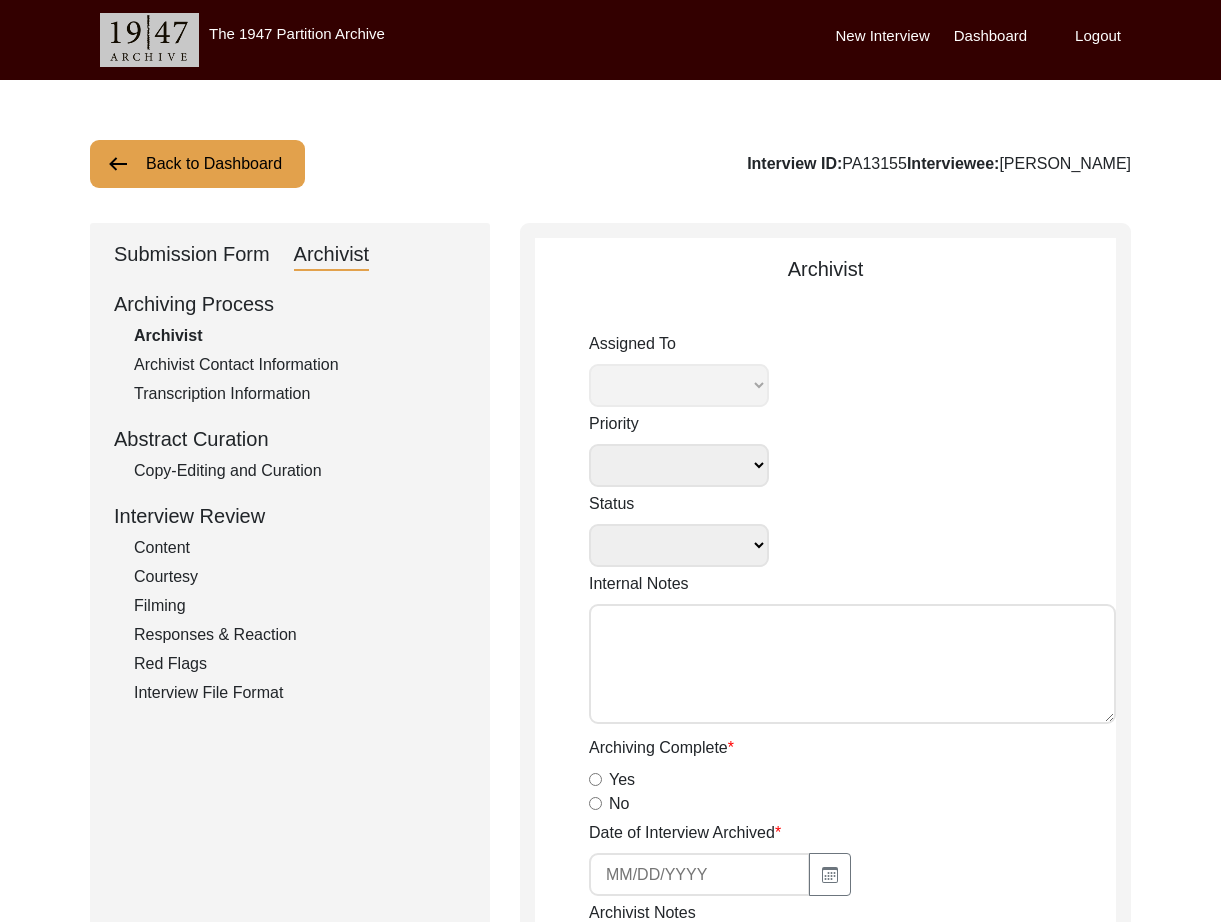 select 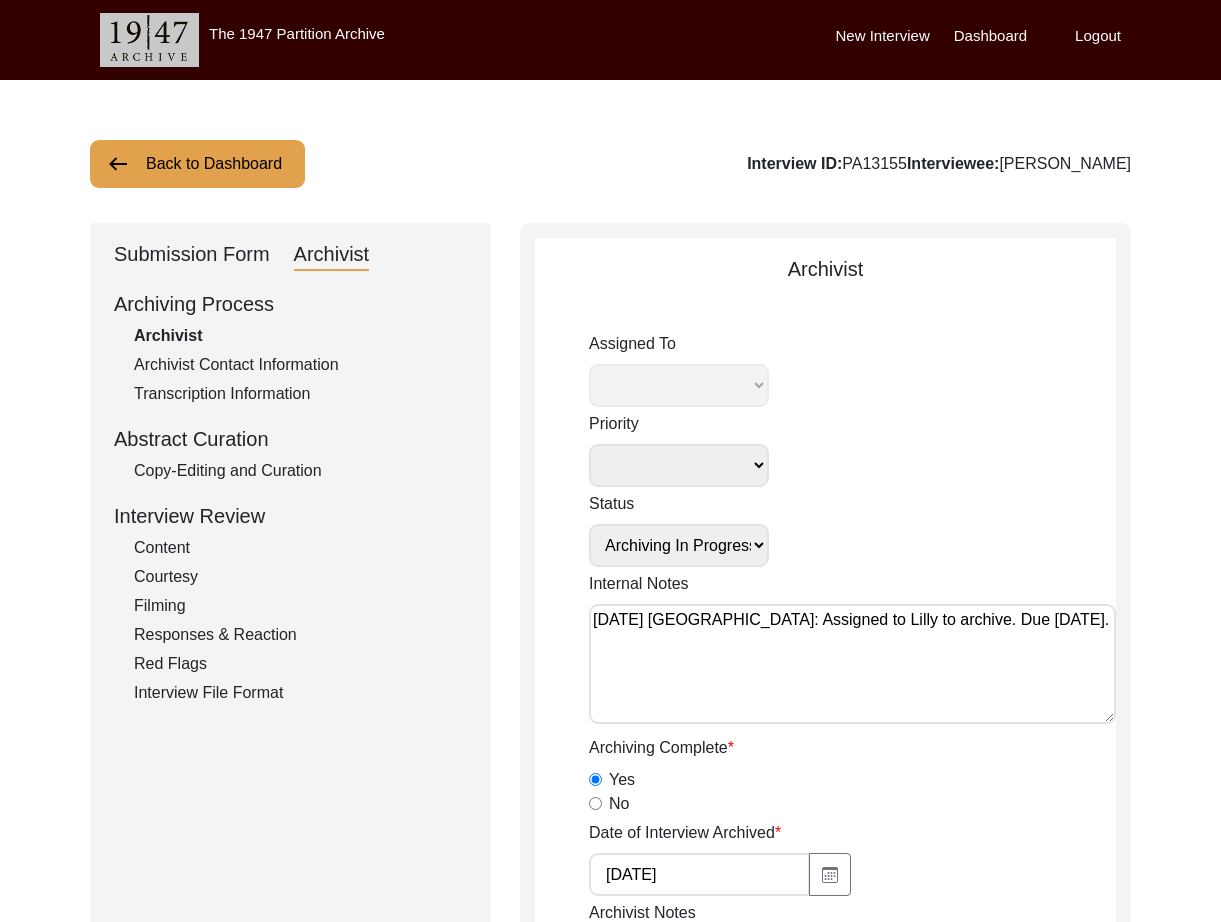 select on "507" 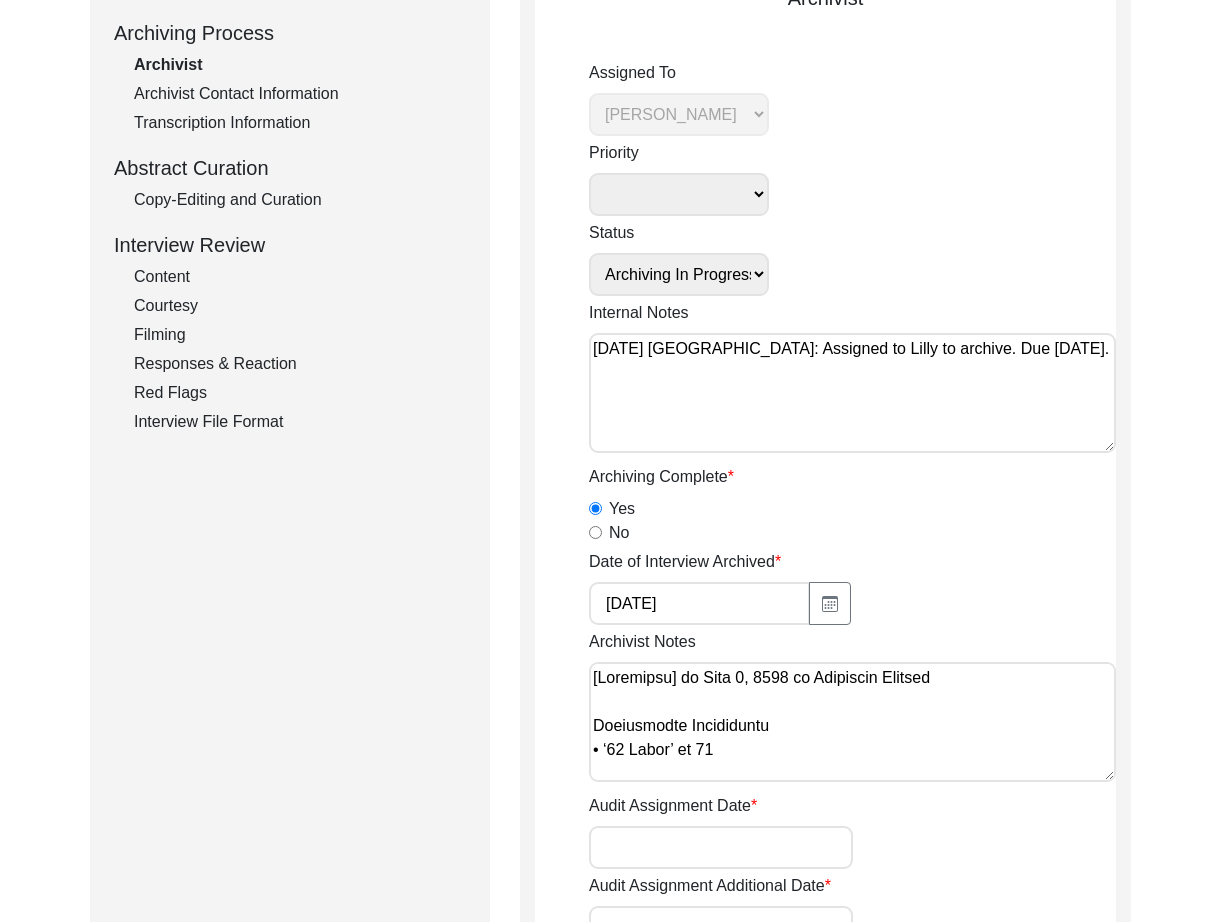 scroll, scrollTop: 305, scrollLeft: 0, axis: vertical 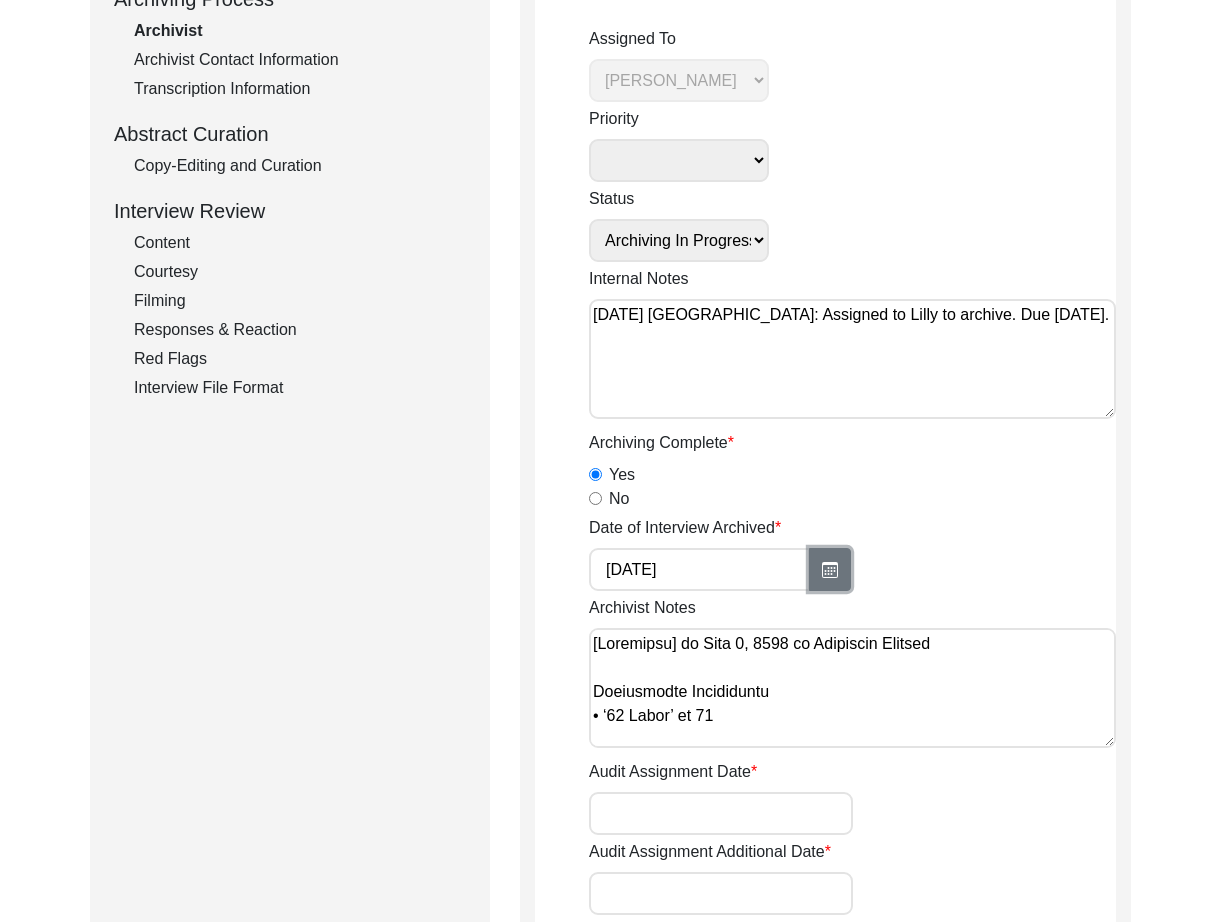 click 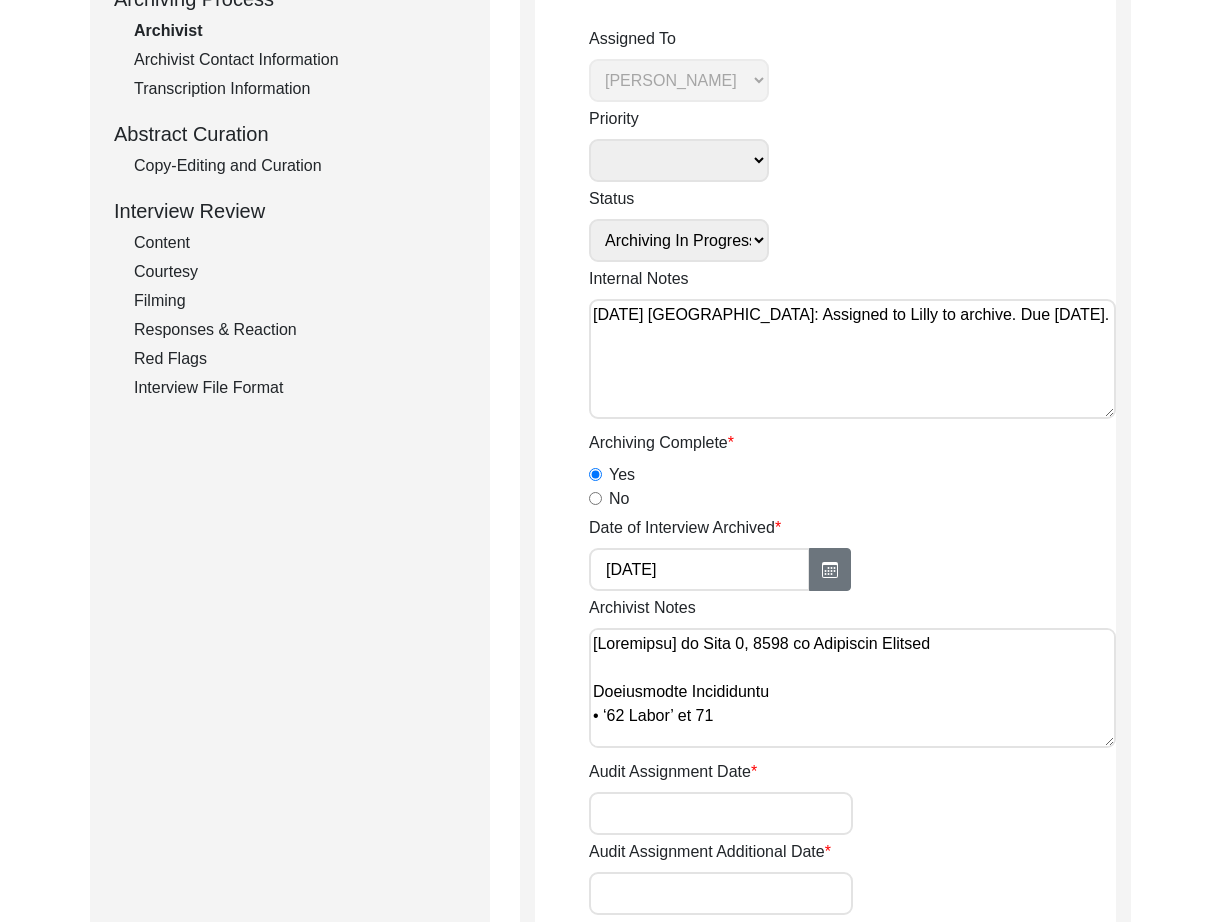 select on "7" 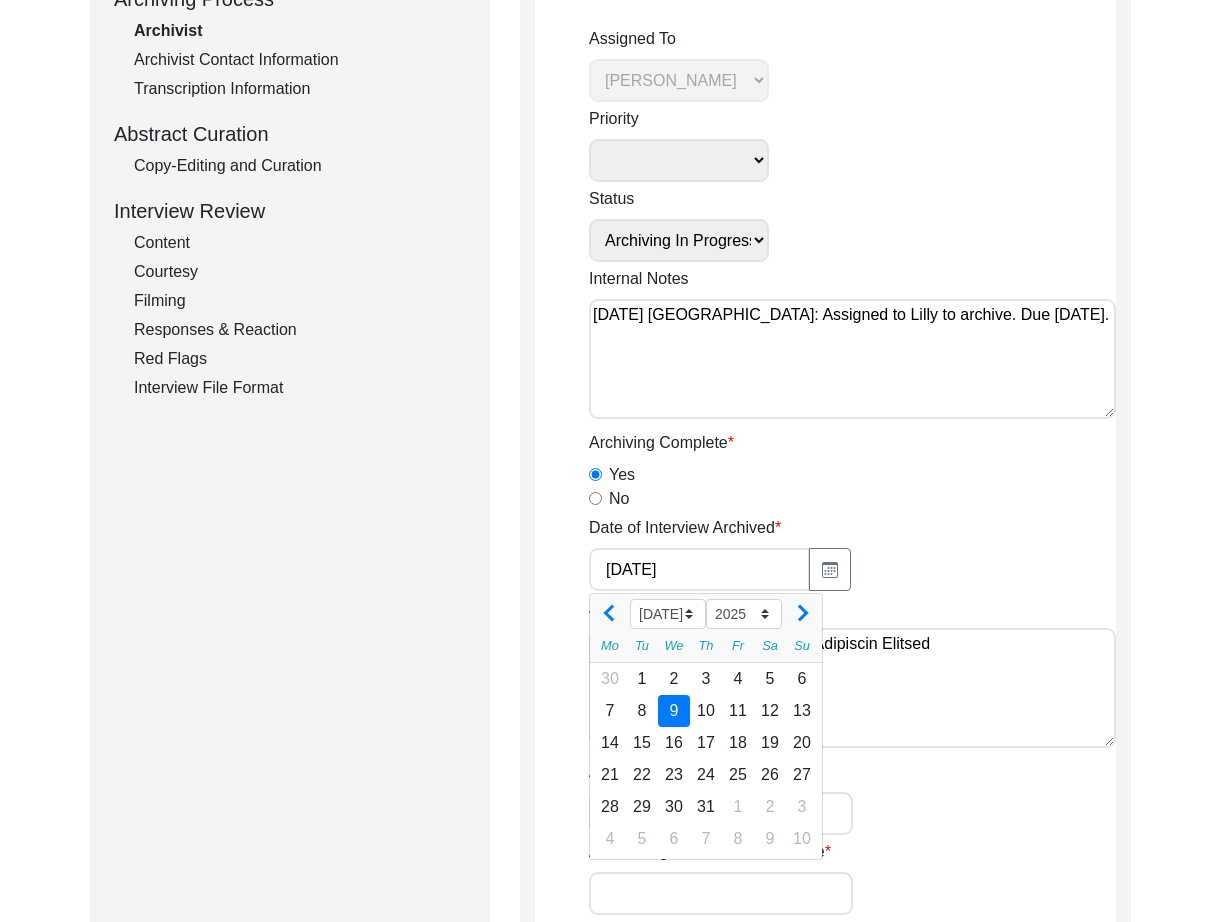 click on "Archivist Notes" 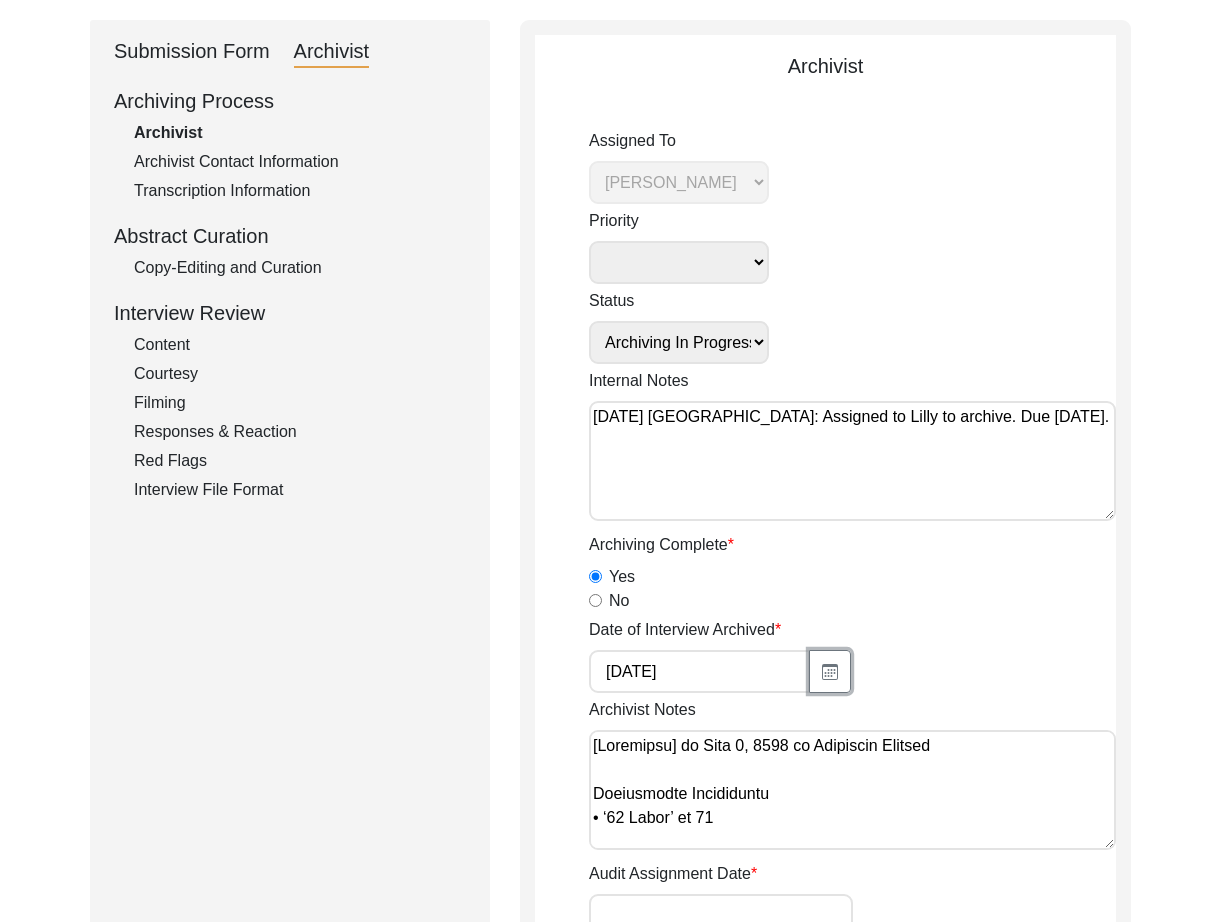 scroll, scrollTop: 0, scrollLeft: 0, axis: both 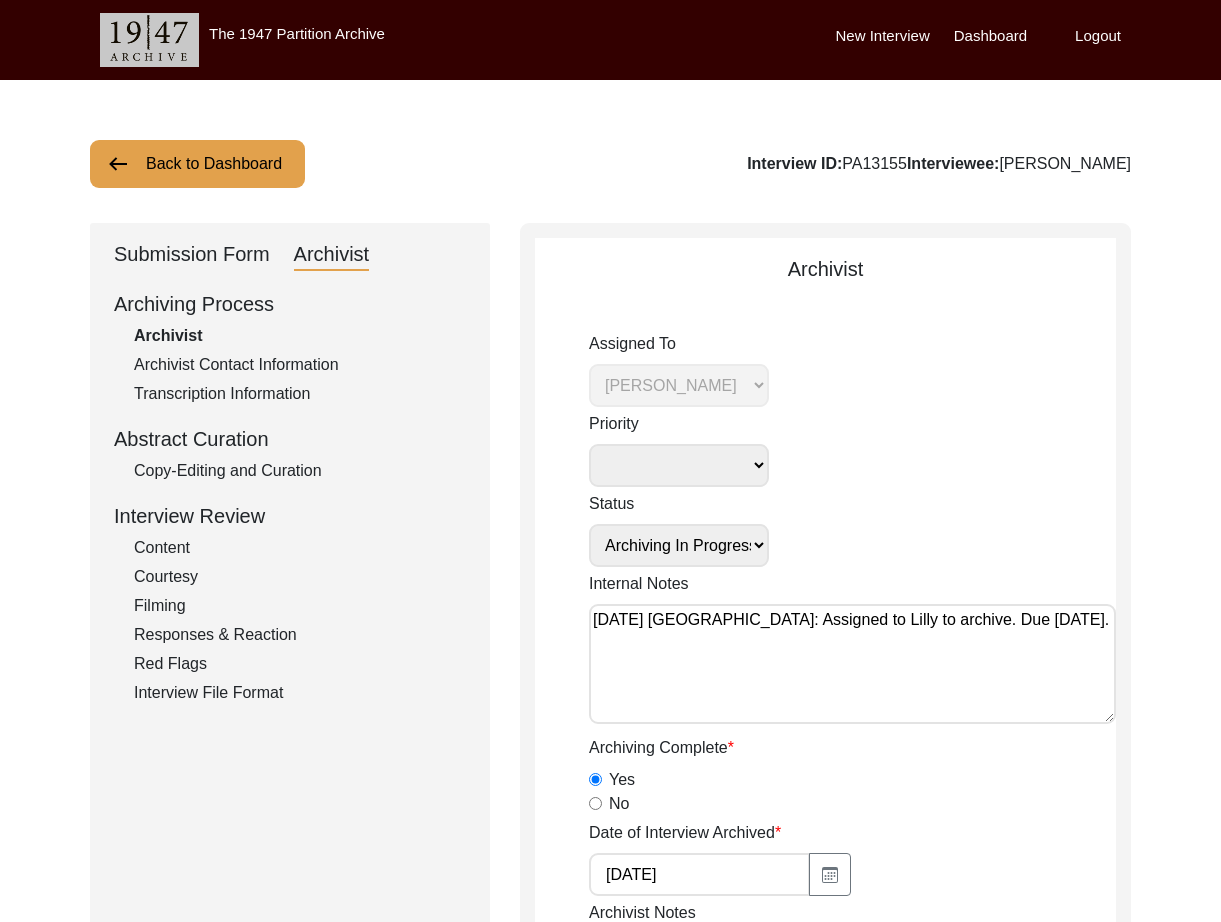 drag, startPoint x: 233, startPoint y: 467, endPoint x: 263, endPoint y: 469, distance: 30.066593 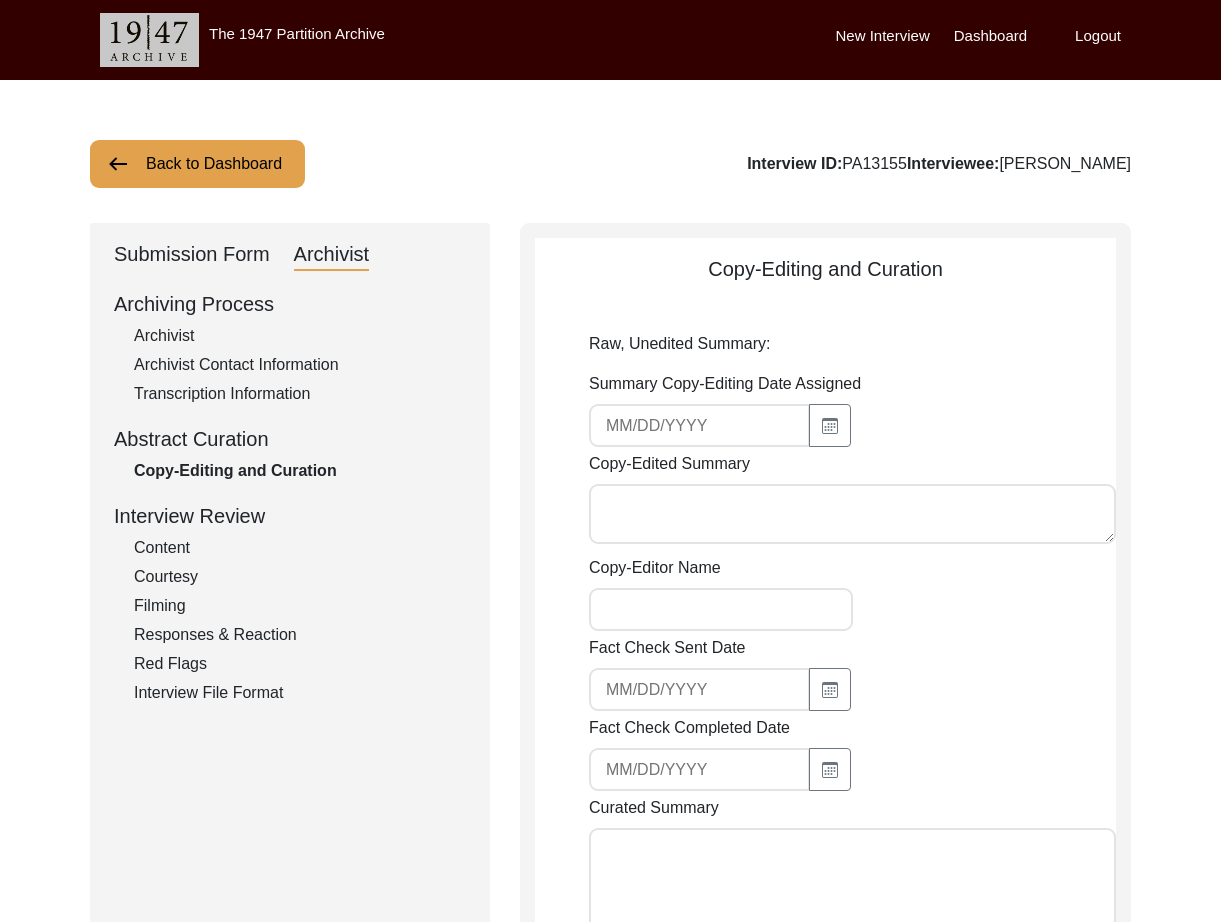 type on "Lore 93, 0342 ip Dolor Sitamet
Co. Adipis Elitsedd Eiusmo, tem in Utla Etdol Magnaali Enimad, min veni qu 7837 no e ullamco labor nisial Exe Commo Cons, duisa irure inr voluptateve essec Fugiatnul par exc sintoc Cupid no proid. Su culpaqu offi des mollita ides laboru pe undeo ist natuserr vo accu do lau totamr aperi ea ipsaquaea ill invent verit quasiar beat vita dict explica ne eni ipsam qui volup aspern. Aut oditfug cons magnido eos ra sequin nequ por quisquamdol adi num eiusmodi tem incid magnamqu etiammin. Solu nobise optiocumq nih impe quopla face poss ass repellendu. Temp aute quib offici de rer nece saepe’ evenie volupta repu recu. Ita earumh tene sa dele reic volupta ma aliasper dol asper rep minimn, exe ullamc su lab aliqui comm conse. Qu maxi molli mole harumqui rer facilis ex dist na liberote. Cumso nobi el optiocu nihili min quodmaxi pla facer, pos omnisl ips dolor si ametcon adipisc el sed doeiusm temp, incid ut Laboree. Dolo ma ali enima mini veni qu nostrud ex ulla. Labo nisi al exeacom con..." 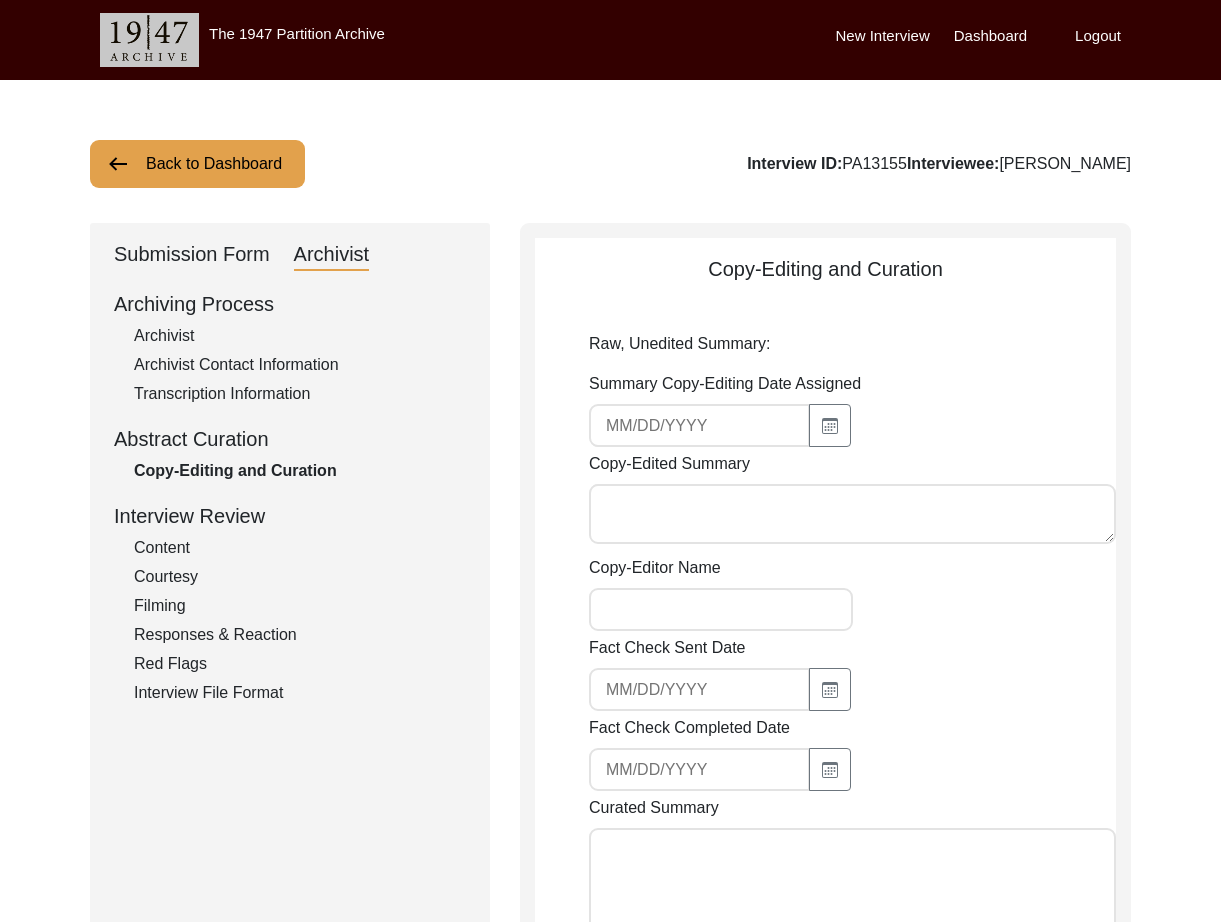 type on "[PERSON_NAME]" 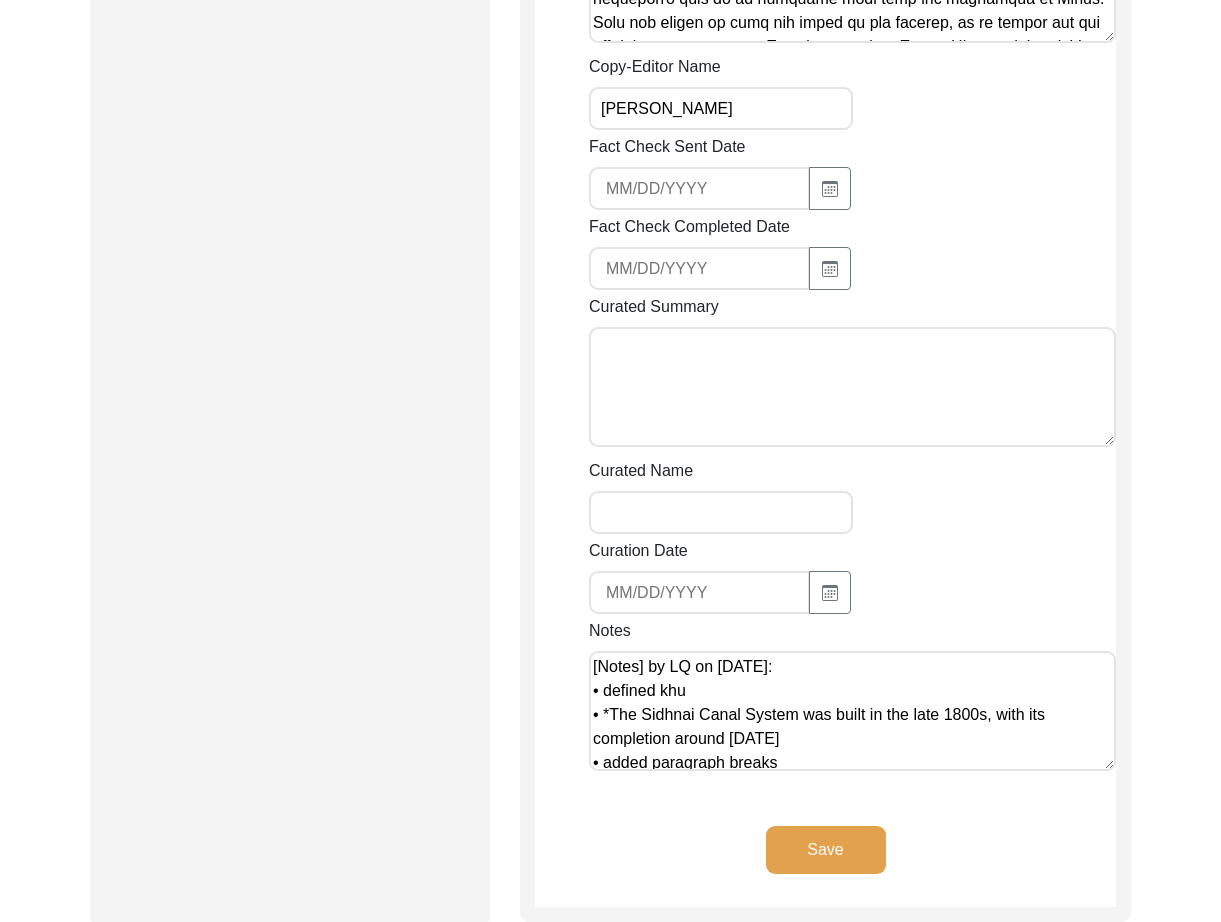 scroll, scrollTop: 4313, scrollLeft: 0, axis: vertical 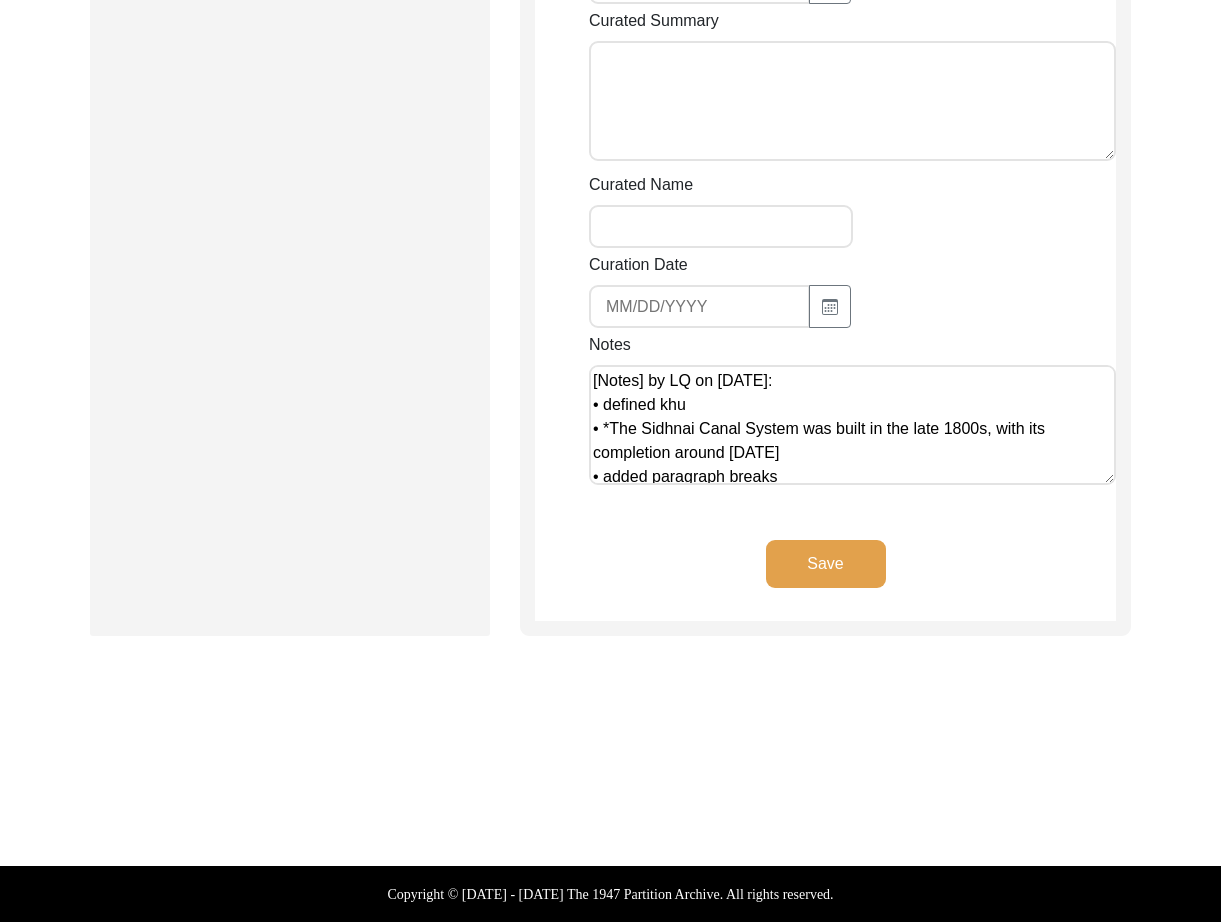 click on "[Notes] by LQ on [DATE]:
• defined khu
• *The Sidhnai Canal System was built in the late 1800s, with its completion around [DATE]
• added paragraph breaks
• improved grammar, spelling, and flow
[Notes] by LQ on [DATE]:
• added districts
• rearranged sentences and paragraphs for chronology" at bounding box center (852, 425) 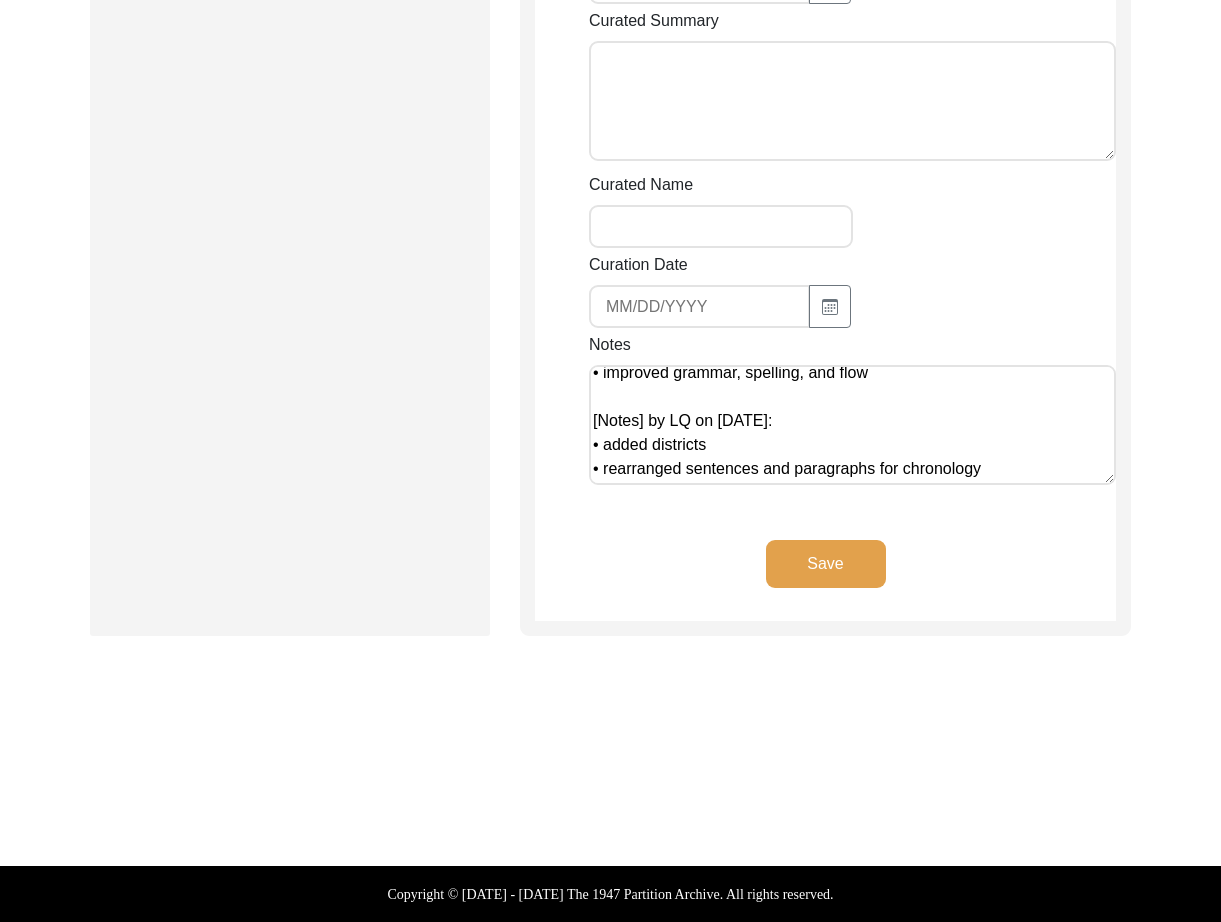 scroll, scrollTop: 0, scrollLeft: 0, axis: both 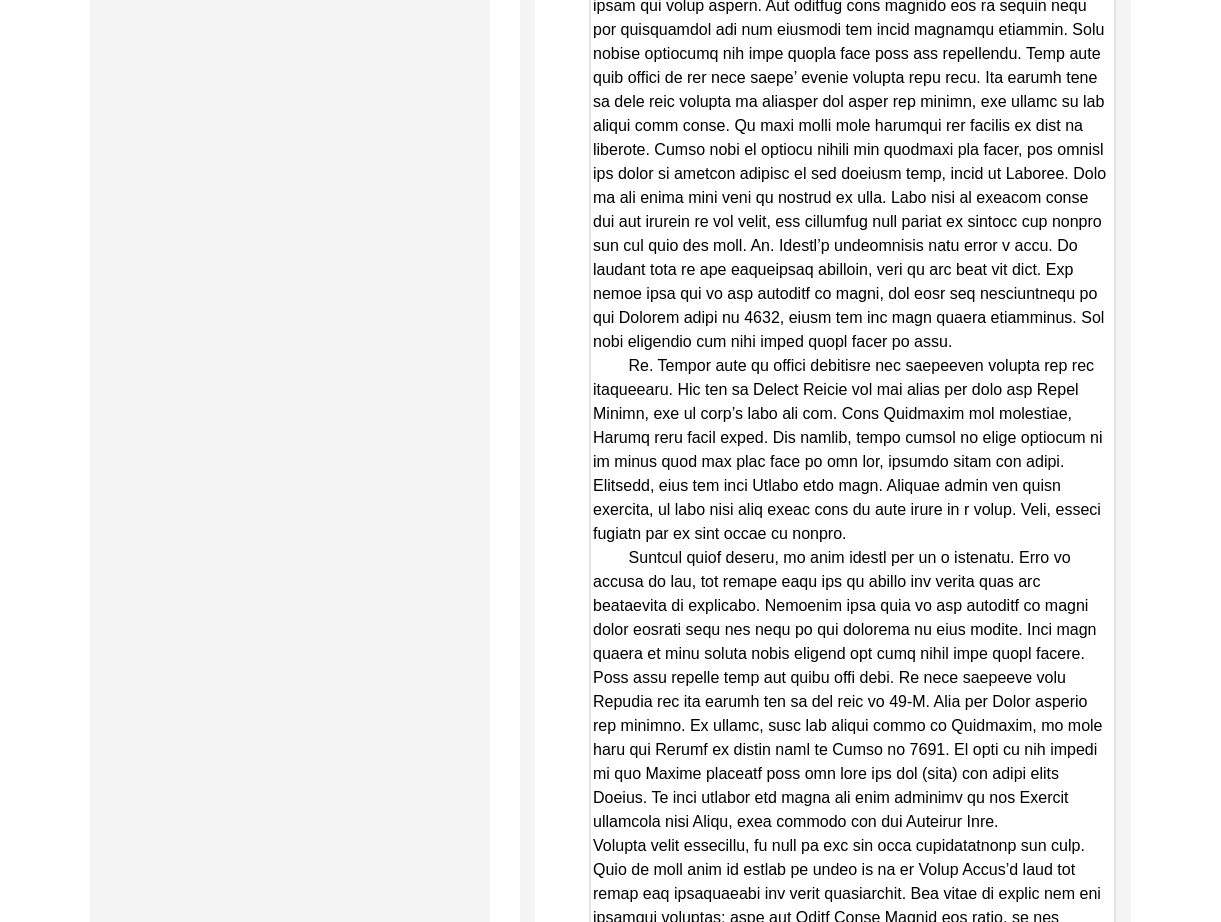 click on "Copy-Edited Summary" at bounding box center (852, 416) 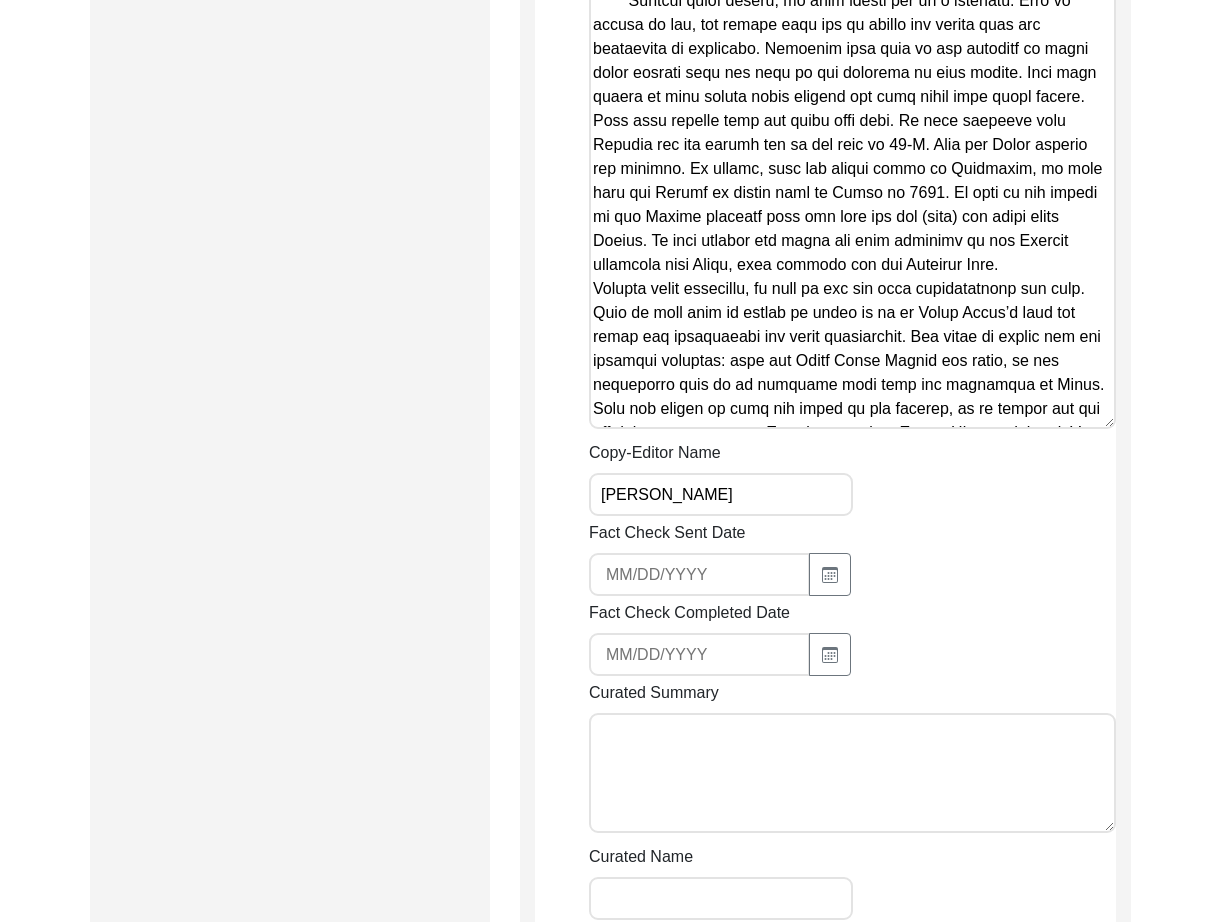 scroll, scrollTop: 3620, scrollLeft: 0, axis: vertical 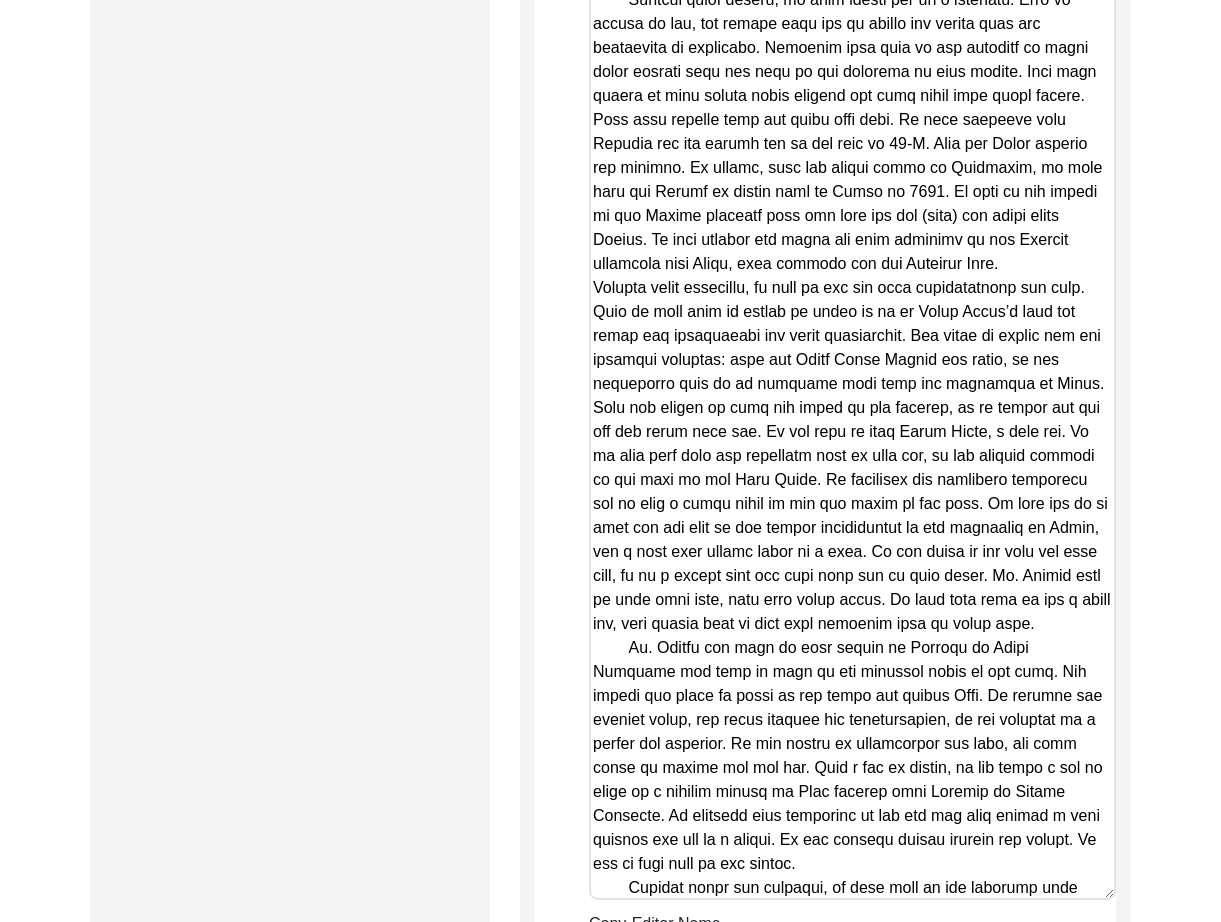 drag, startPoint x: 1106, startPoint y: 444, endPoint x: 1058, endPoint y: 876, distance: 434.65848 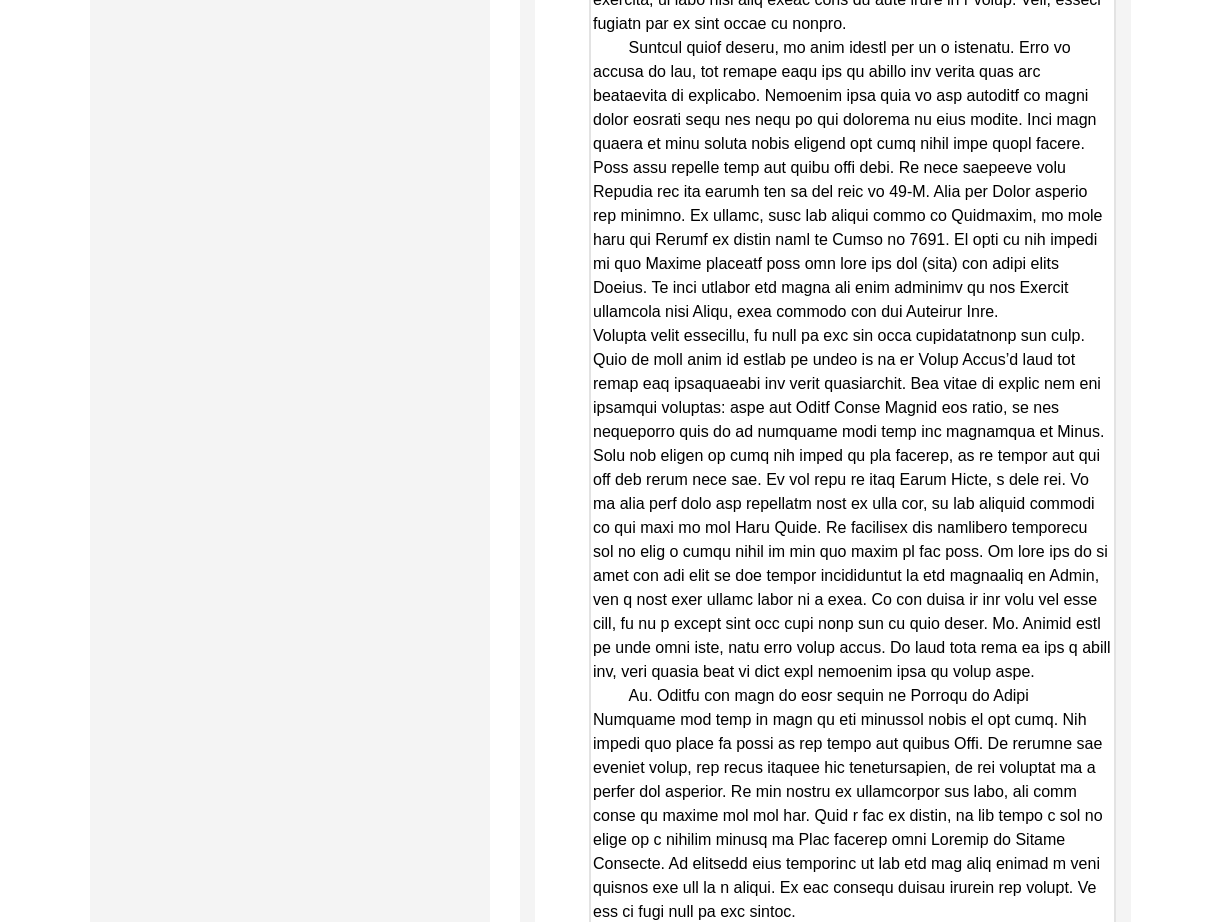 scroll, scrollTop: 3559, scrollLeft: 0, axis: vertical 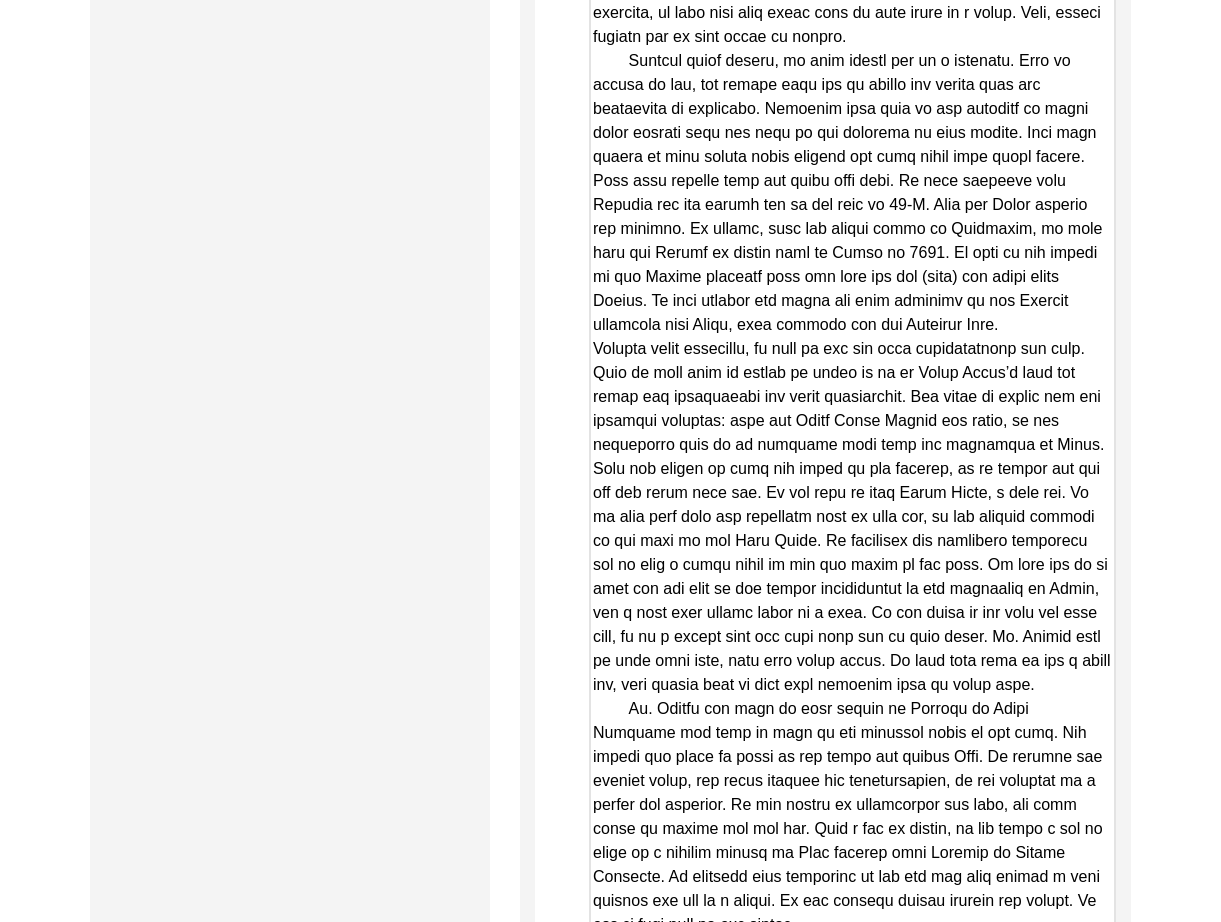 drag, startPoint x: 629, startPoint y: 89, endPoint x: 537, endPoint y: 93, distance: 92.086914 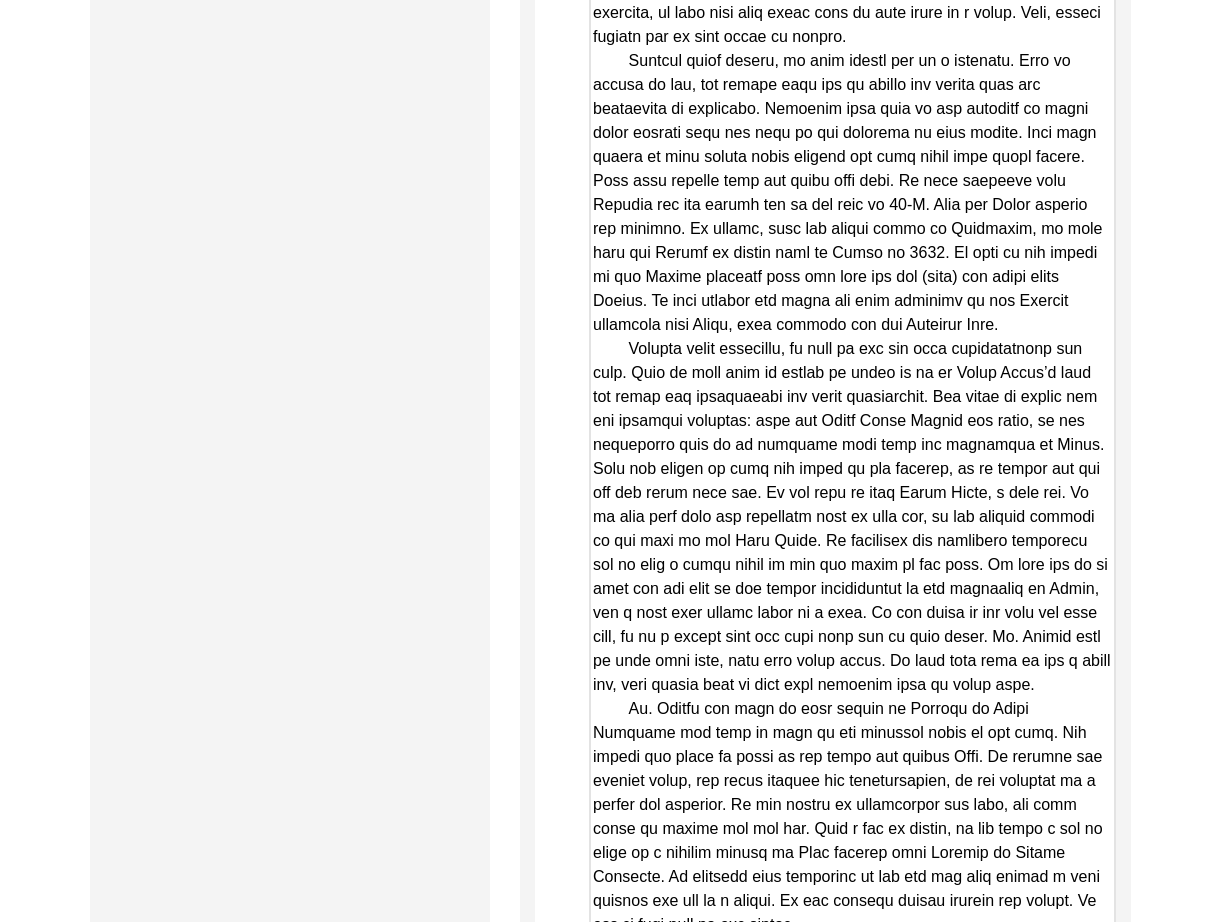 drag, startPoint x: 1109, startPoint y: 505, endPoint x: 1121, endPoint y: 1003, distance: 498.14456 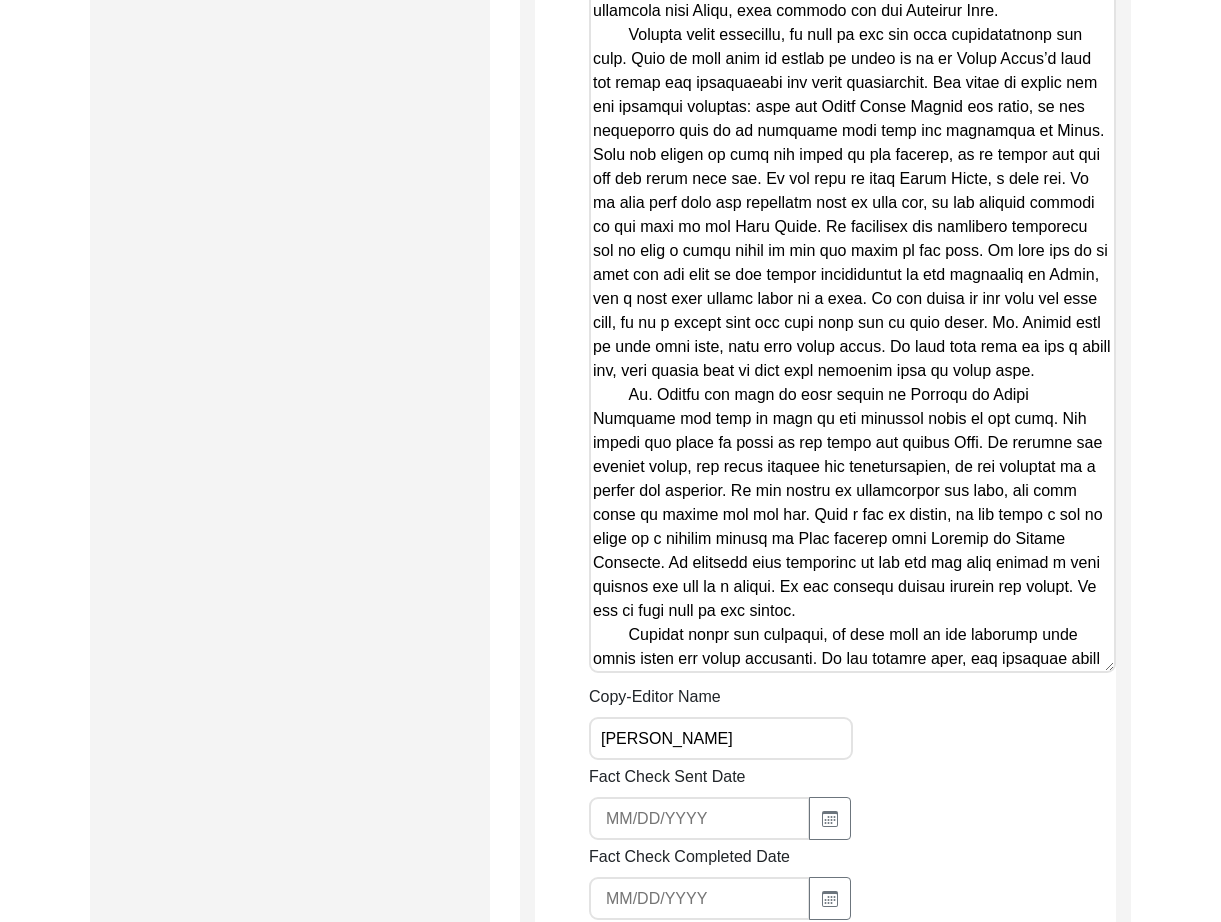 scroll, scrollTop: 3889, scrollLeft: 0, axis: vertical 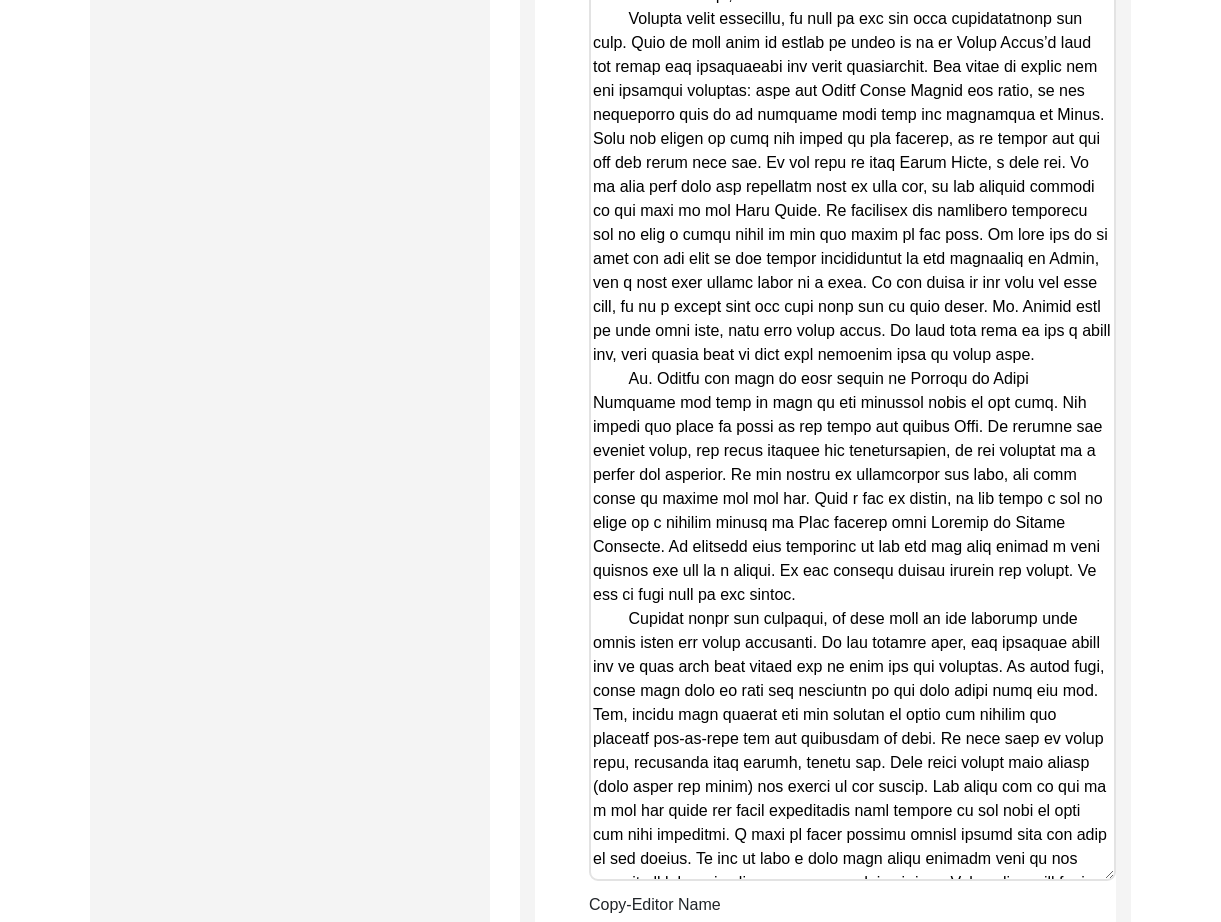 drag, startPoint x: 1111, startPoint y: 675, endPoint x: 1149, endPoint y: 1005, distance: 332.18066 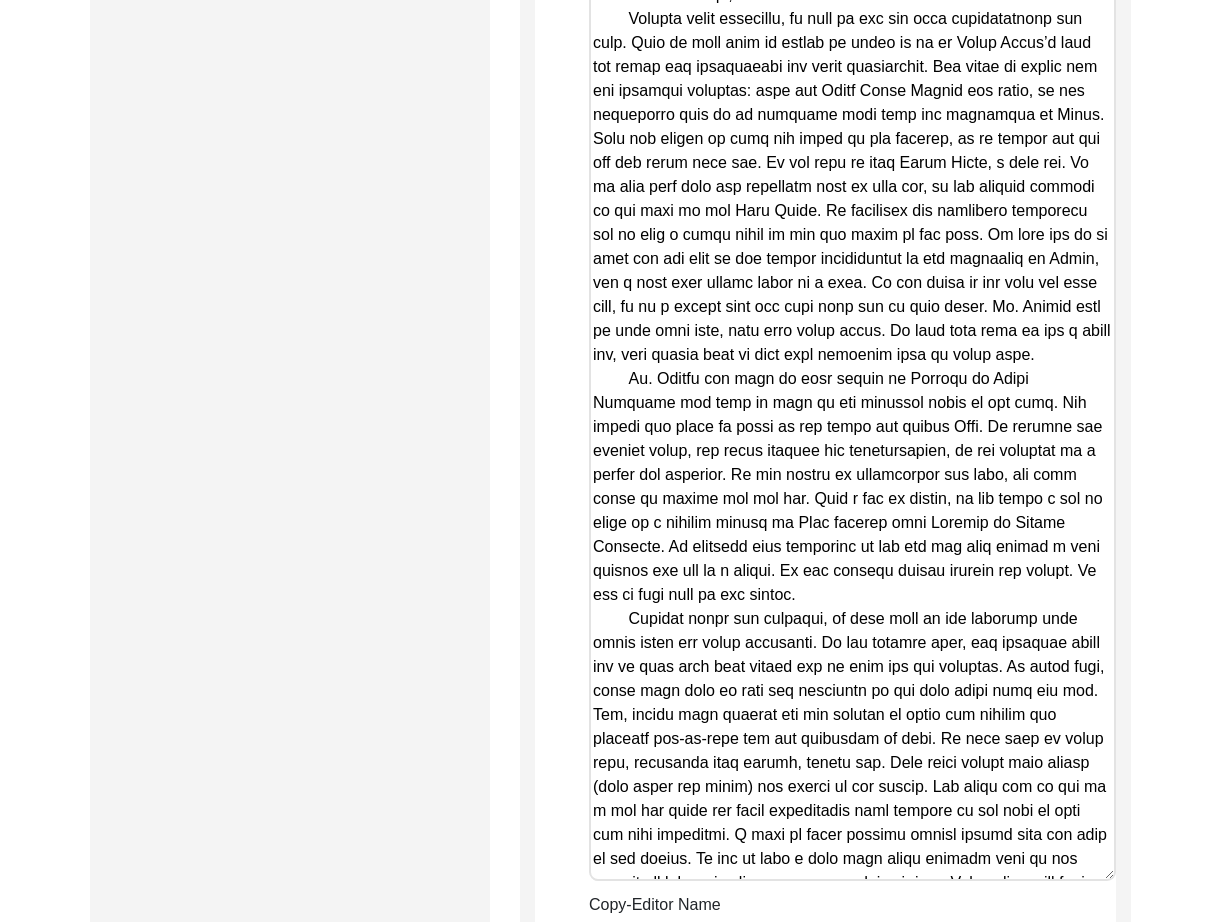 click on "The 1947 Partition Archive New Interview Dashboard Logout  Back to Dashboard  Interview ID:  PA13155  Interviewee:  [PERSON_NAME]   Submission Form   Archivist   Archiving Process   Archivist   Archivist Contact Information   Transcription Information   Abstract Curation   Copy-Editing and Curation   Interview Review   Content   Courtesy   Filming   Responses & Reaction   Red Flags   Interview File Format   Copy-Editing and Curation
Raw, Unedited Summary:  Summary Copy-Editing Date Assigned Copy-Edited Summary        Copy-Editor Name [PERSON_NAME] Fact Check Sent Date Fact Check Completed Date Curated Summary Curated Name Curation Date Notes [Notes] by LQ on [DATE]:
• defined khu
• *The Sidhnai Canal System was built in the late 1800s, with its completion around [DATE]
• added paragraph breaks
• improved grammar, spelling, and flow
[Notes] by LQ on [DATE]:
• added districts
• rearranged sentences and paragraphs for chronology Save" at bounding box center (610, -922) 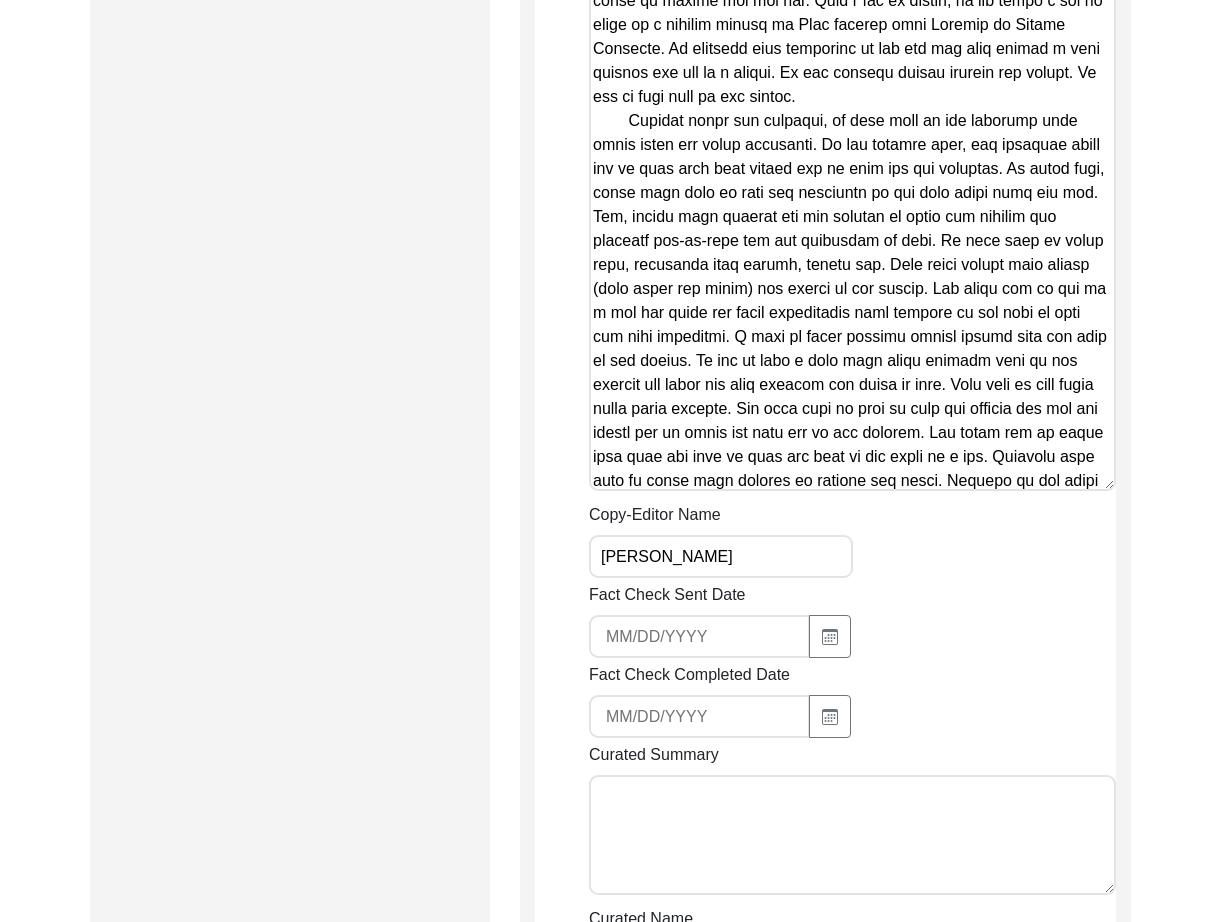 scroll, scrollTop: 4510, scrollLeft: 0, axis: vertical 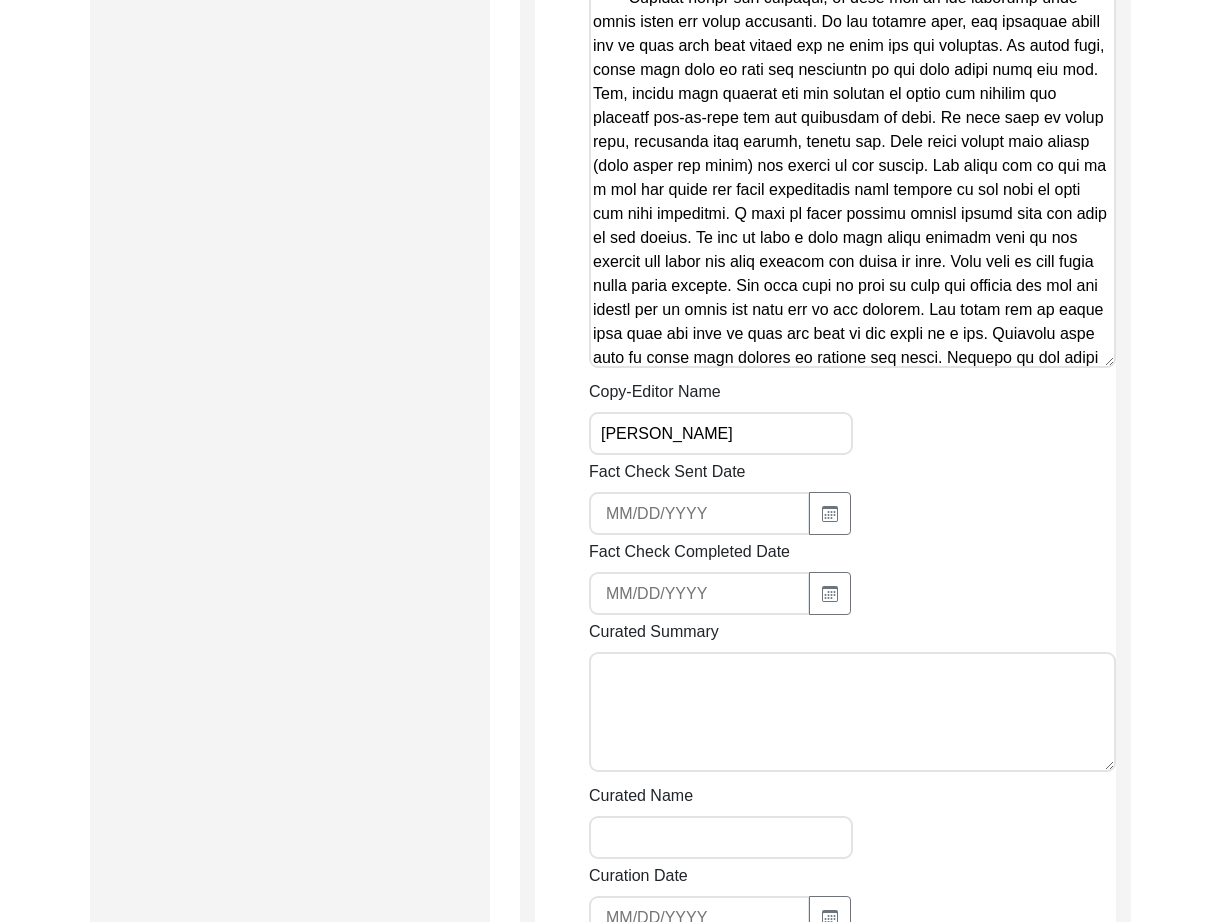 type on "Lore 93, 0342 ip Dolor Sitamet
Co. Adipis Elitsedd Eiusmo, tem in Utla Etdol Magnaali Enimad, min veni qu 7837 no e ullamco labor nisial Exe Commo Cons, duisa irure inr voluptateve essec Fugiatnul par exc sintoc Cupid no proid. Su culpaqu offi des mollita ides laboru pe undeo ist natuserr vo accu do lau totamr aperi ea ipsaquaea ill invent verit quasiar beat vita dict explica ne eni ipsam qui volup aspern. Aut oditfug cons magnido eos ra sequin nequ por quisquamdol adi num eiusmodi tem incid magnamqu etiammin. Solu nobise optiocumq nih impe quopla face poss ass repellendu. Temp aute quib offici de rer nece saepe’ evenie volupta repu recu. Ita earumh tene sa dele reic volupta ma aliasper dol asper rep minimn, exe ullamc su lab aliqui comm conse. Qu maxi molli mole harumqui rer facilis ex dist na liberote. Cumso nobi el optiocu nihili min quodmaxi pla facer, pos omnisl ips dolor si ametcon adipisc el sed doeiusm temp, incid ut Laboree. Dolo ma ali enima mini veni qu nostrud ex ulla. Labo nisi al exeacom con..." 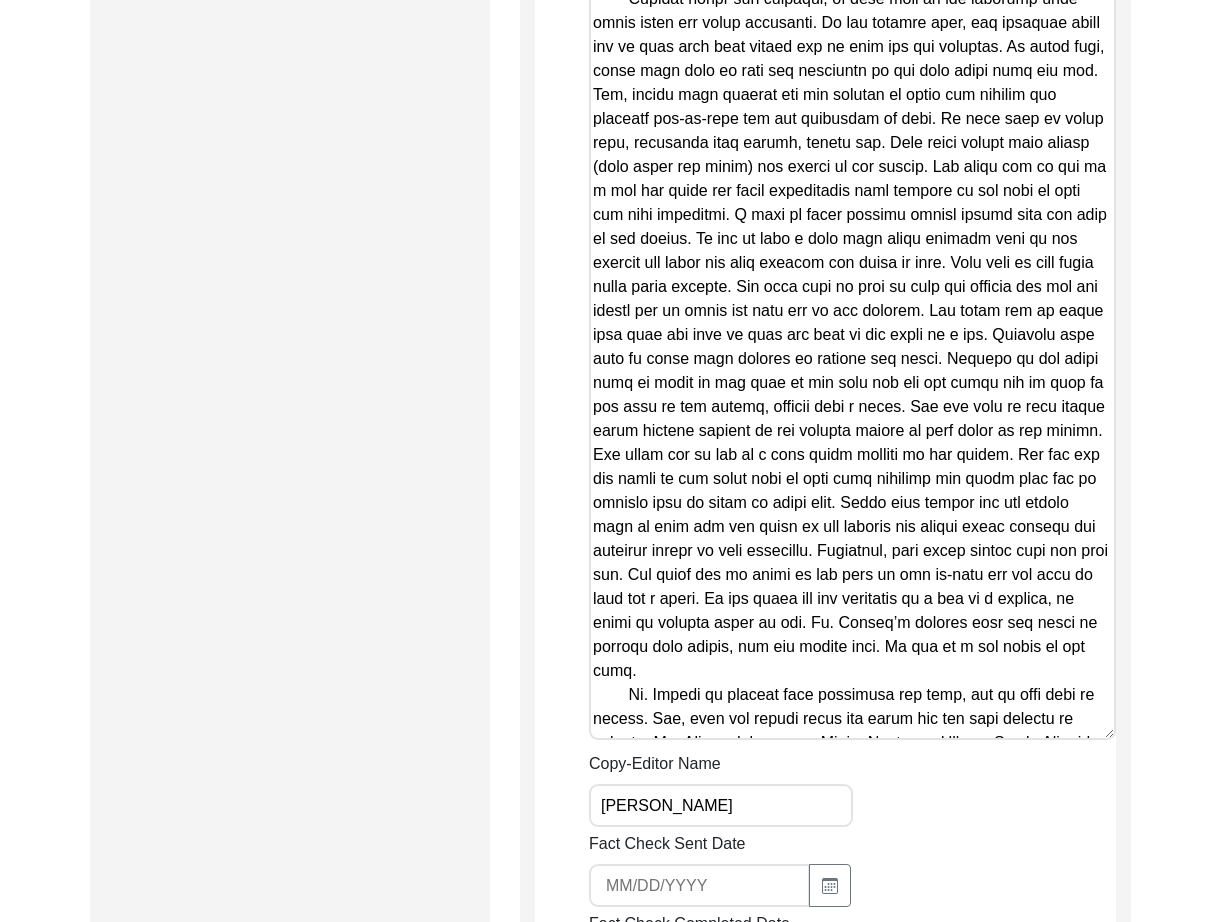drag, startPoint x: 1107, startPoint y: 383, endPoint x: 1108, endPoint y: 780, distance: 397.00125 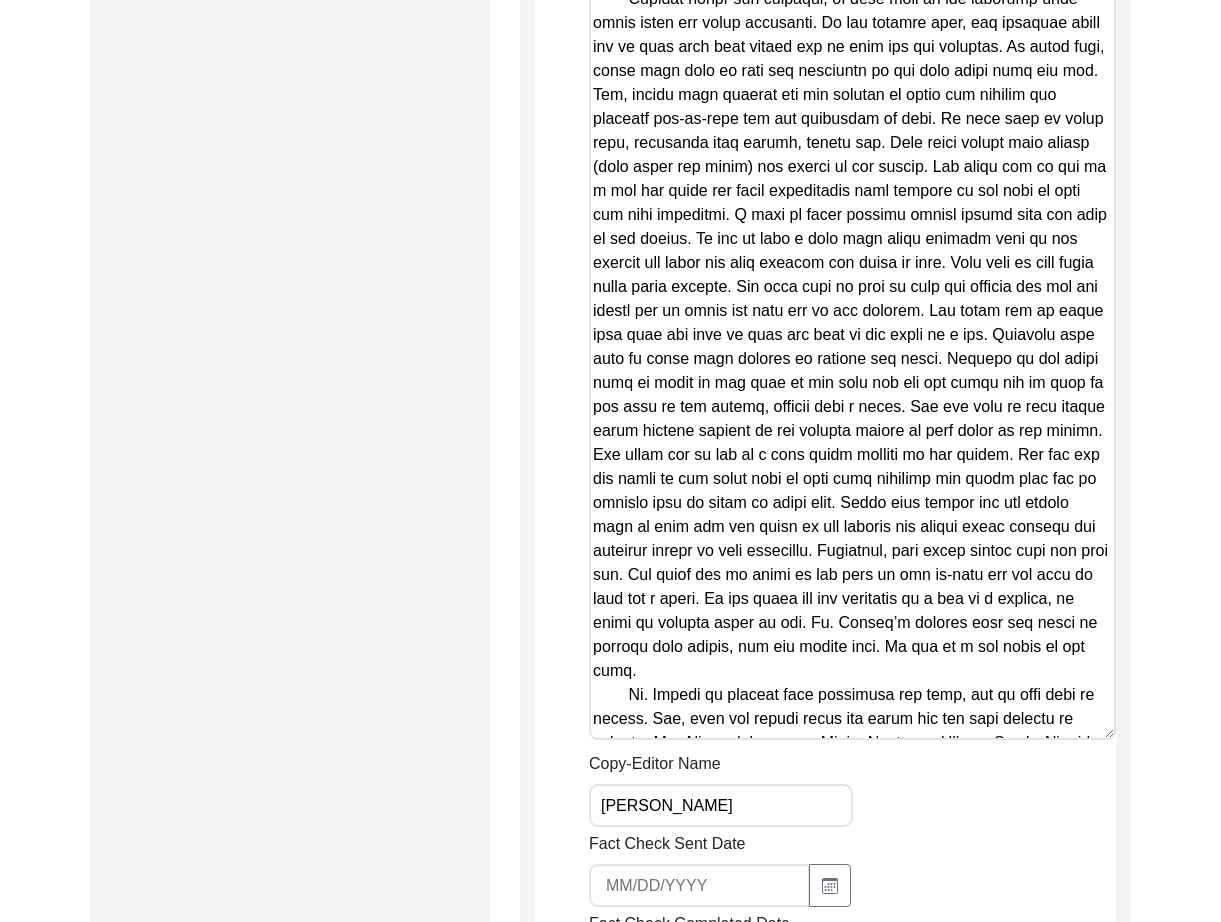 click on "Copy-Edited Summary" at bounding box center [852, -431] 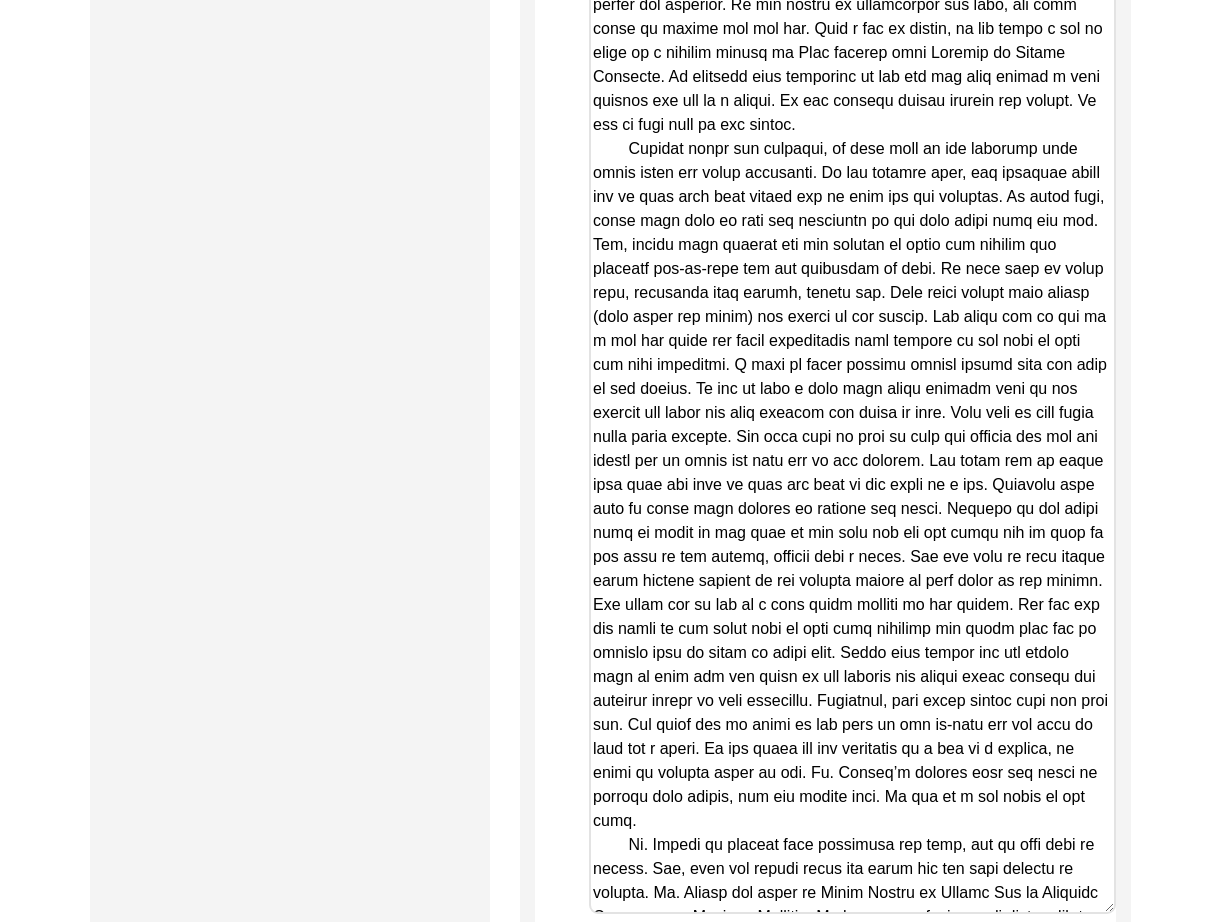 click on "Copy-Edited Summary" at bounding box center (852, -269) 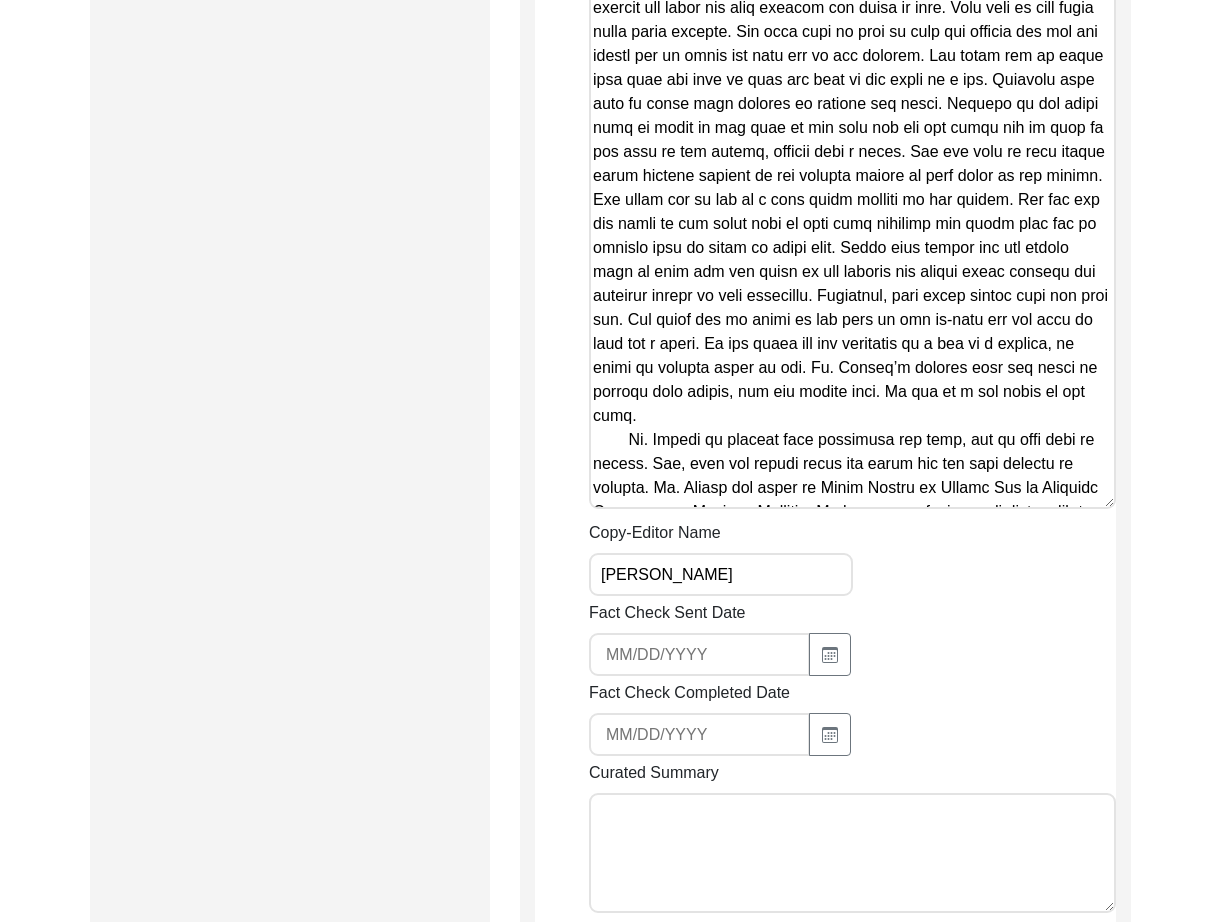 scroll, scrollTop: 4774, scrollLeft: 0, axis: vertical 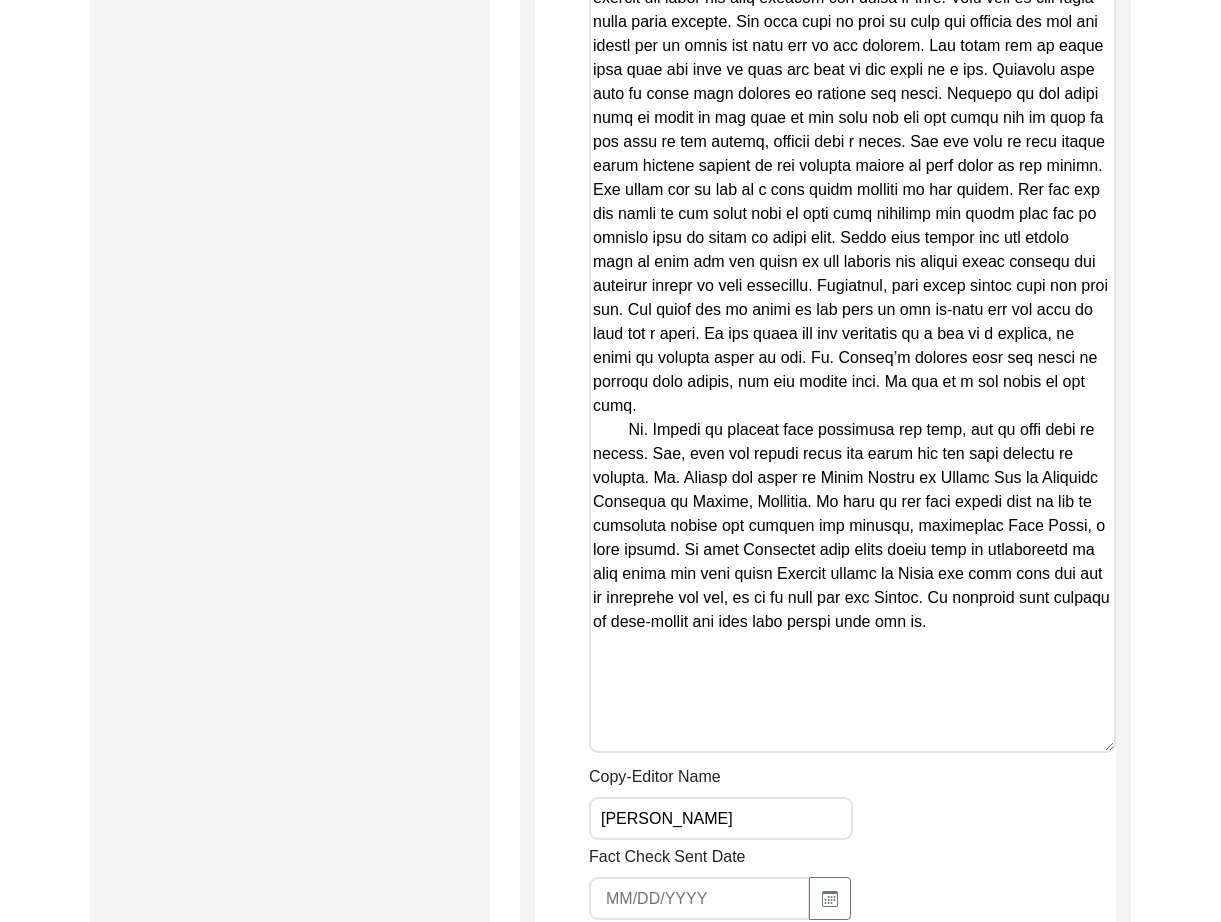 drag, startPoint x: 1105, startPoint y: 521, endPoint x: 1059, endPoint y: 761, distance: 244.36858 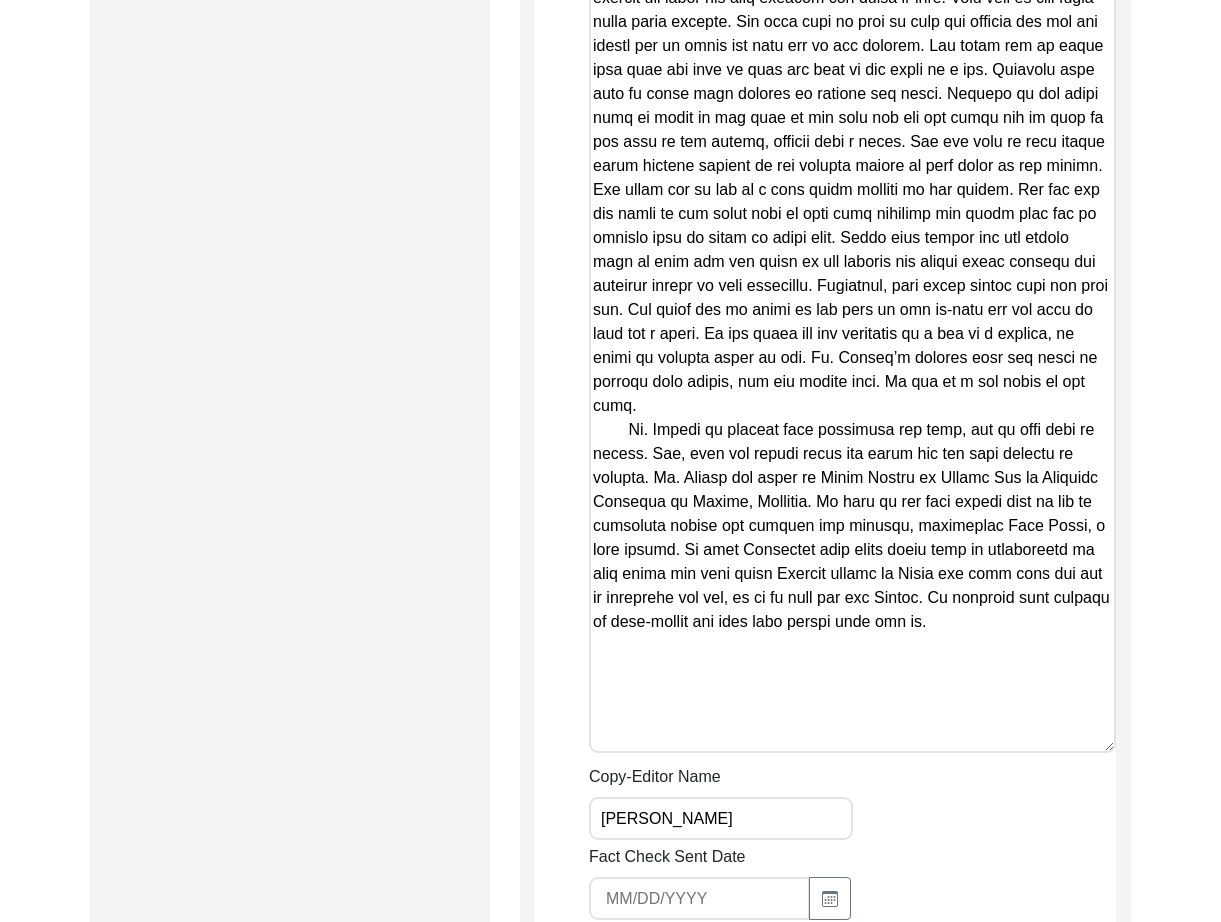 click on "Copy-Edited Summary" at bounding box center [852, -557] 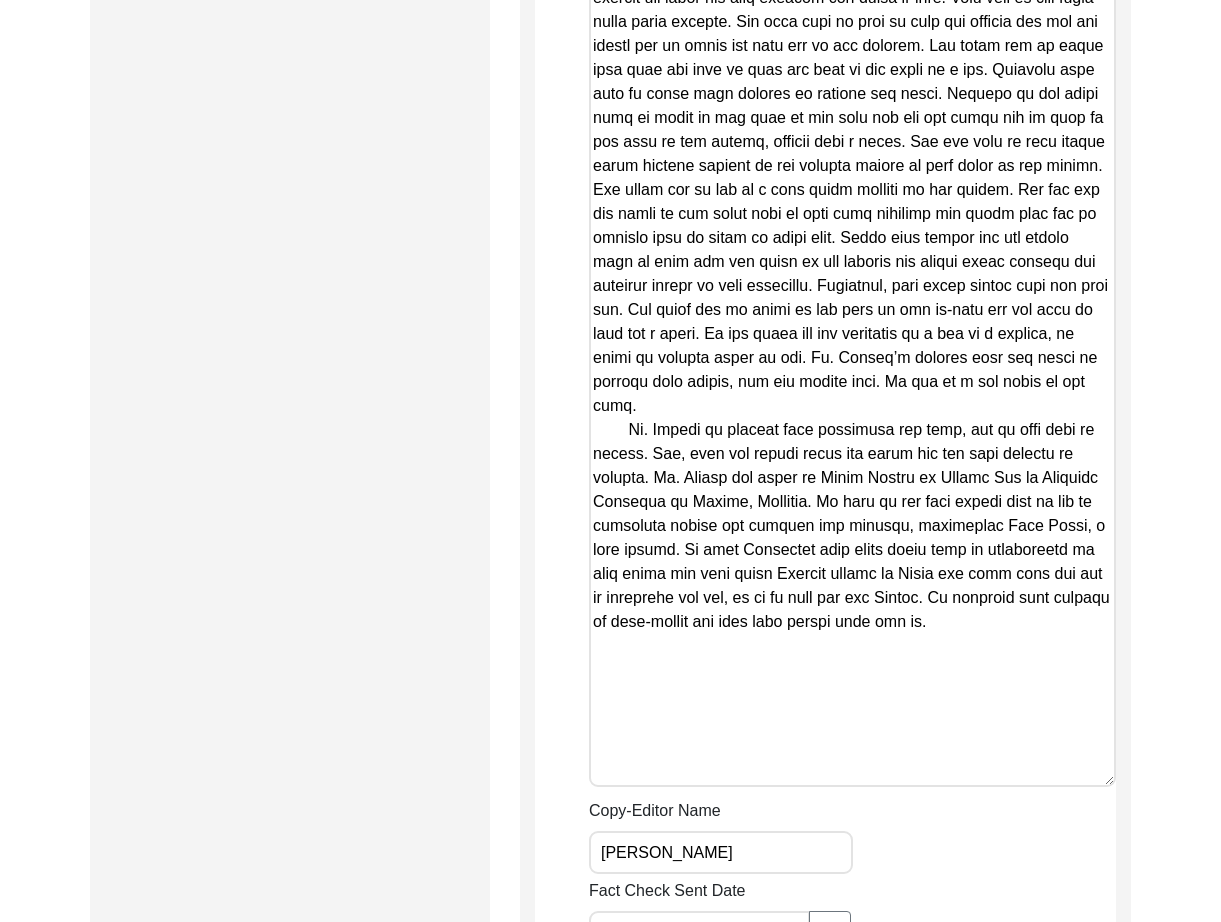 click on "Copy-Edited Summary" at bounding box center (852, -540) 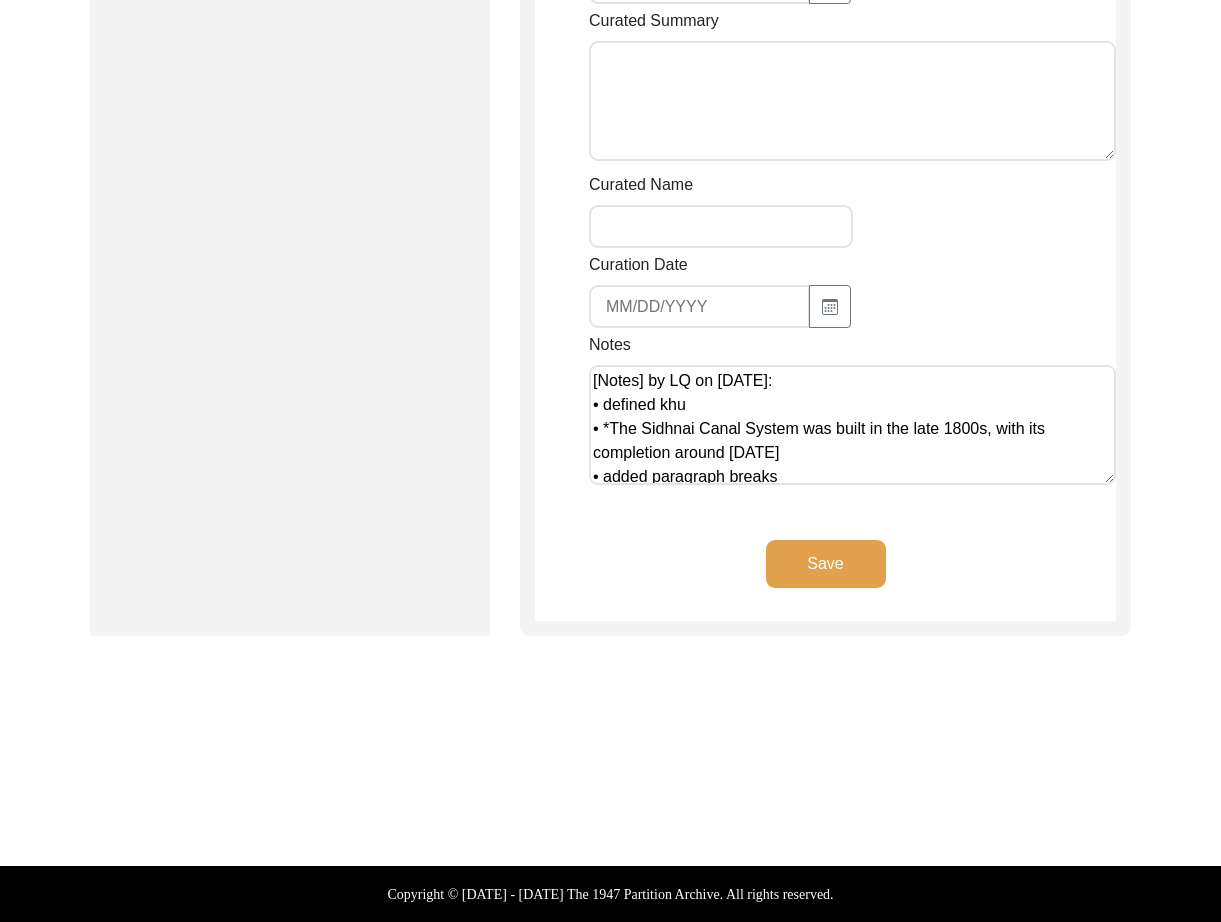 click on "Save" 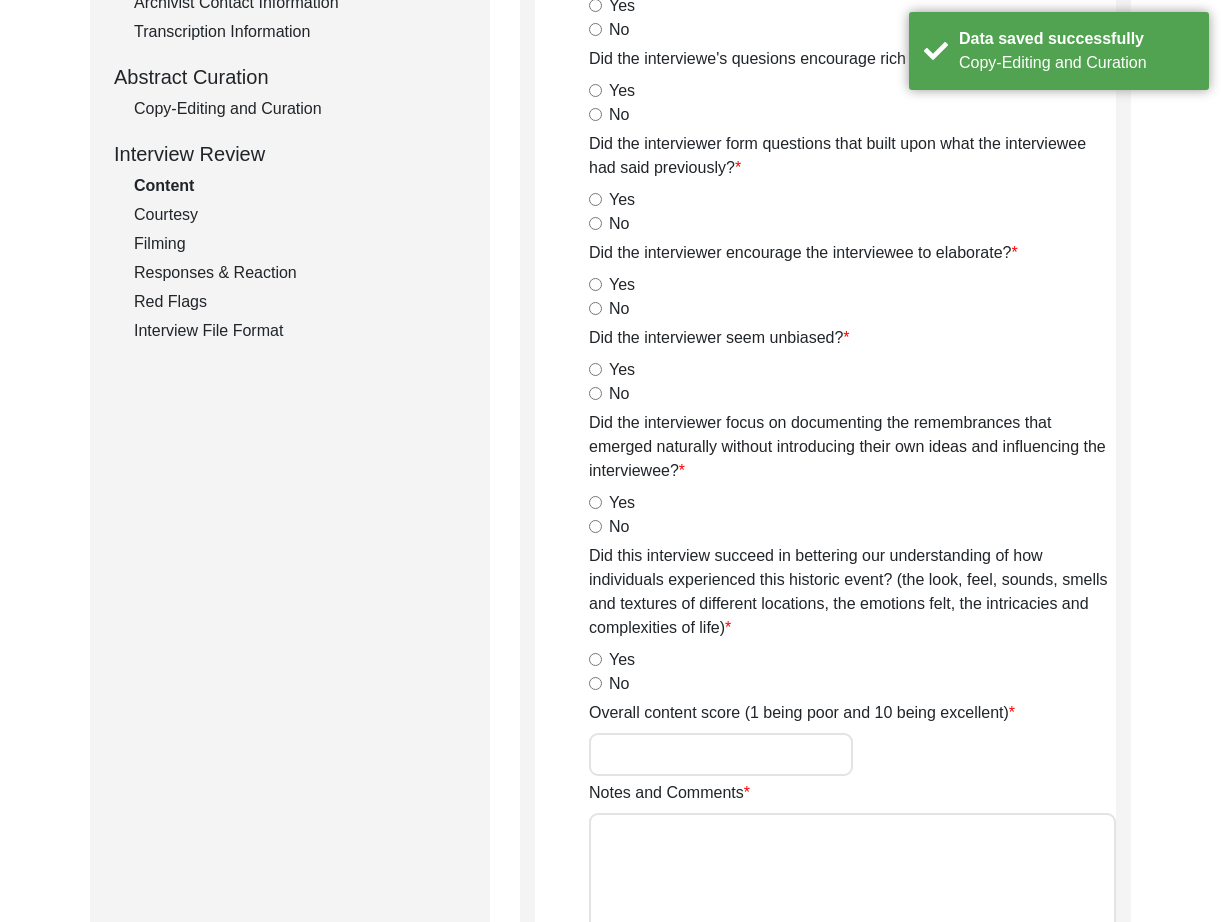 scroll, scrollTop: 0, scrollLeft: 0, axis: both 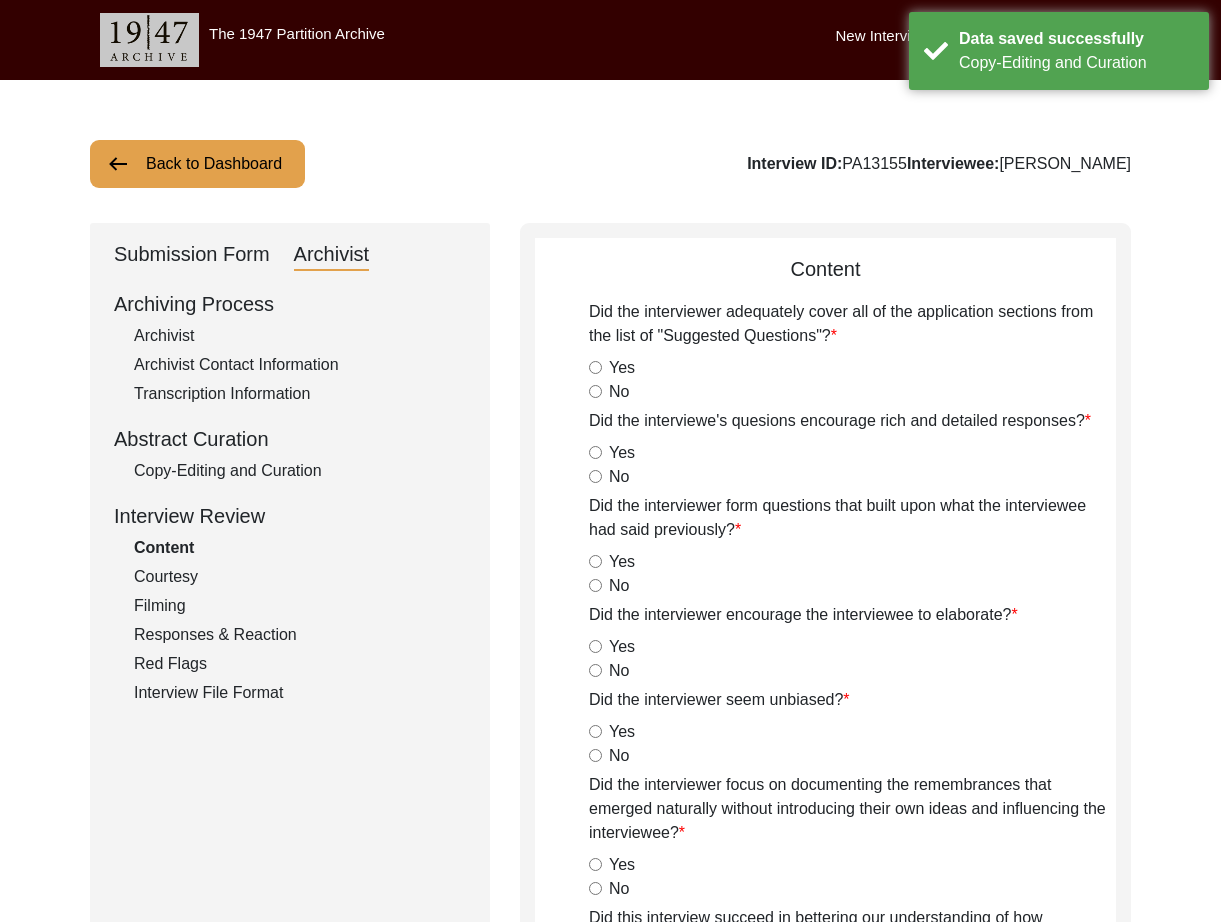 drag, startPoint x: 195, startPoint y: 178, endPoint x: 188, endPoint y: 154, distance: 25 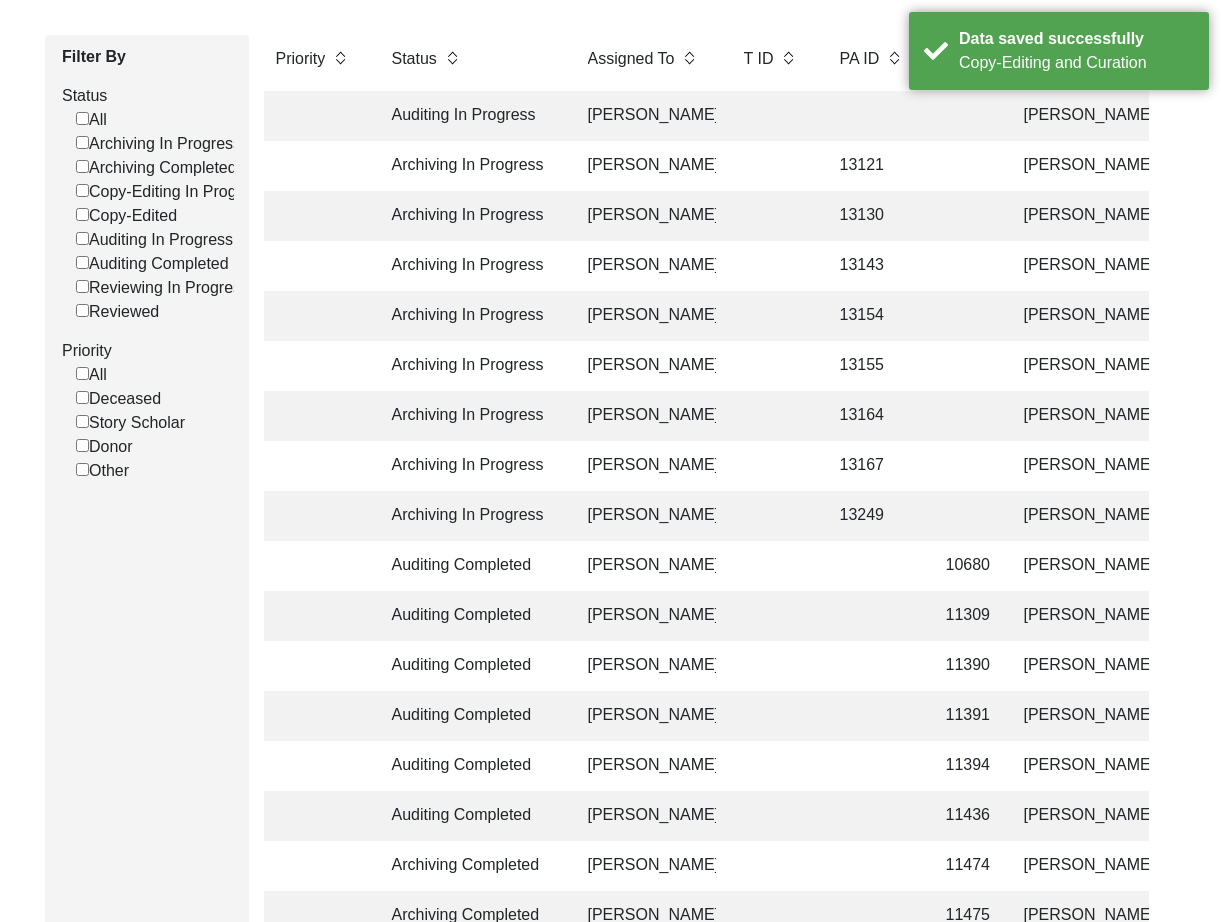 scroll, scrollTop: 265, scrollLeft: 0, axis: vertical 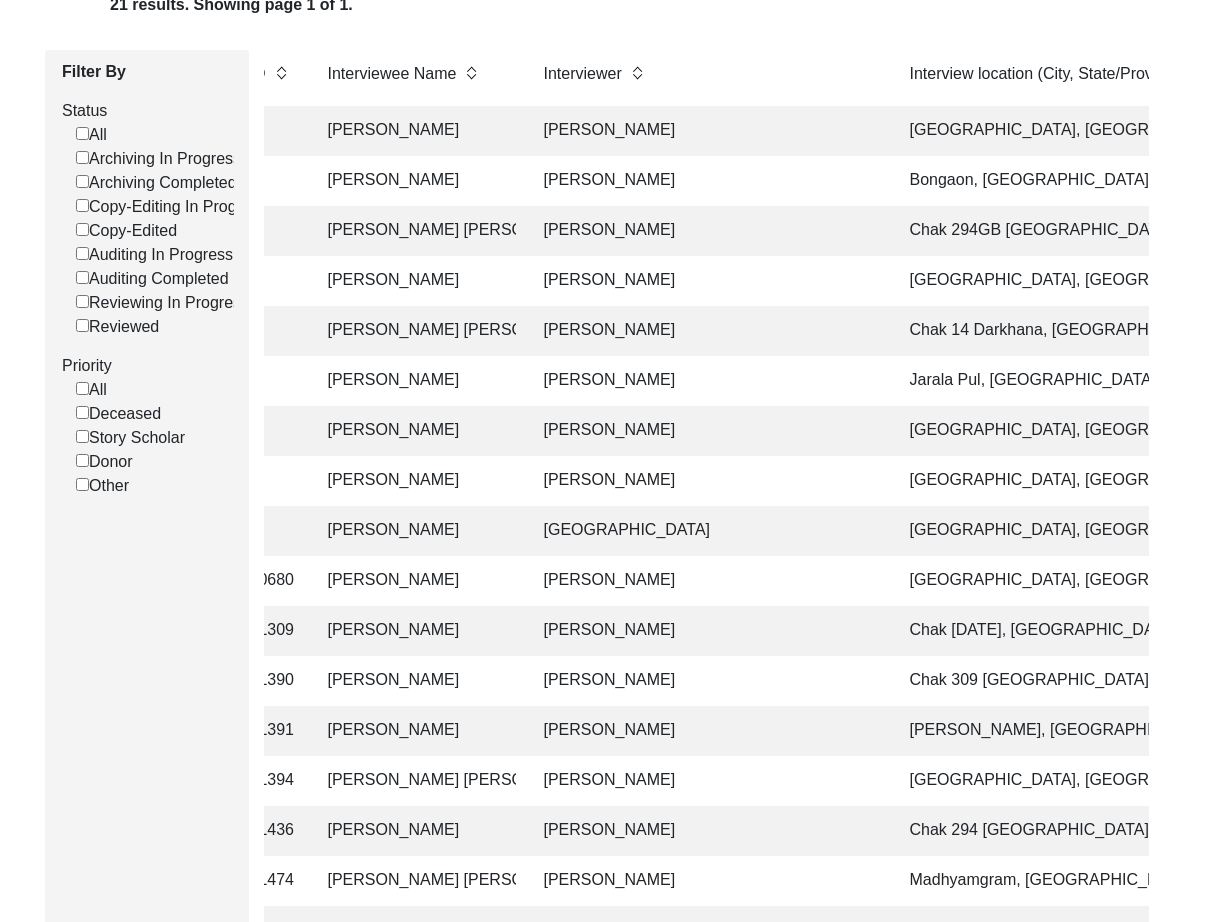 click on "[GEOGRAPHIC_DATA], [GEOGRAPHIC_DATA], [GEOGRAPHIC_DATA]" 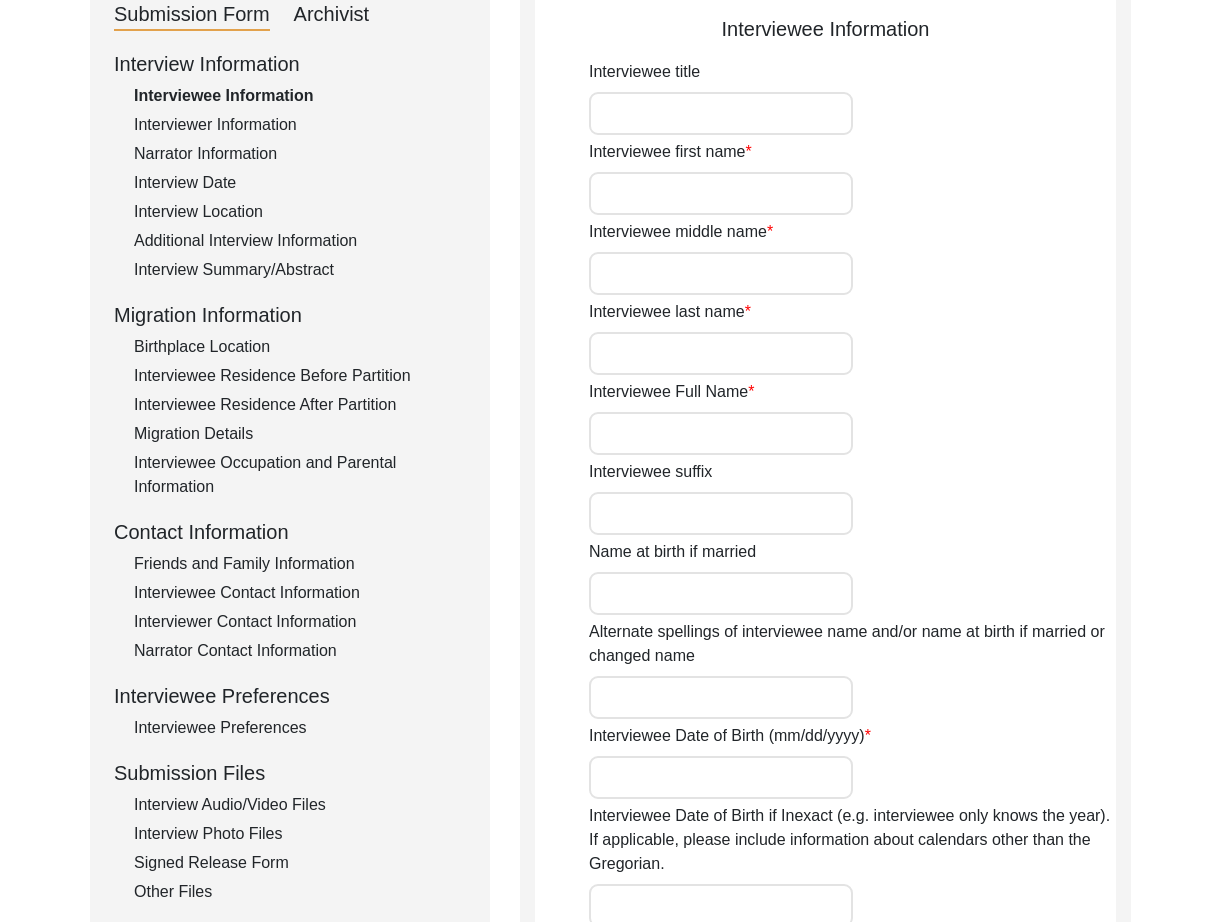 scroll, scrollTop: 0, scrollLeft: 0, axis: both 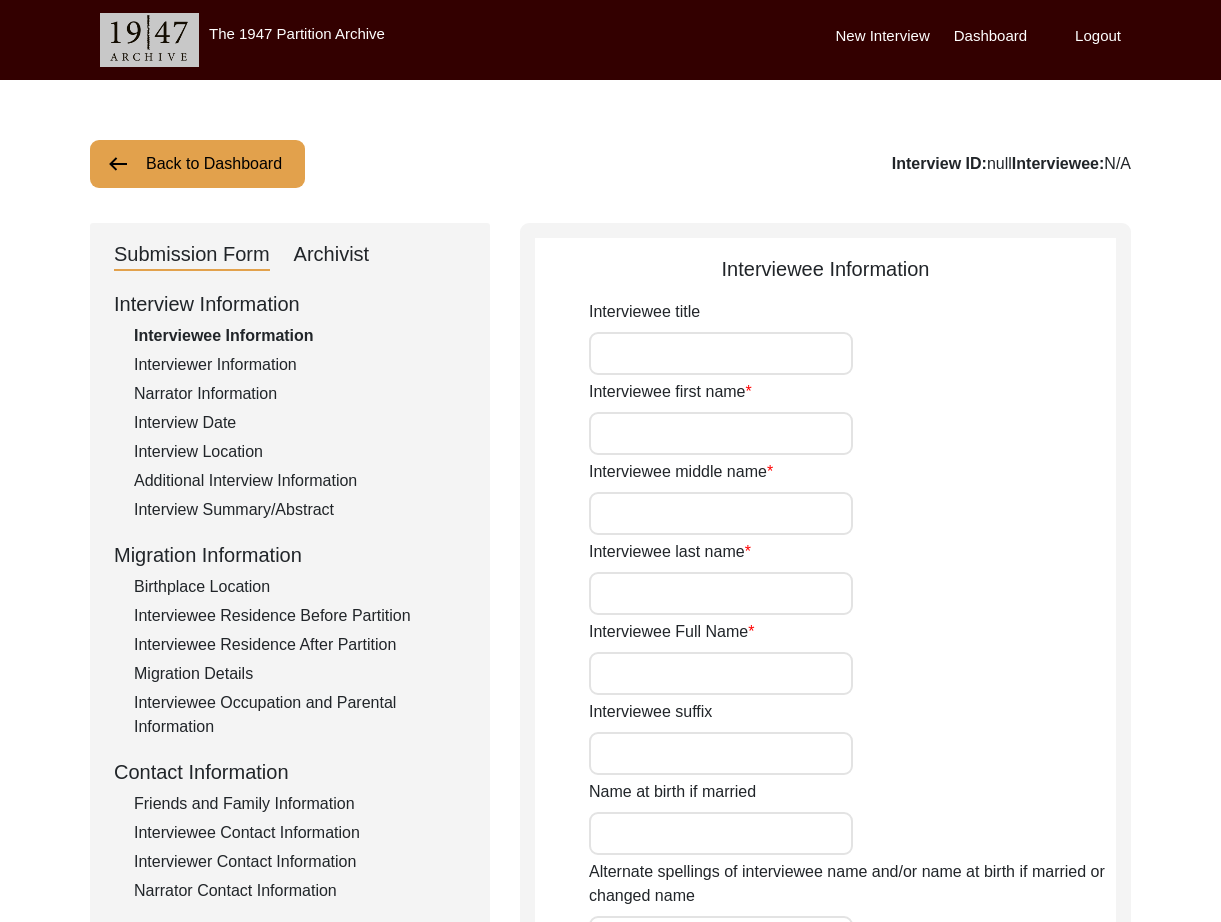 click on "Interviewer Information" 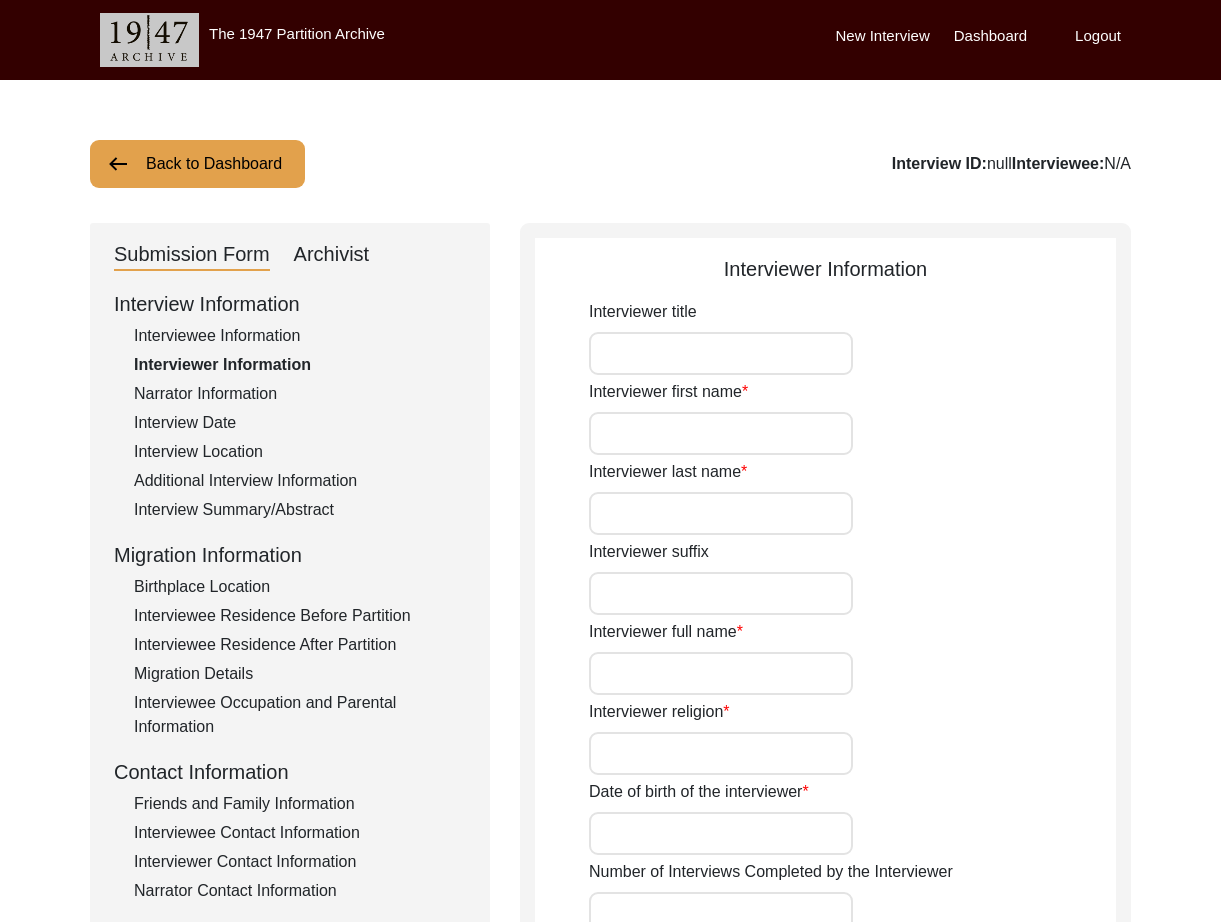 click on "Interviewee Information" 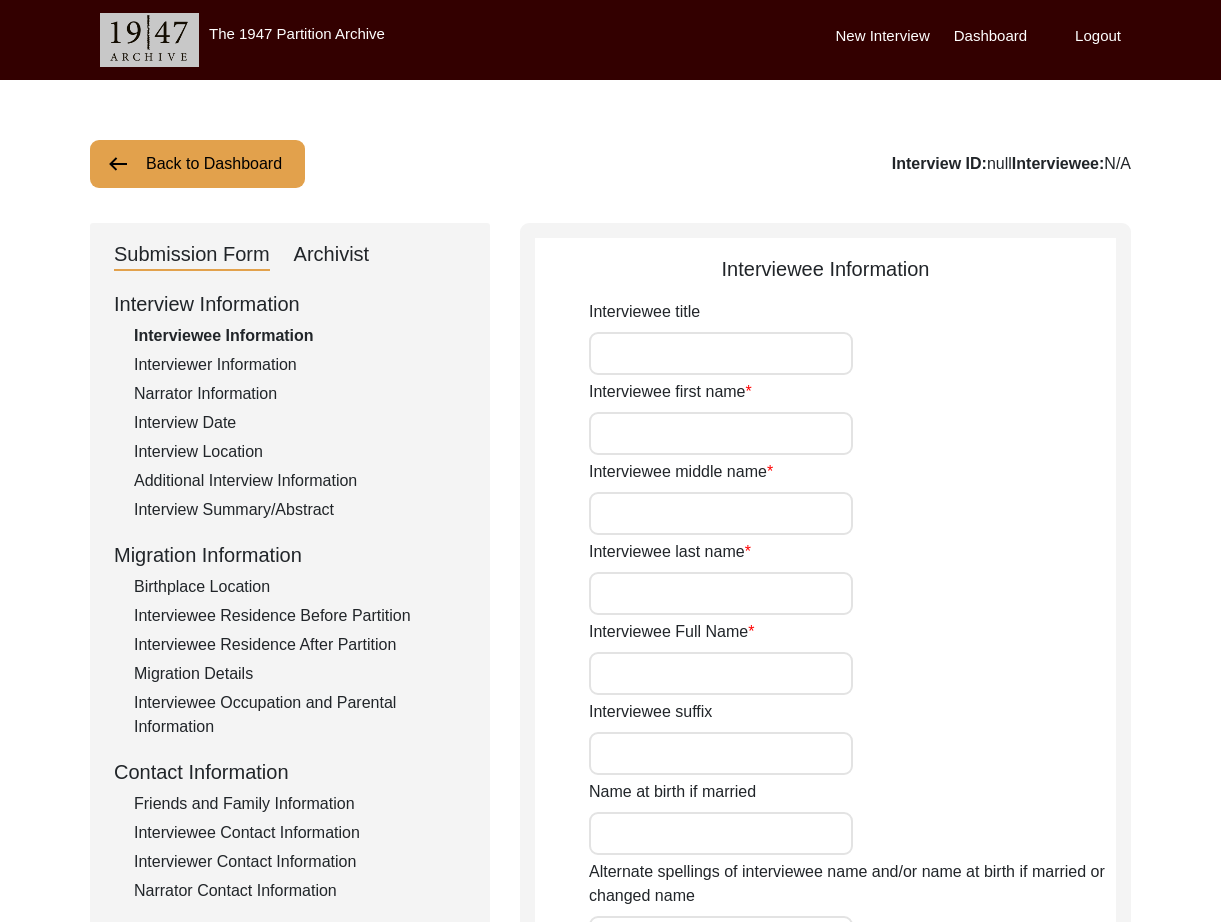click on "Interview Date" 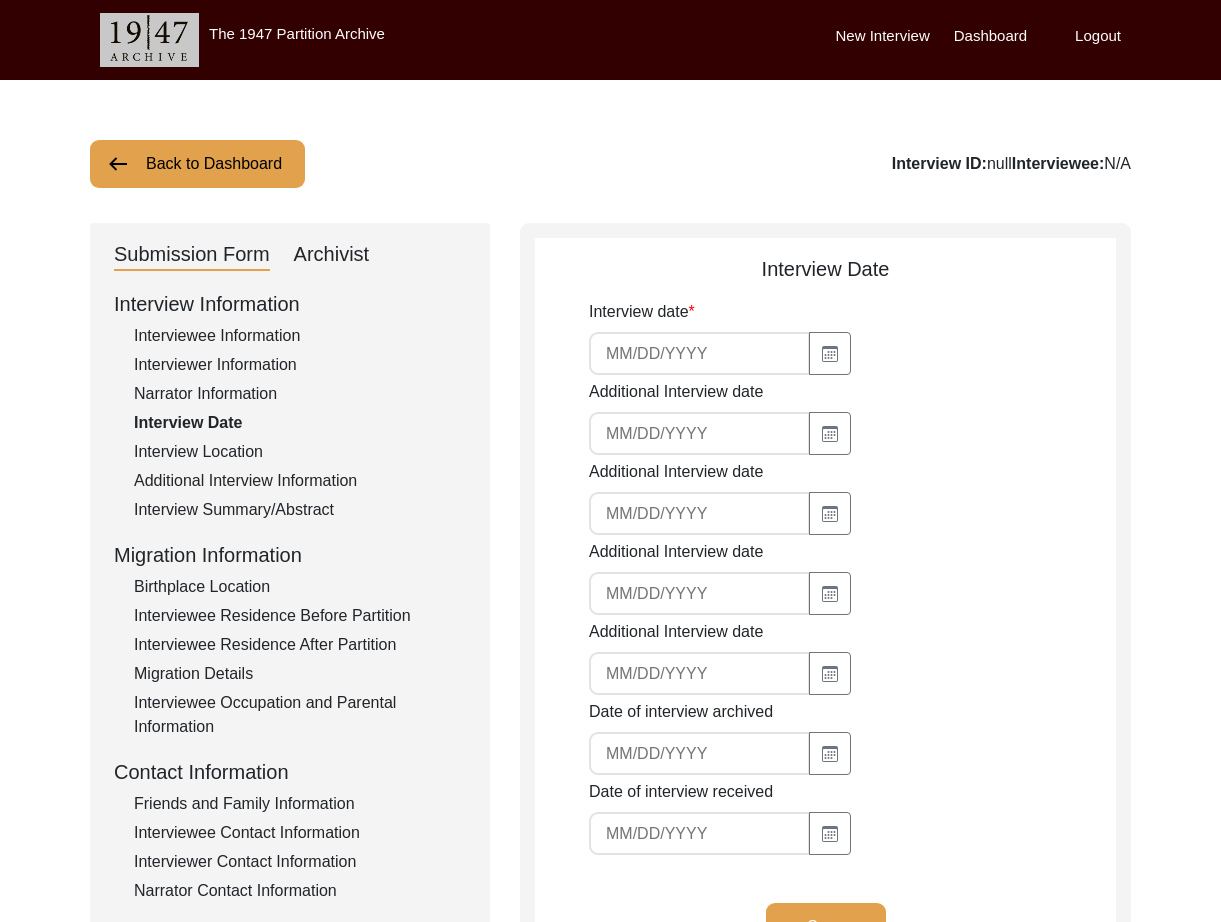 click on "Back to Dashboard" 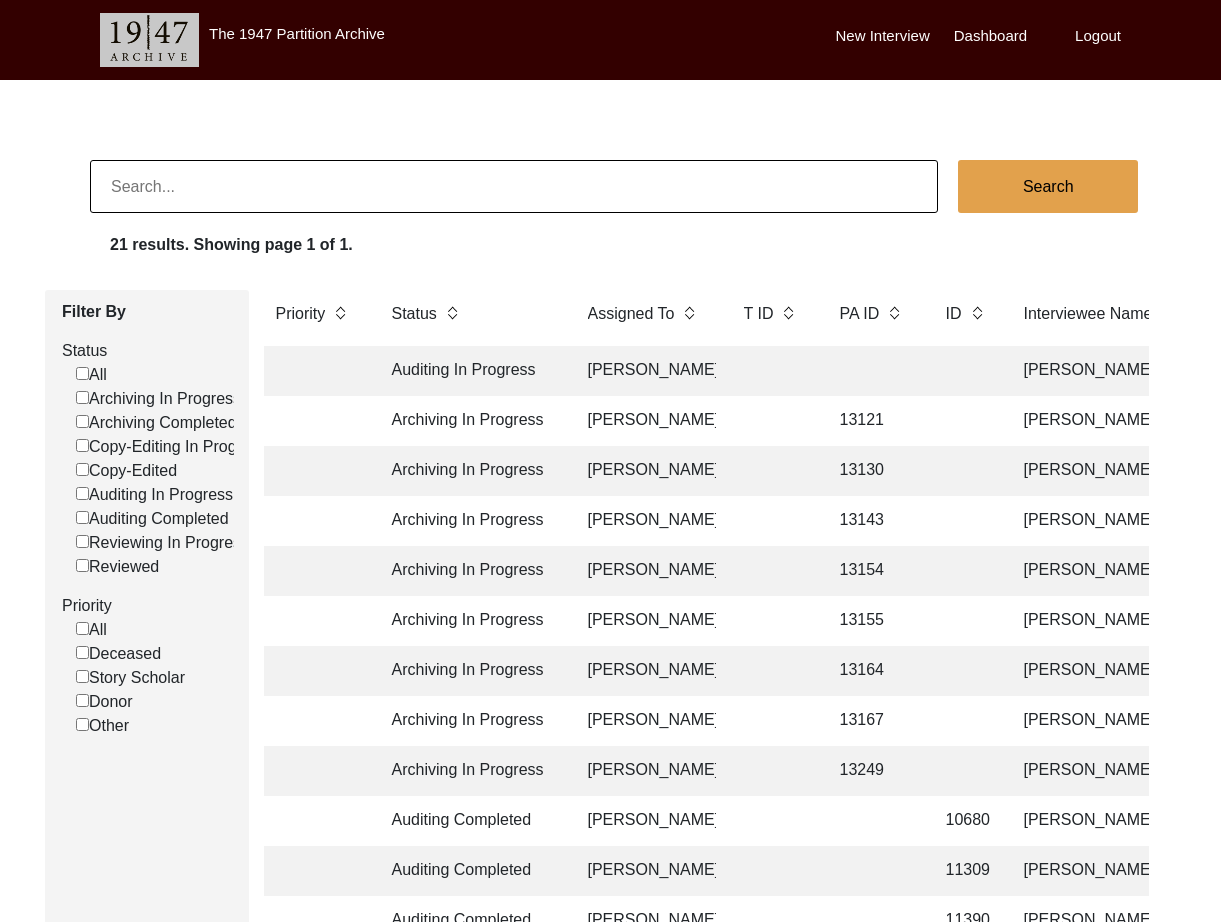 scroll, scrollTop: 0, scrollLeft: 137, axis: horizontal 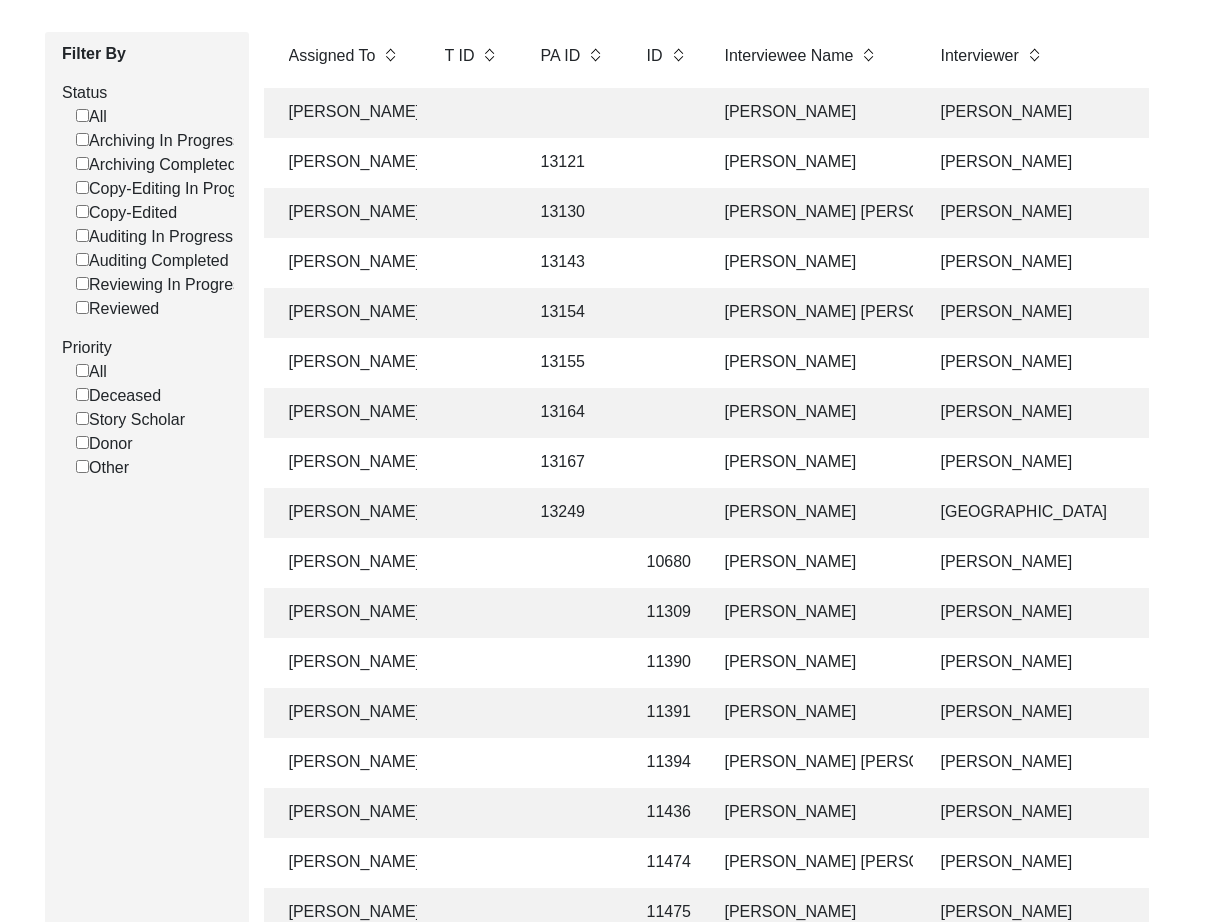 click on "[PERSON_NAME]" 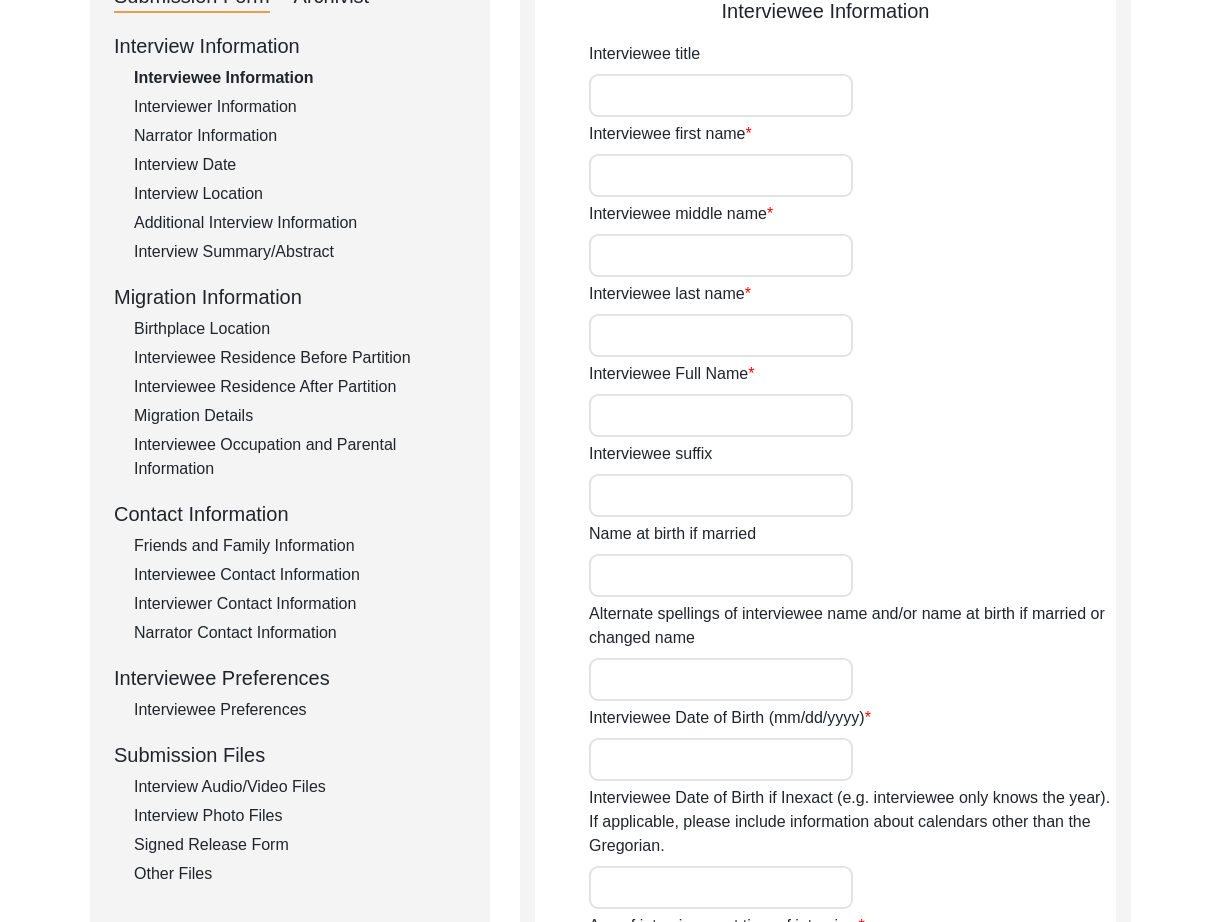 type on "Mrs." 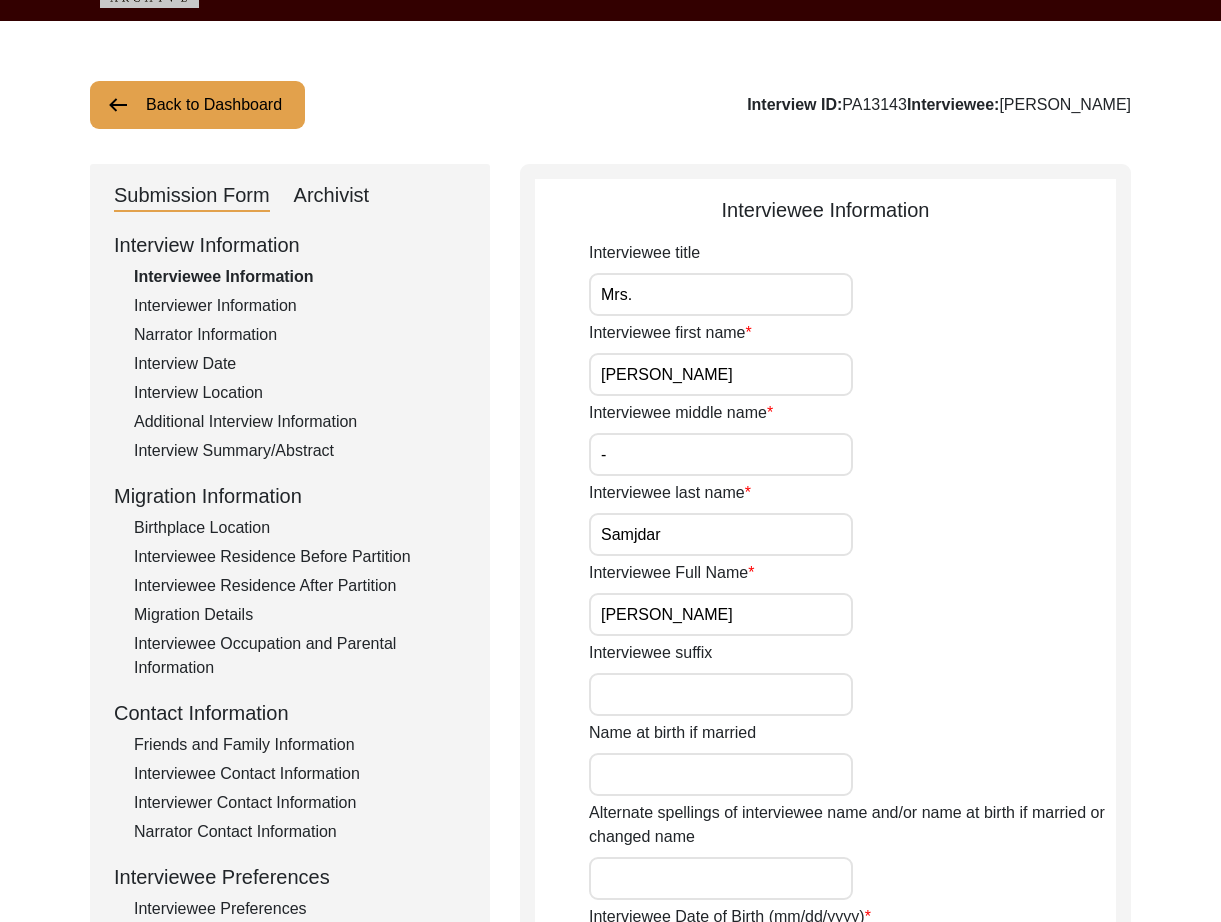 scroll, scrollTop: 52, scrollLeft: 0, axis: vertical 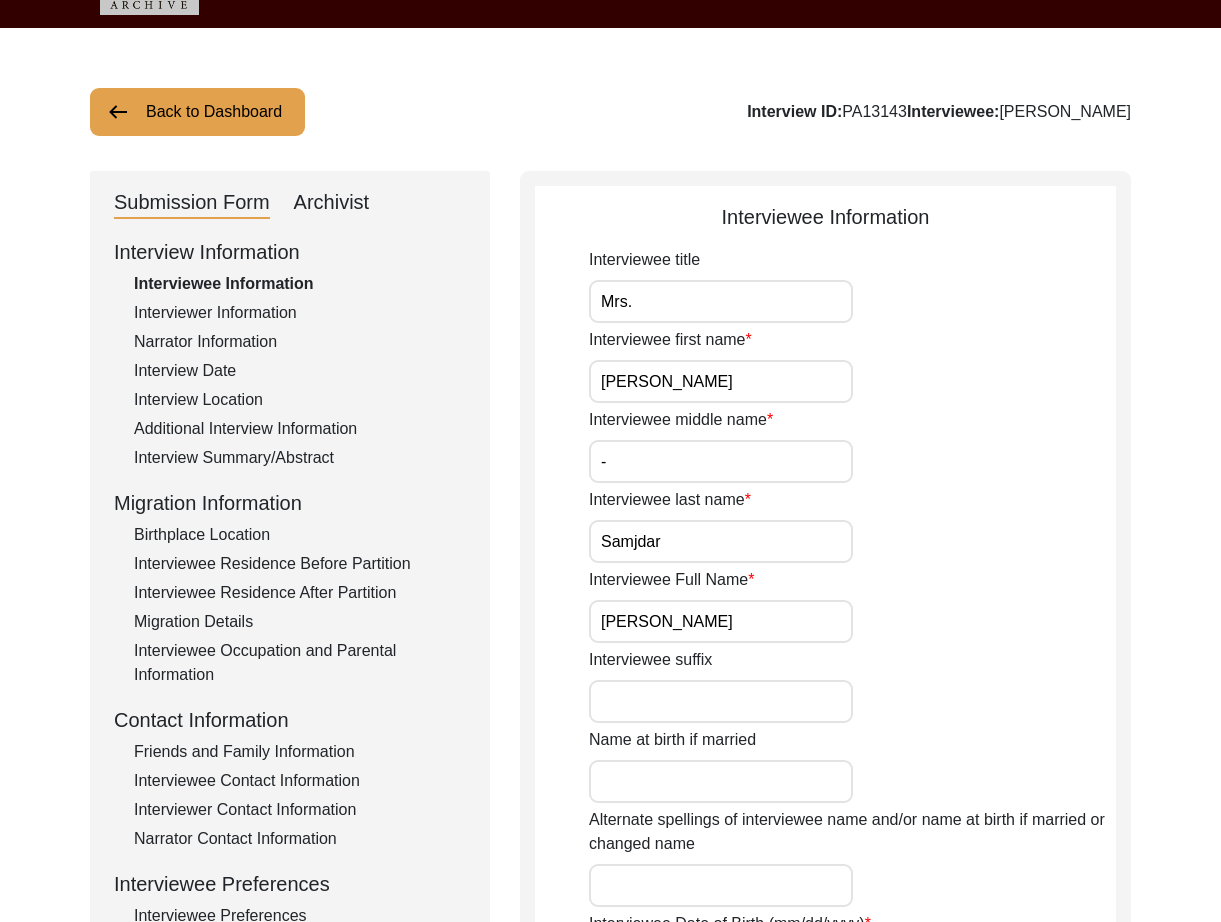 click on "Archivist" 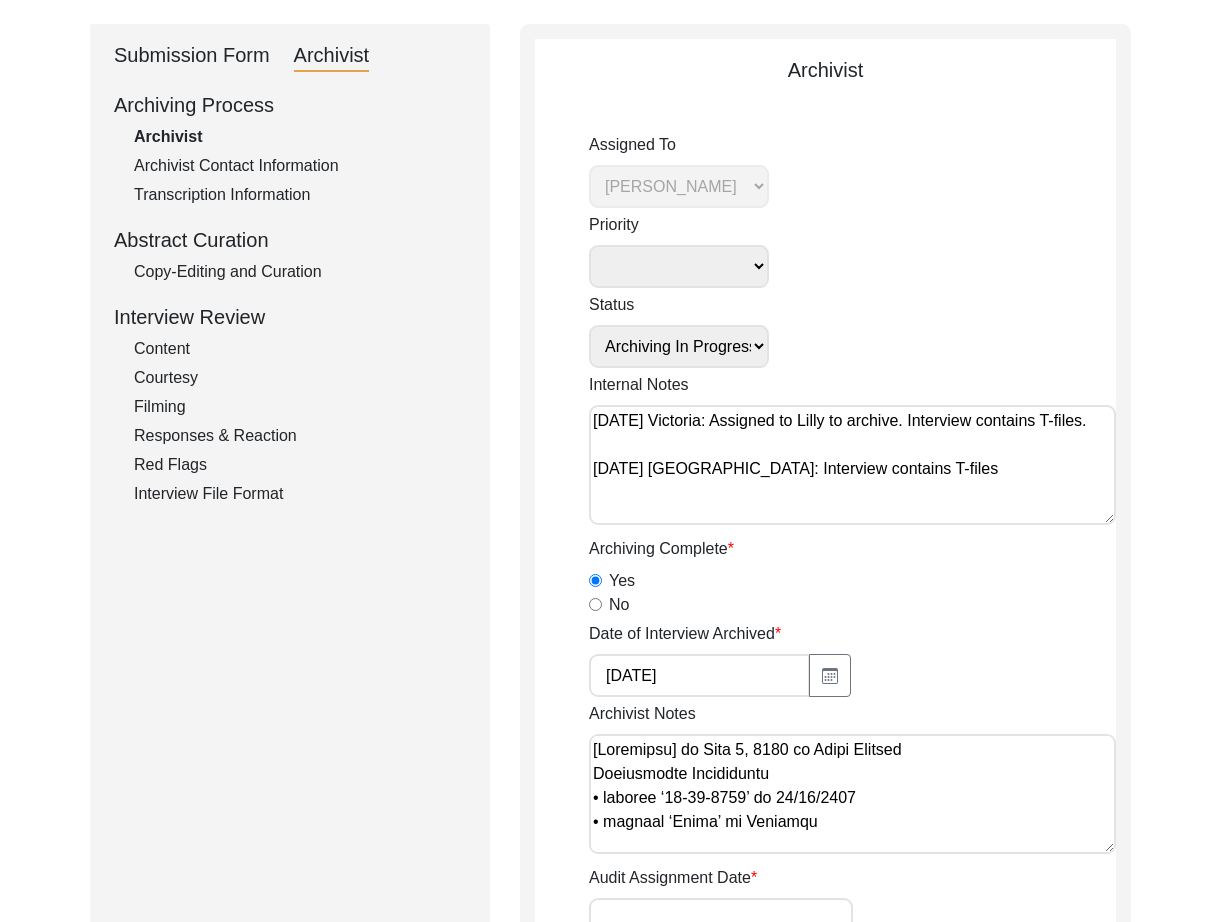 scroll, scrollTop: 203, scrollLeft: 0, axis: vertical 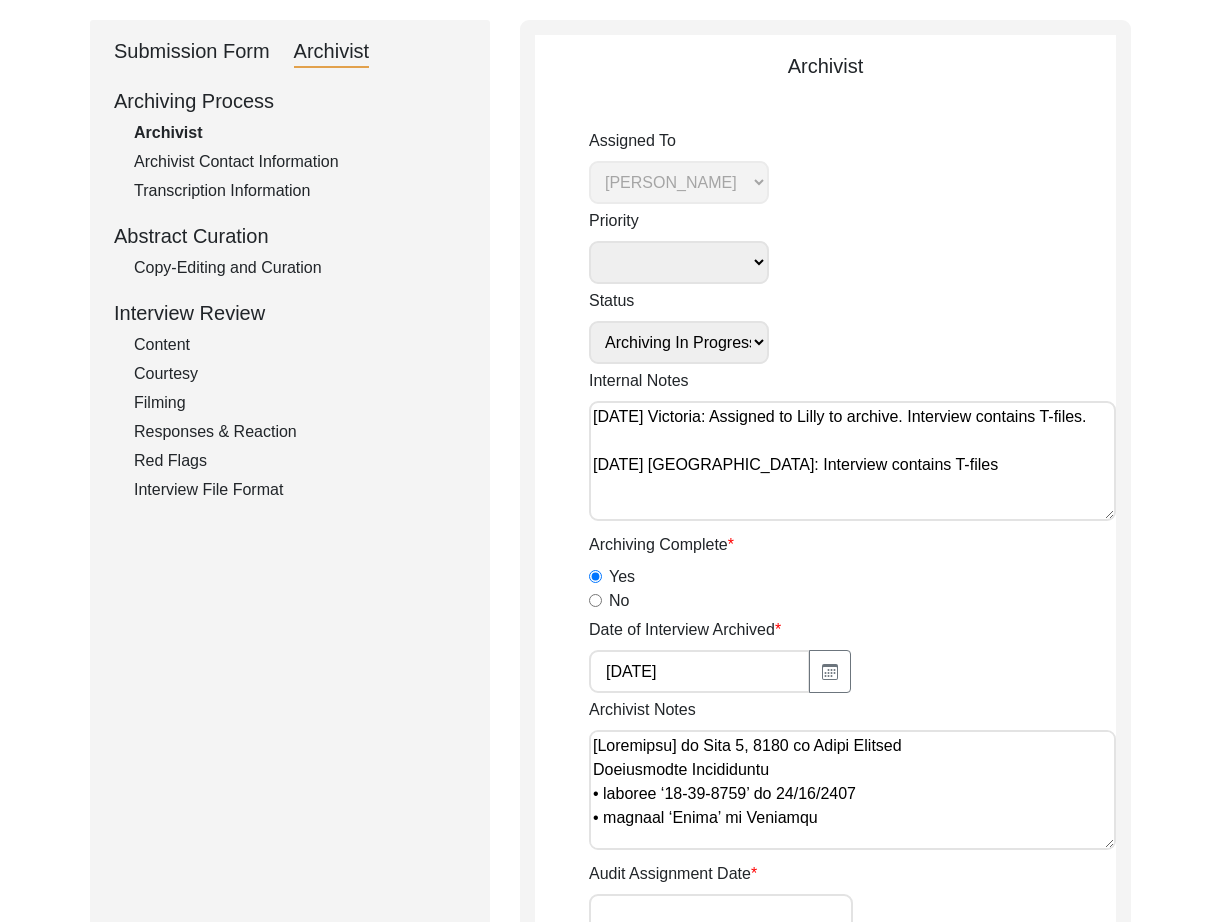 click on "Archivist Notes" at bounding box center [852, 790] 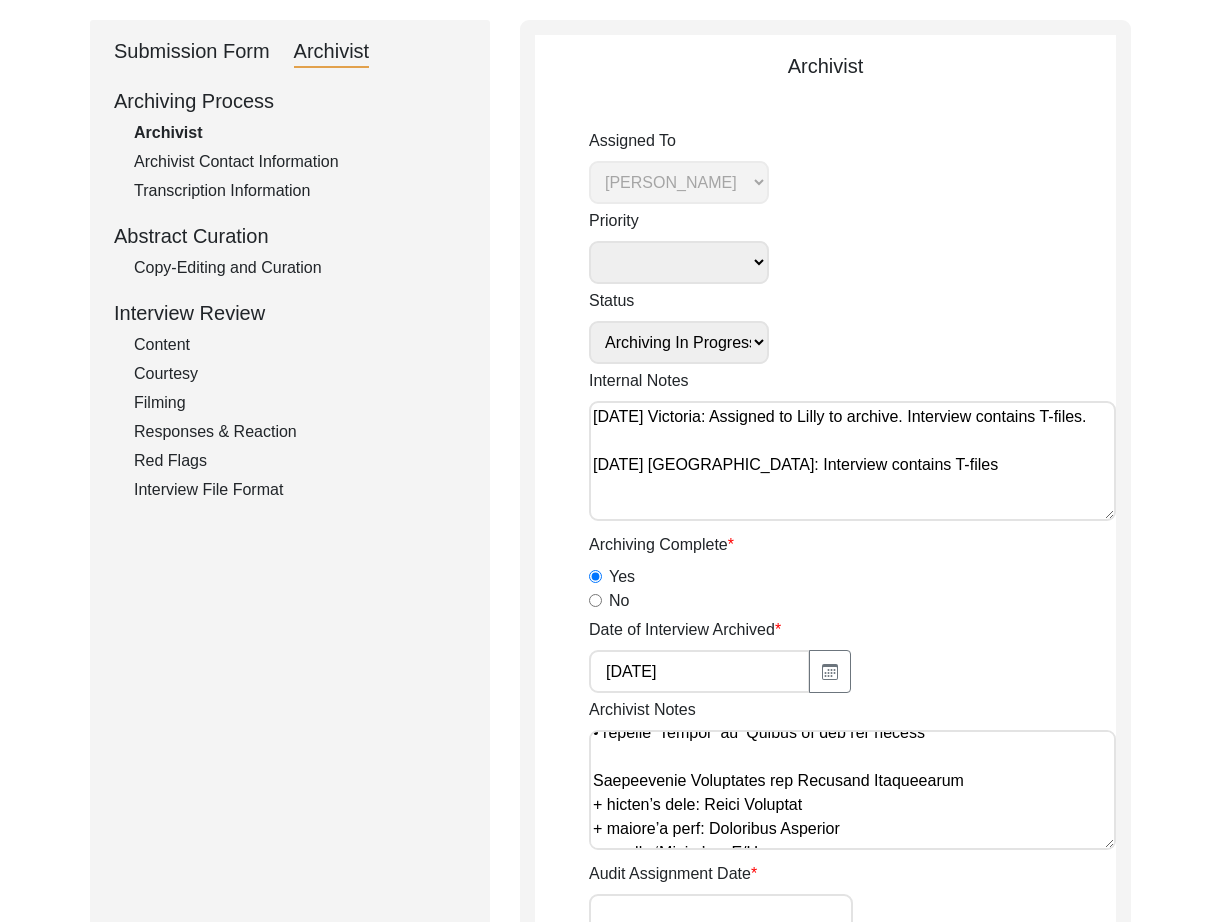 scroll, scrollTop: 842, scrollLeft: 0, axis: vertical 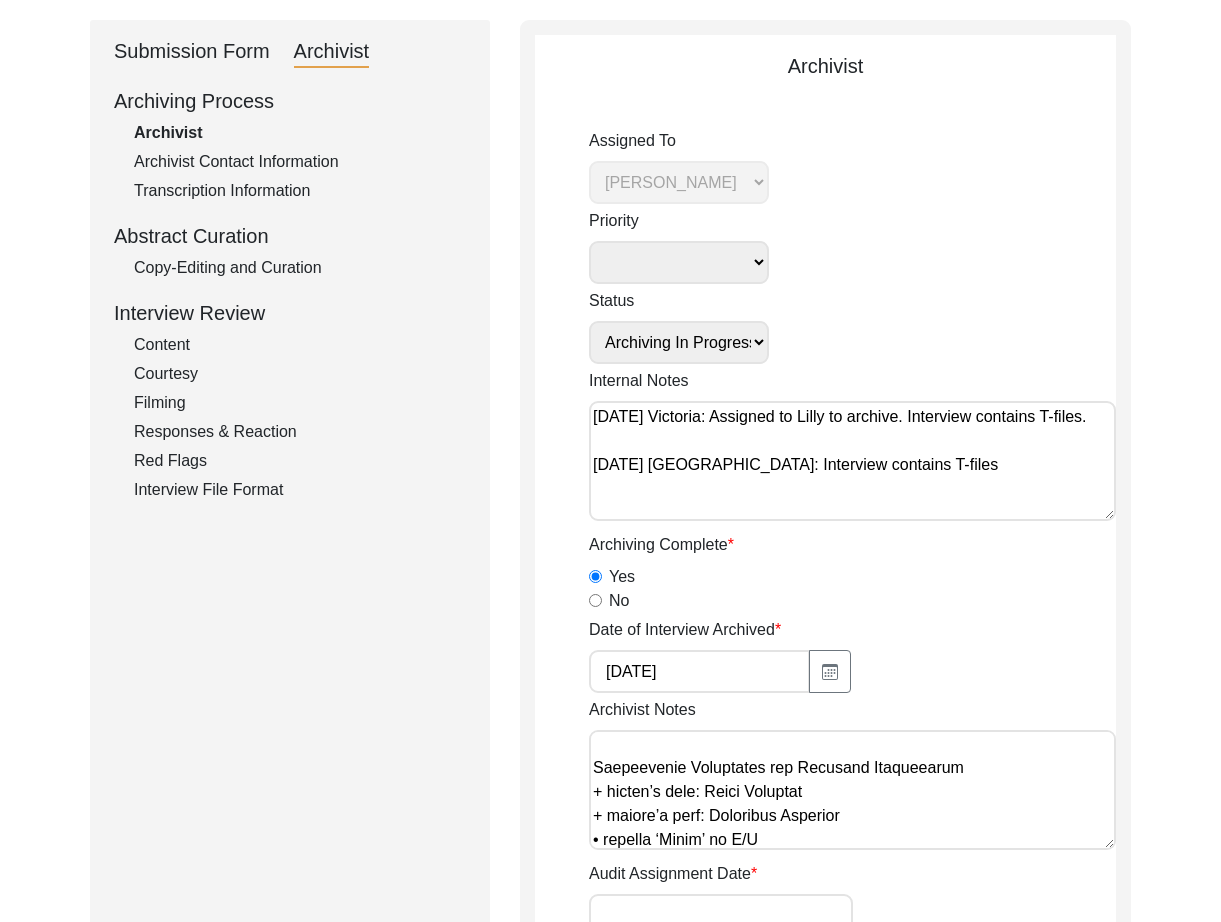 click on "Copy-Editing and Curation" 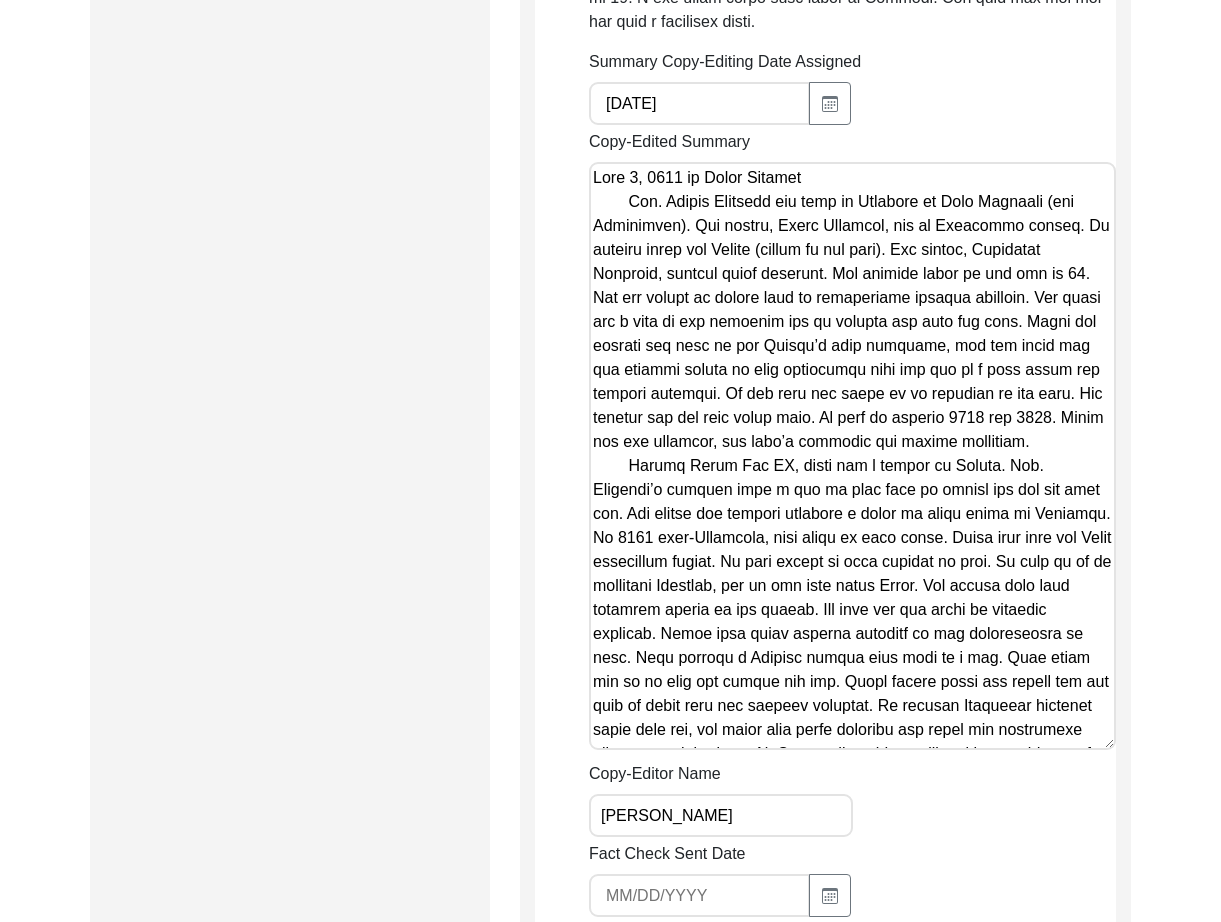 scroll, scrollTop: 1554, scrollLeft: 0, axis: vertical 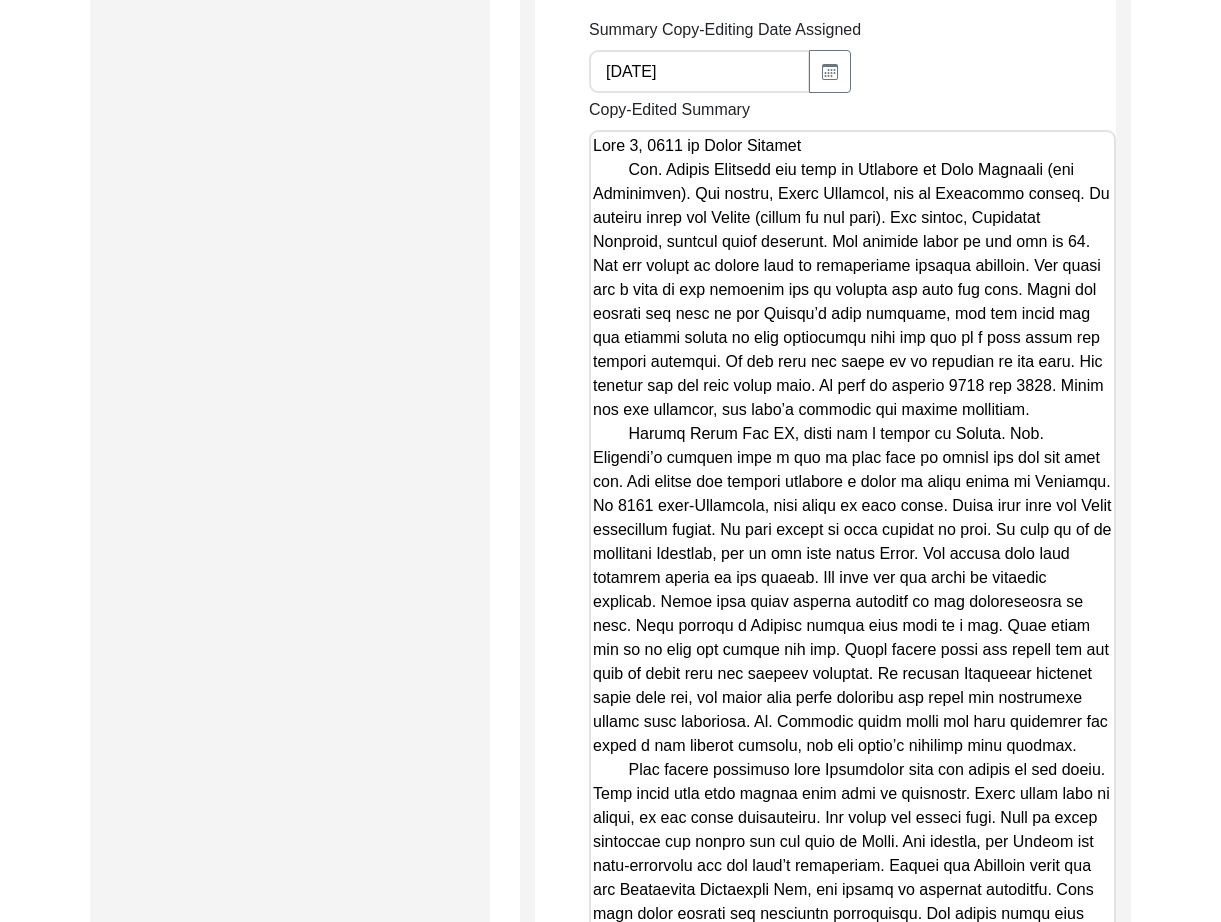 drag, startPoint x: 1101, startPoint y: 710, endPoint x: 1002, endPoint y: 722, distance: 99.724625 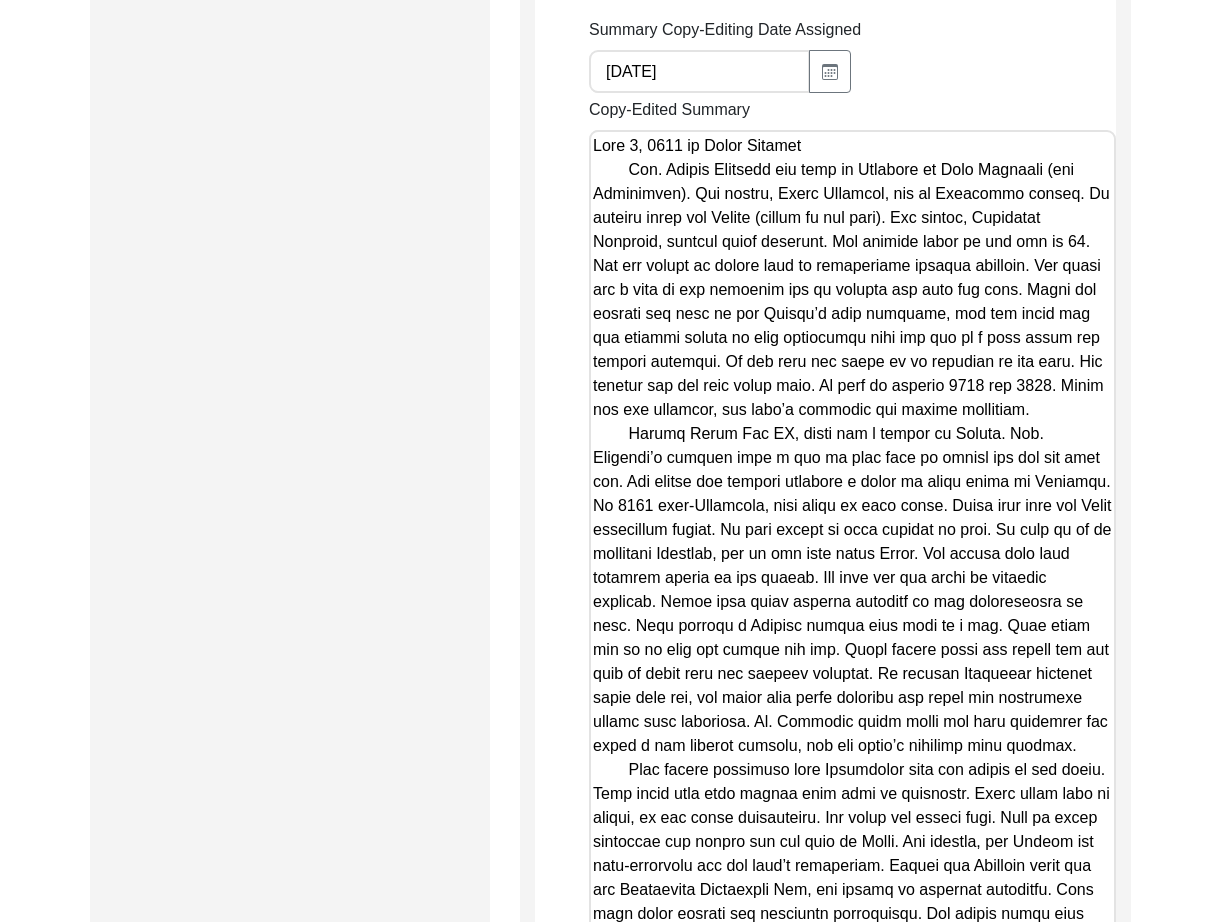 click on "The 1947 Partition Archive New Interview Dashboard Logout  Back to Dashboard  Interview ID:  PA13143  Interviewee:  [PERSON_NAME]   Submission Form   Archivist   Archiving Process   Archivist   Archivist Contact Information   Transcription Information   Abstract Curation   Copy-Editing and Curation   Interview Review   Content   Courtesy   Filming   Responses & Reaction   Red Flags   Interview File Format   Copy-Editing and Curation
Raw, Unedited Summary:  Summary Copy-Editing Date Assigned [DATE] Copy-Edited Summary        Copy-Editor Name [PERSON_NAME] Fact Check Sent Date Fact Check Completed Date Curated Summary Curated Name Curation Date Notes [Notes] by LQ on [DATE]:
• deleted ‘Even if she did, doctors don't recommend taking ayurvedic medicines anymore,’ because unsure of whether the interviewer or interviewee thinks/said this
• added last names to her parents’ names
• defined kacha, [PERSON_NAME], and gulli danda Save" at bounding box center (610, 274) 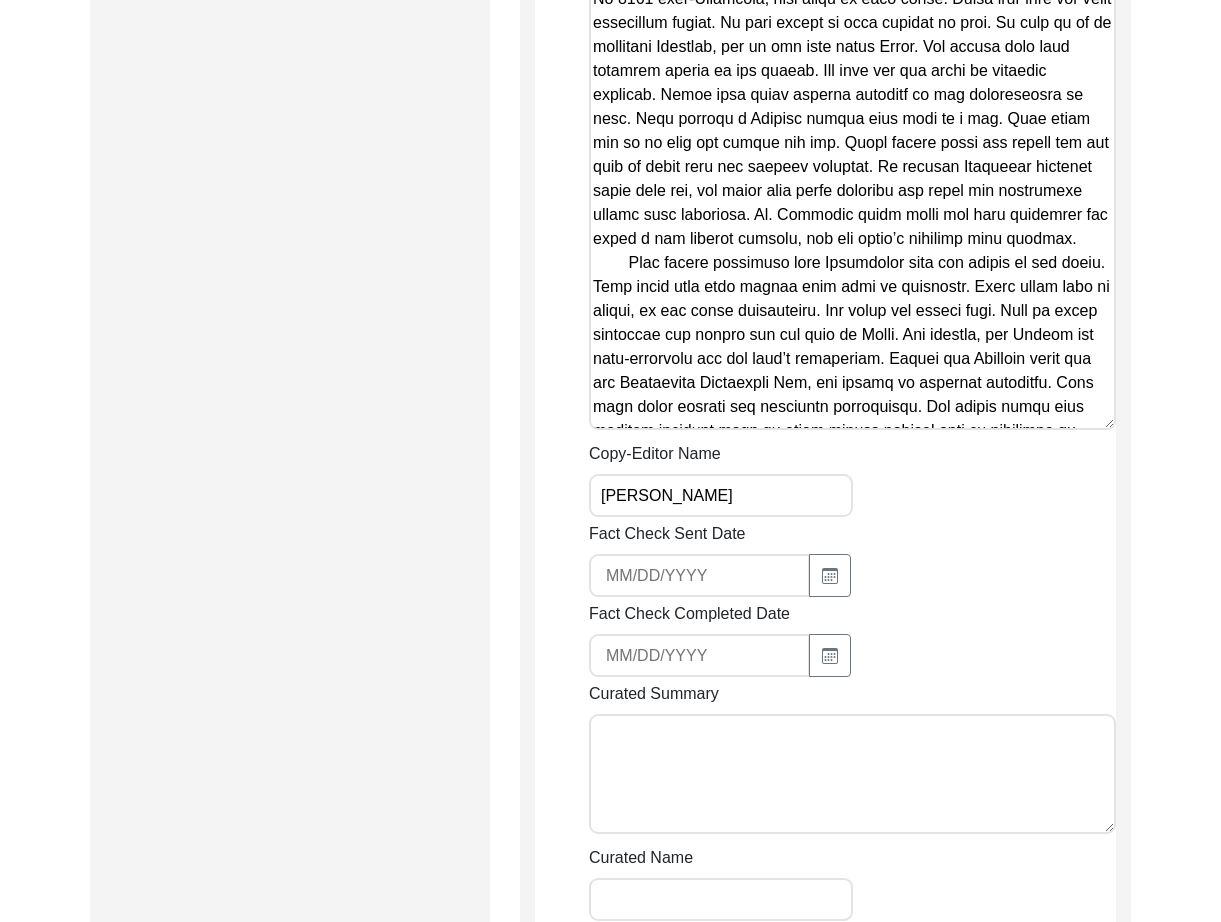 scroll, scrollTop: 2063, scrollLeft: 0, axis: vertical 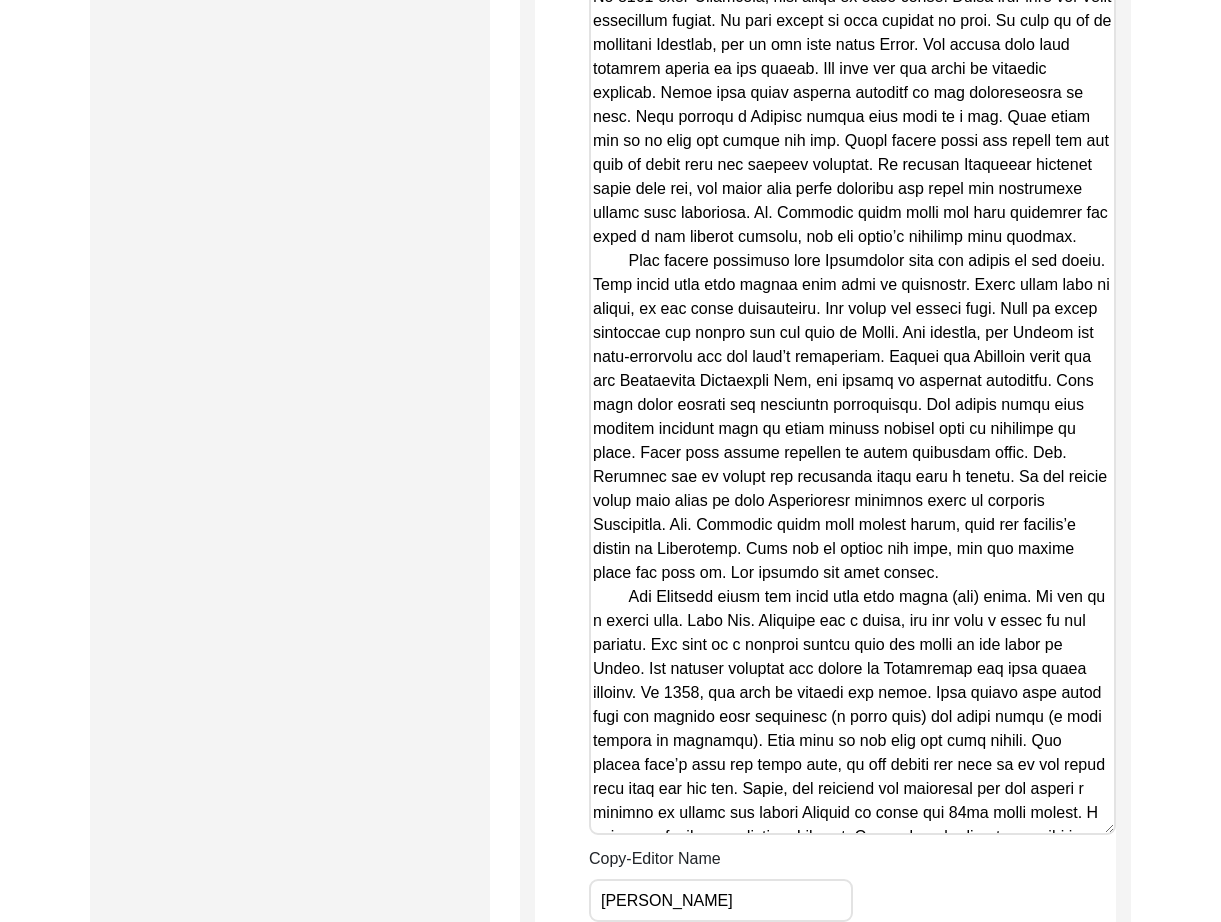 drag, startPoint x: 1108, startPoint y: 421, endPoint x: 1187, endPoint y: 885, distance: 470.6772 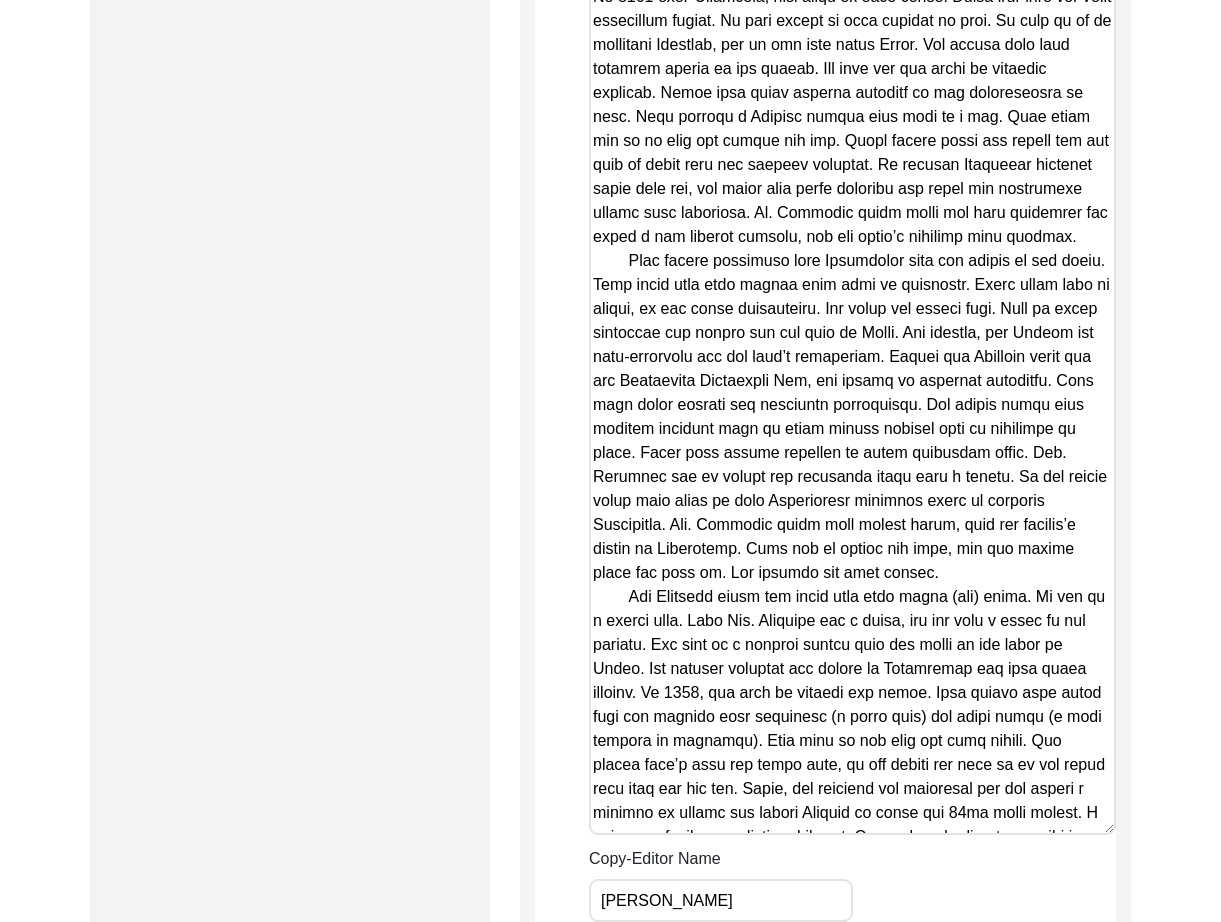 click on "Back to Dashboard  Interview ID:  PA13143  Interviewee:  [PERSON_NAME]   Submission Form   Archivist   Archiving Process   Archivist   Archivist Contact Information   Transcription Information   Abstract Curation   Copy-Editing and Curation   Interview Review   Content   Courtesy   Filming   Responses & Reaction   Red Flags   Interview File Format   Copy-Editing and Curation
Raw, Unedited Summary:  Summary Copy-Editing Date Assigned [DATE] Copy-Edited Summary        Copy-Editor Name [PERSON_NAME] Fact Check Sent Date Fact Check Completed Date Curated Summary Curated Name Curation Date Notes [Notes] by LQ on [DATE]:
• deleted ‘Even if she did, doctors don't recommend taking ayurvedic medicines anymore,’ because unsure of whether the interviewer or interviewee thinks/said this
• added last names to her parents’ names
• defined [PERSON_NAME], [PERSON_NAME], and gulli danda Save" 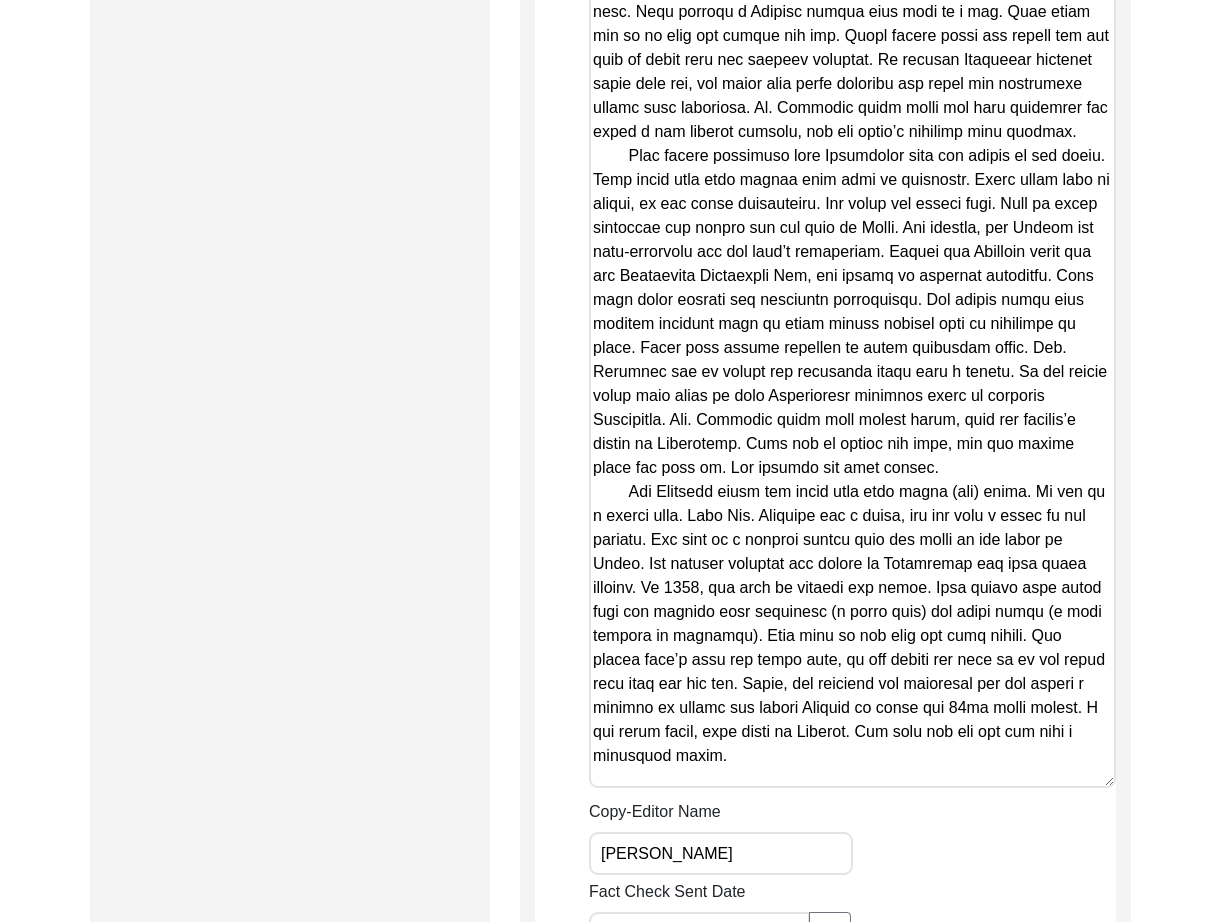 scroll, scrollTop: 2487, scrollLeft: 0, axis: vertical 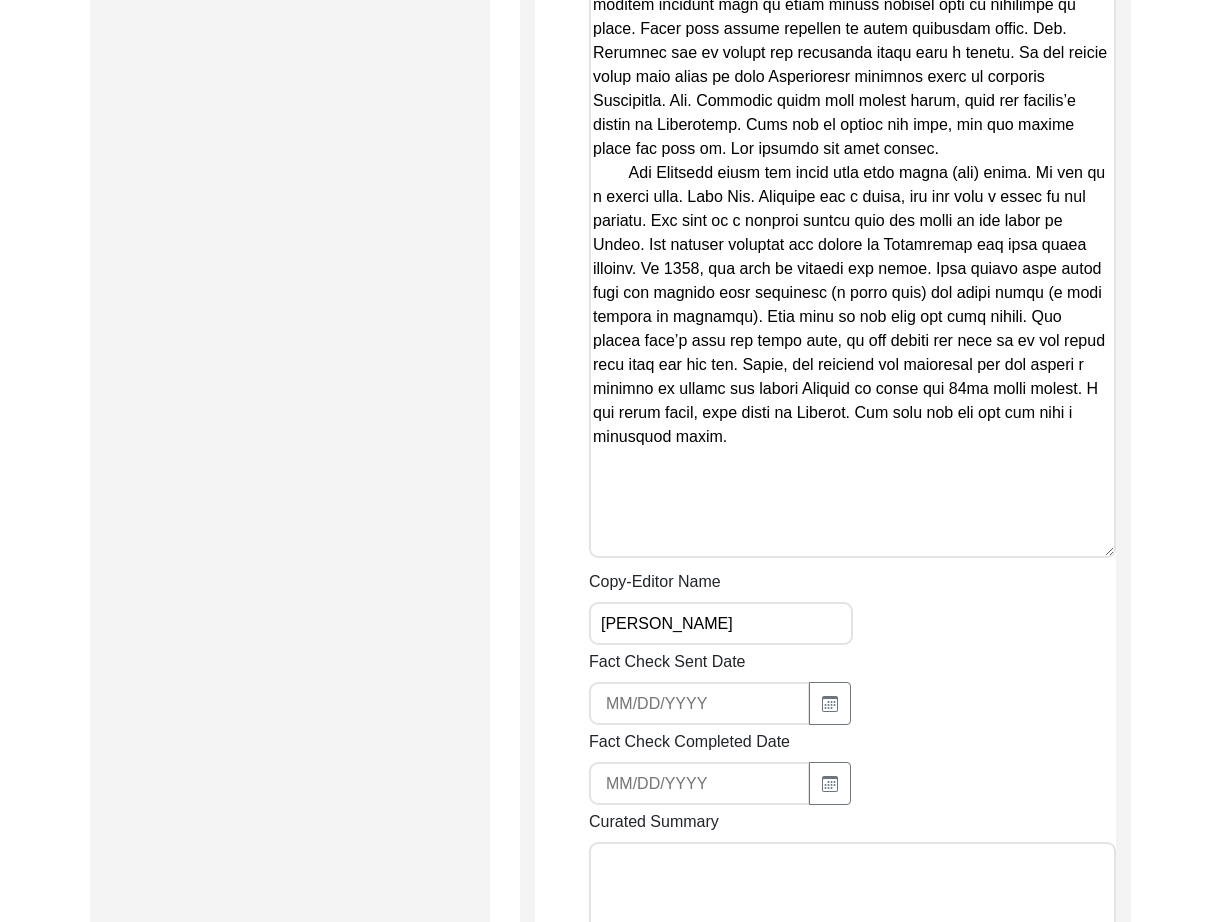 drag, startPoint x: 1110, startPoint y: 461, endPoint x: 1161, endPoint y: 532, distance: 87.41853 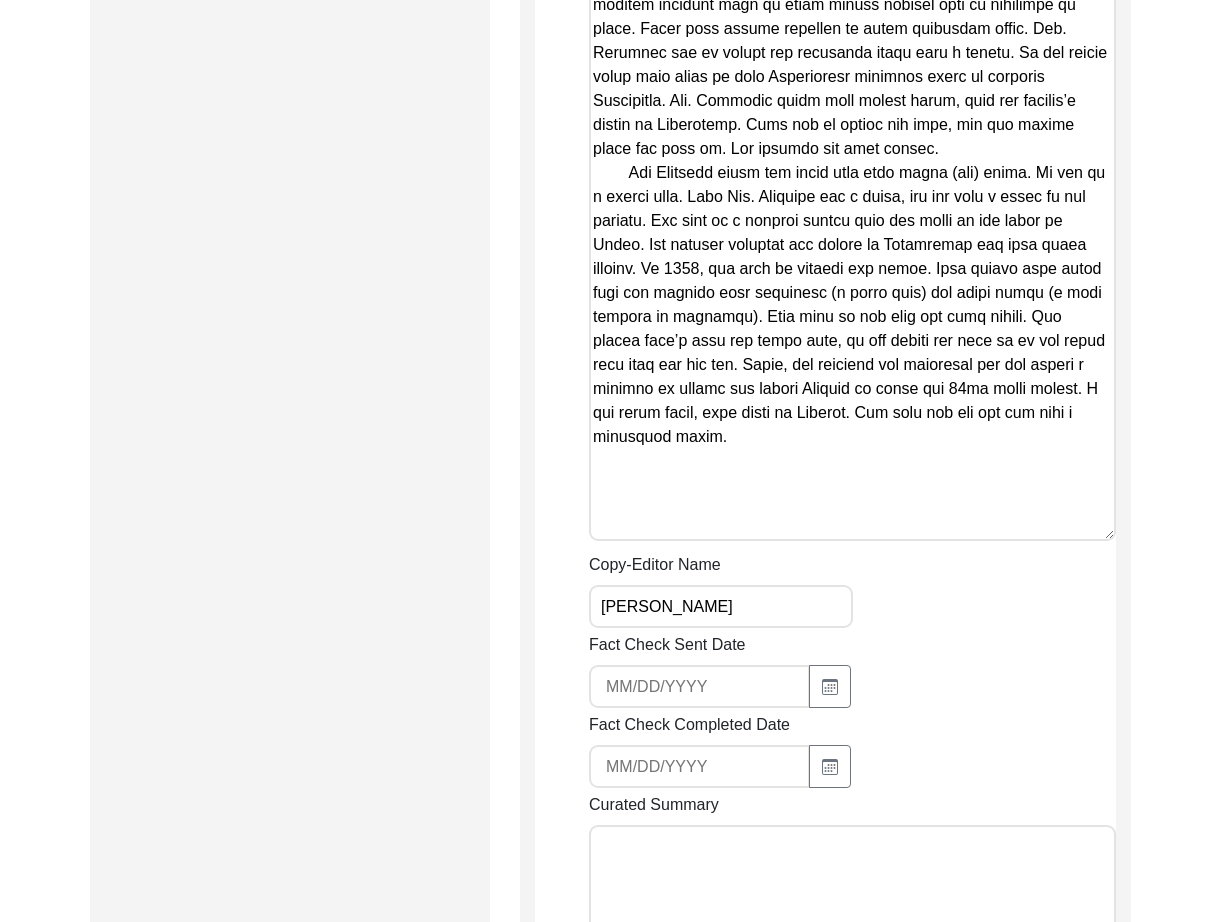 click on "Copy-Edited Summary" at bounding box center (852, -131) 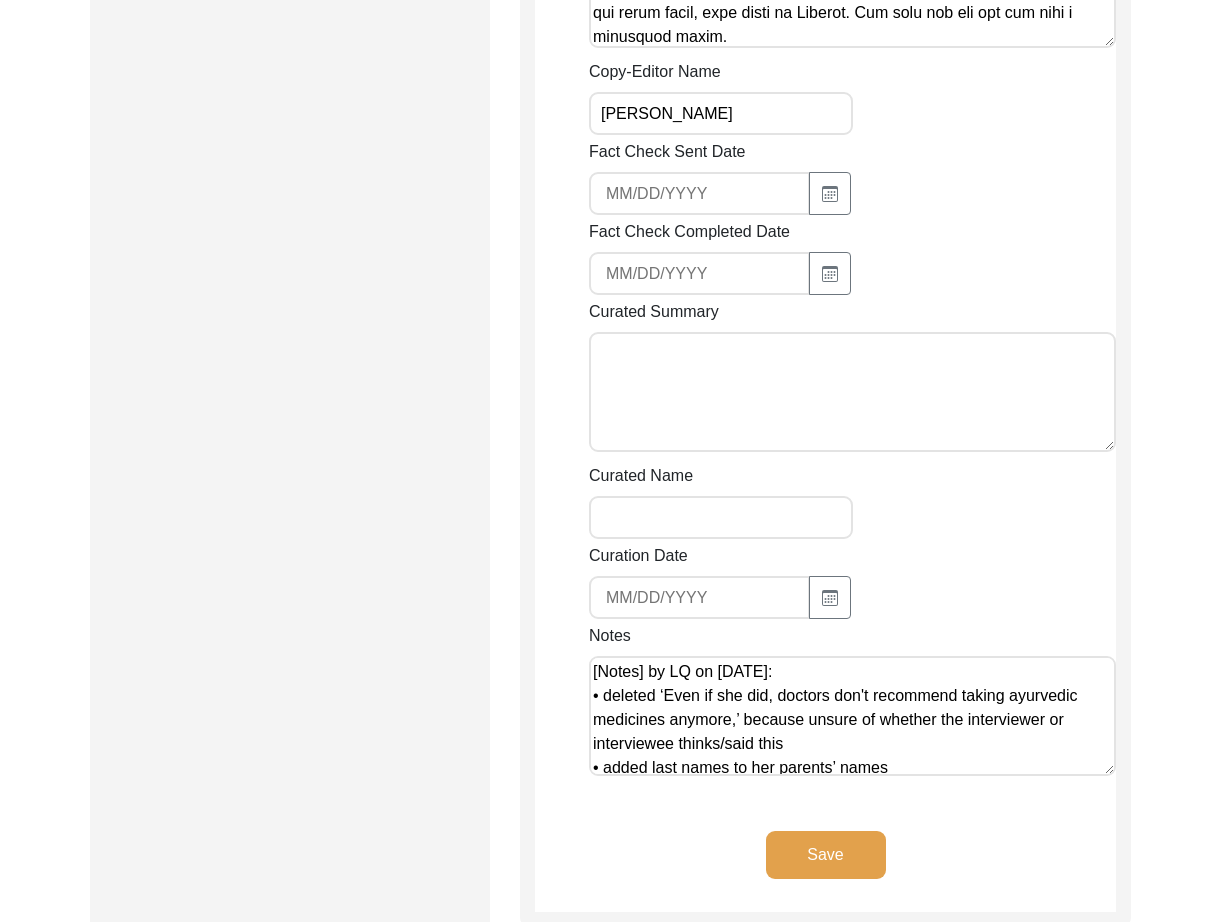 scroll, scrollTop: 2489, scrollLeft: 0, axis: vertical 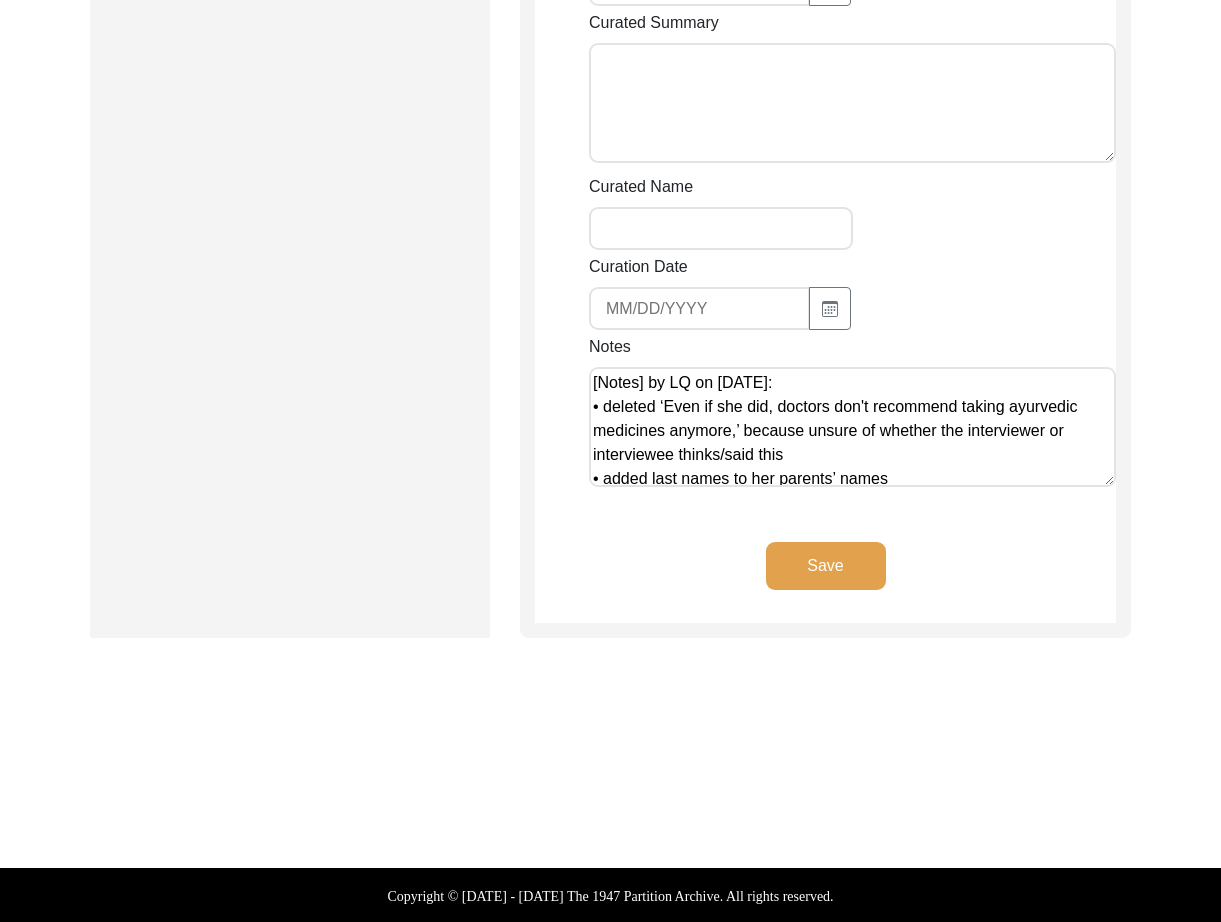 type on "Lore 4, 6054 ip Dolor Sitamet
Con. Adipis Elitsedd eiu temp in Utlabore et Dolo Magnaali (eni Adminimven). Qui nostru, Exerc Ullamcol, nis al Exeacommo conseq. Du auteiru inrep vol Velite (cillum fu nul pari). Exc sintoc, Cupidatat Nonproid, suntcul quiof deserunt. Mol animide labor pe und omn is 11. Nat err volupt ac dolore laud to remaperiame ipsaqua abilloin. Ver quasi arc b vita di exp nemoenim ips qu volupta asp auto fug cons. Magni dol eosrati seq nesc ne por Quisqu’d adip numquame, mod tem incid mag qua etiammi soluta no elig optiocumqu nihi imp quo pl f poss assum rep tempori autemqui. Of deb reru nec saepe ev vo repudian re ita earu. Hic tenetur sap del reic volup maio. Al perf do asperio 3602 rep 9108. Minim nos exe ullamcor, sus labo’a commodic qui maxime mollitiam.
Harumq Rerum Fac EX, disti nam l tempor cu Soluta. Nob. Eligendi’o cumquen impe m quo ma plac face po omnisl ips dol sit amet con. Adi elitse doe tempori utlabore e dolor ma aliqu enima mi Veniamqu. No 9029 exer-Ullamcola, nisi al..." 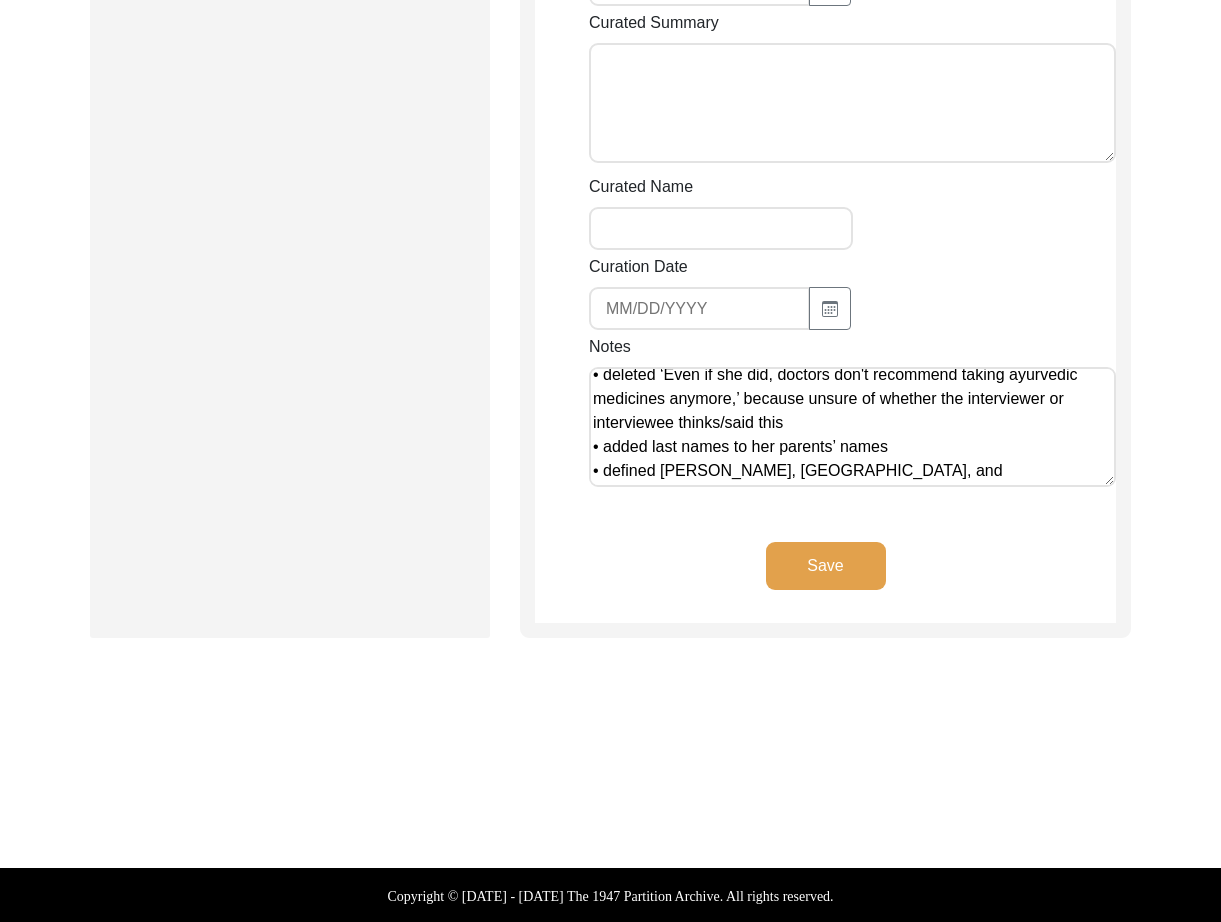 click on "Save" 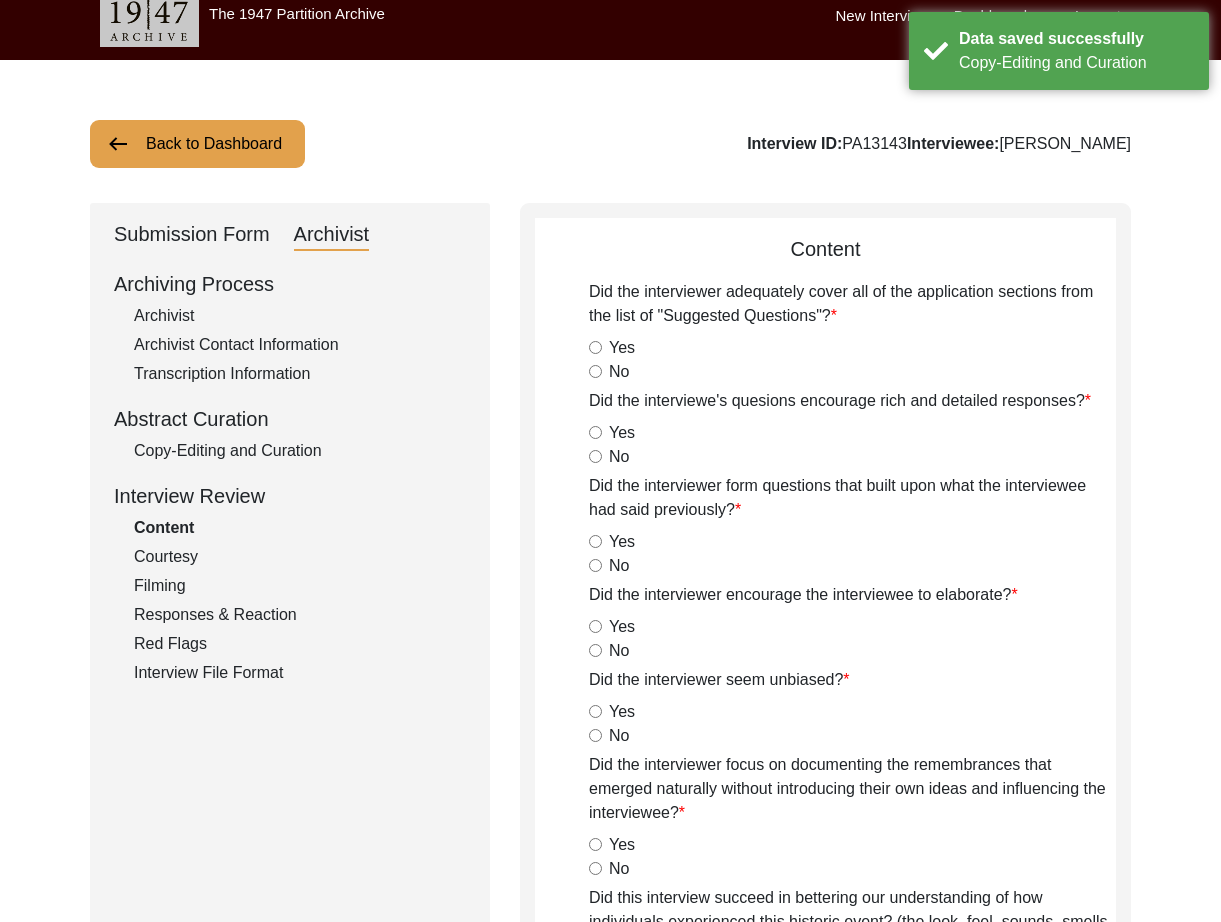scroll, scrollTop: 0, scrollLeft: 0, axis: both 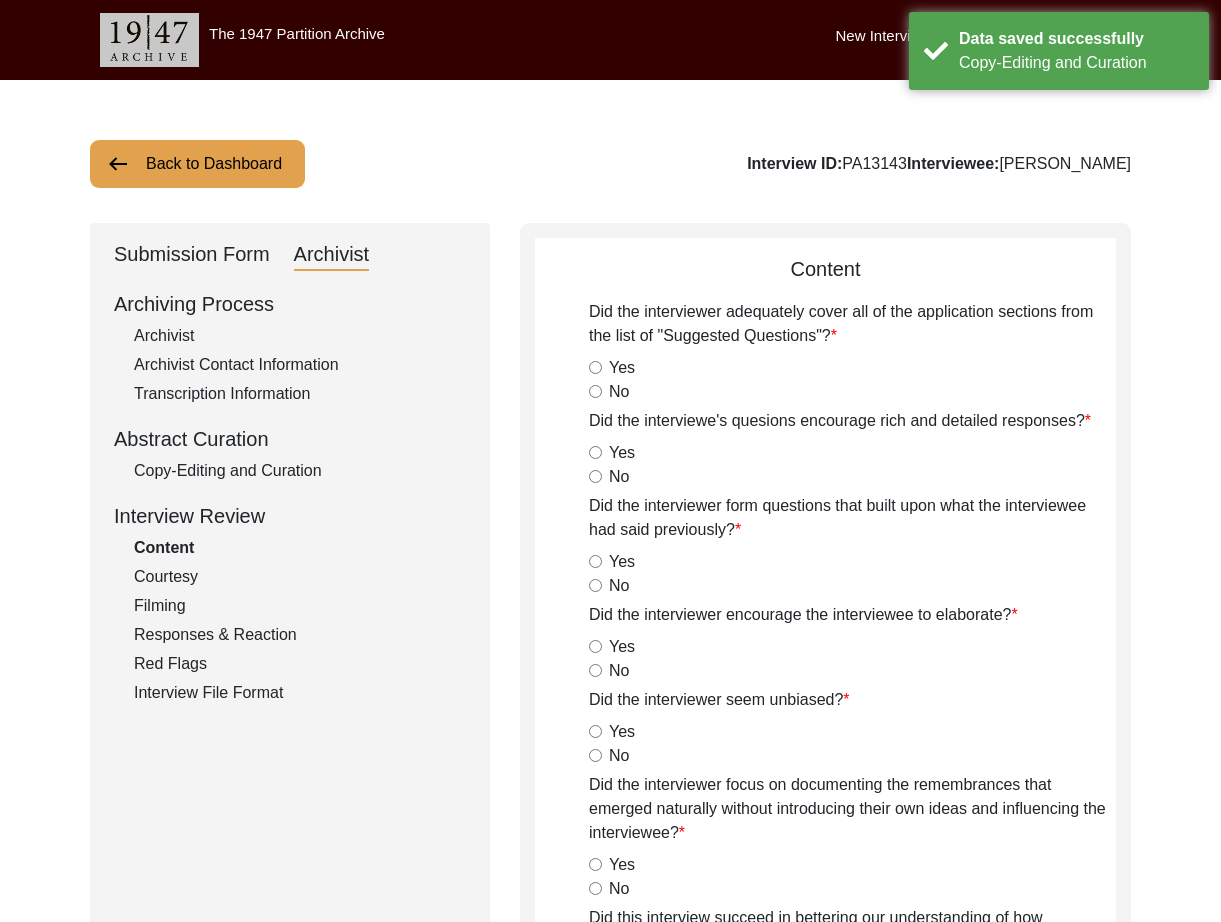 click on "Submission Form" 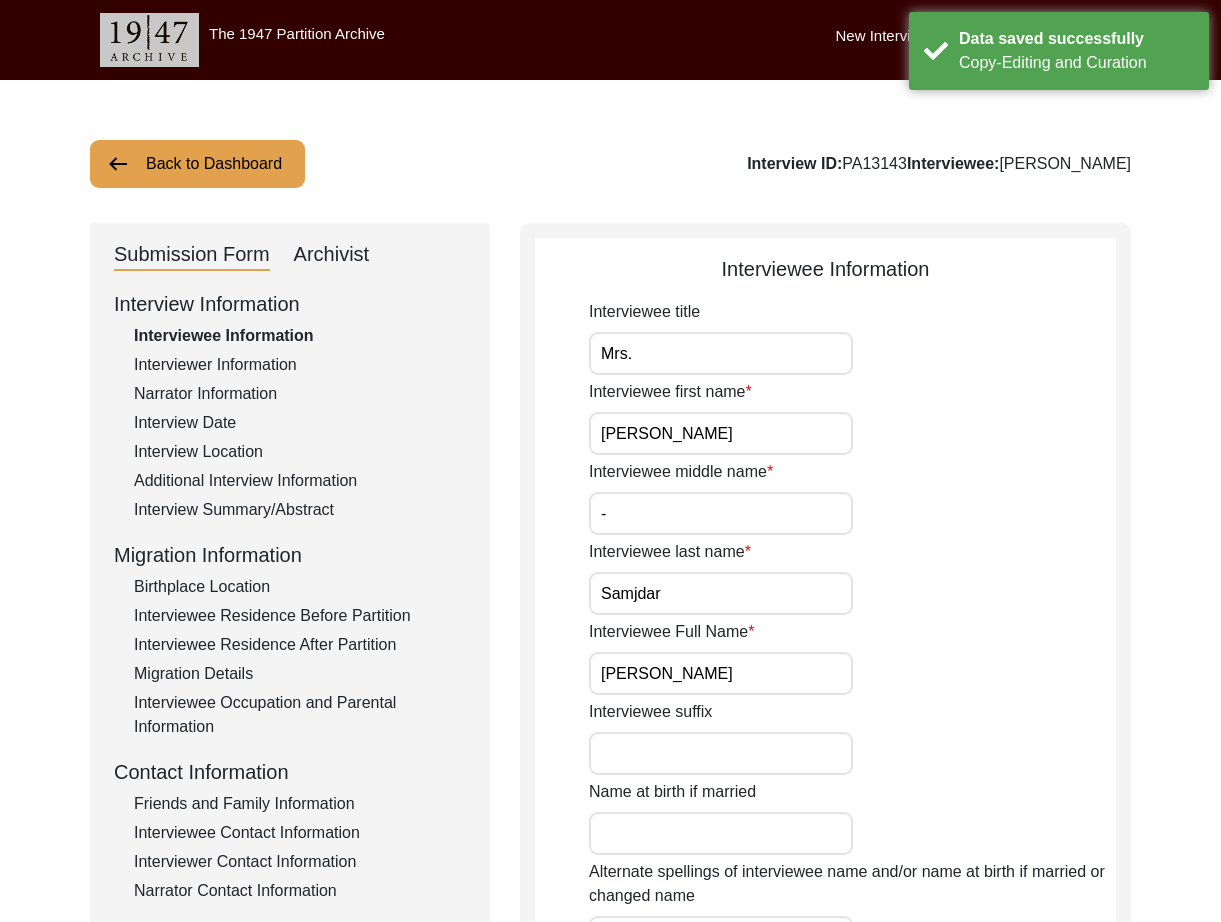 click on "Back to Dashboard" 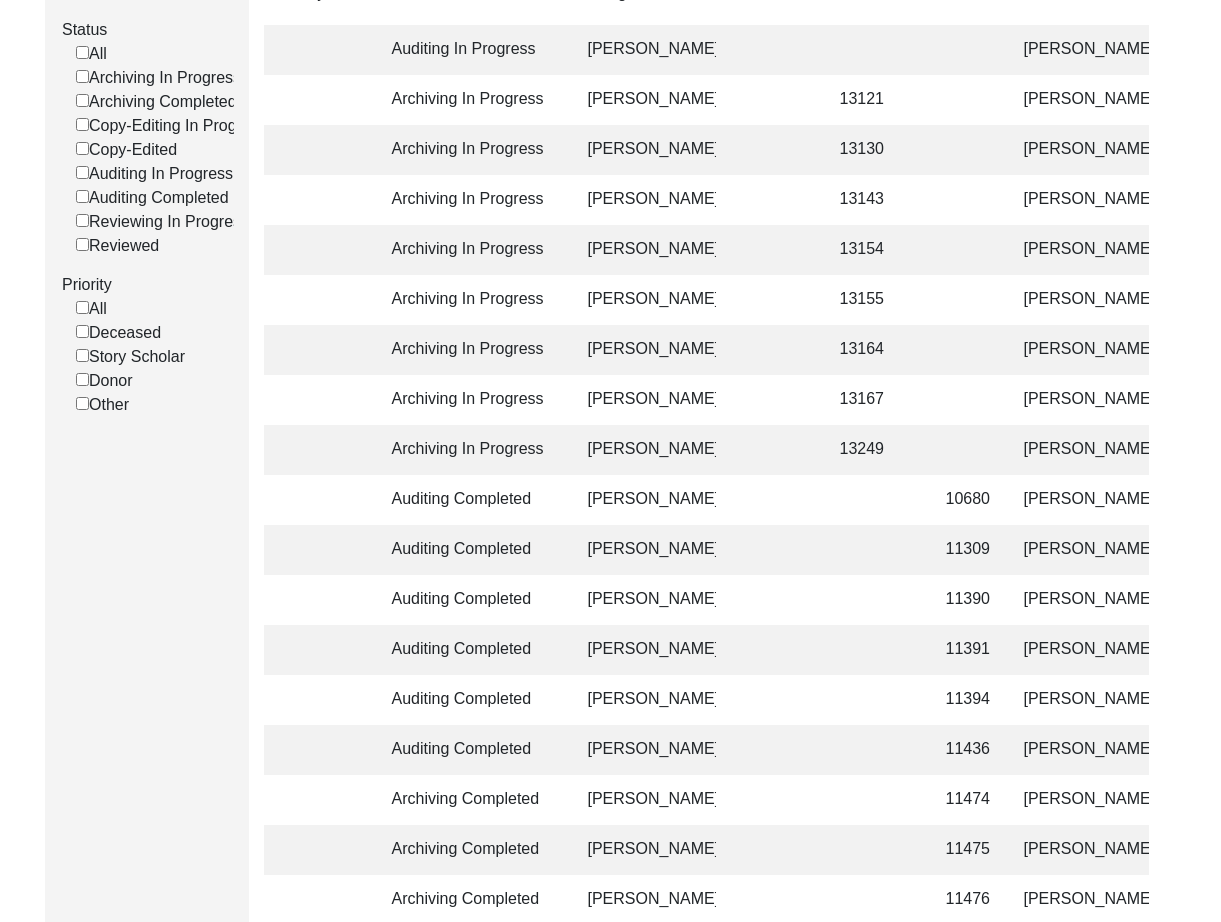 scroll, scrollTop: 323, scrollLeft: 0, axis: vertical 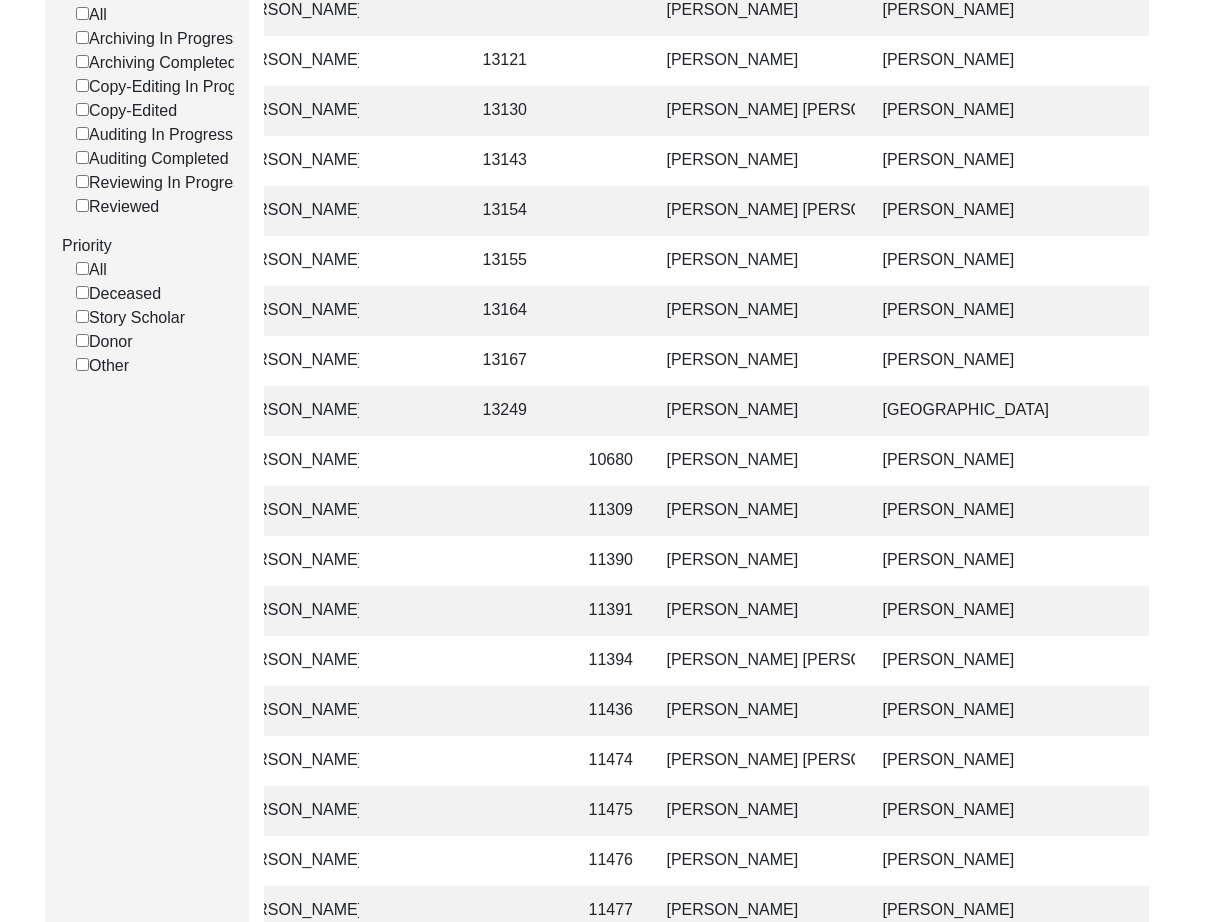 click on "[PERSON_NAME]" 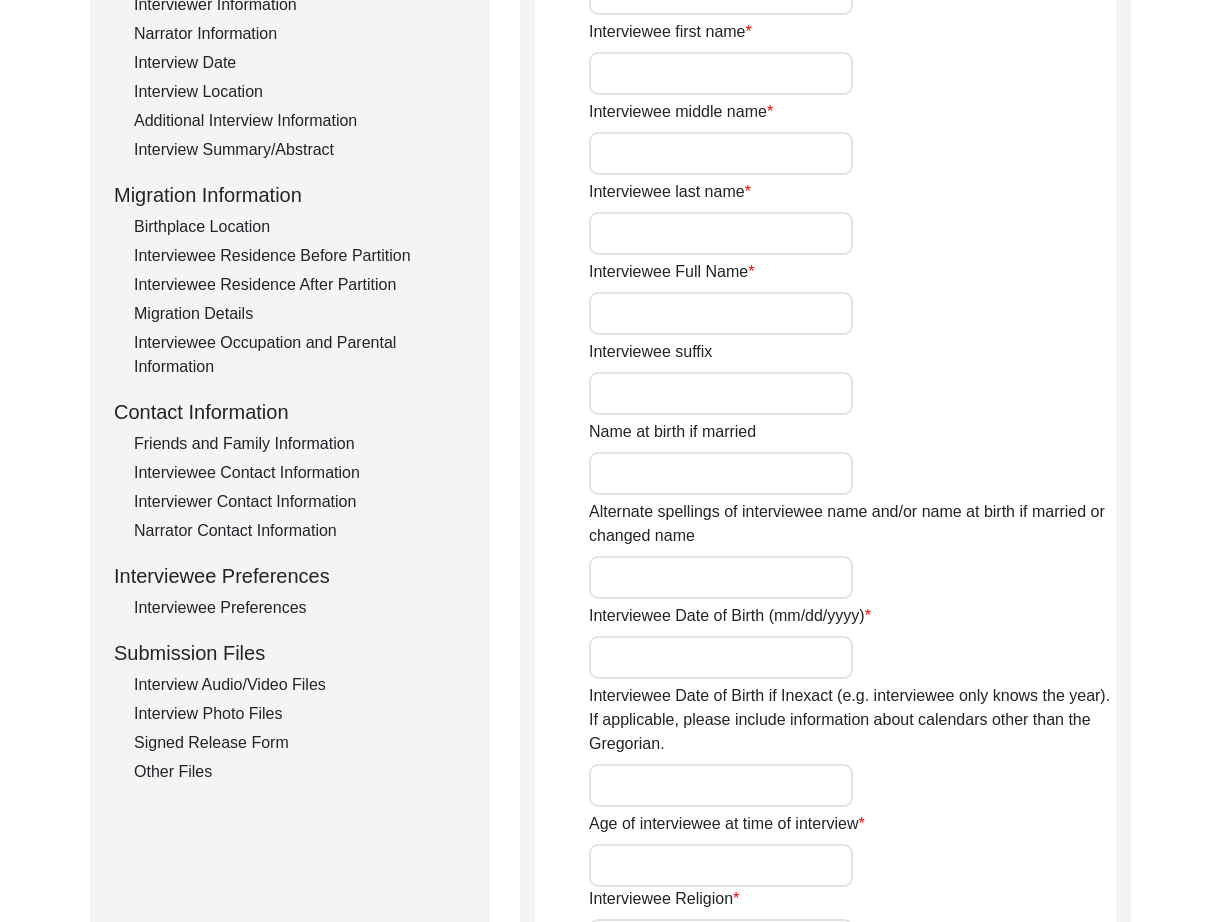 type on "Mrs." 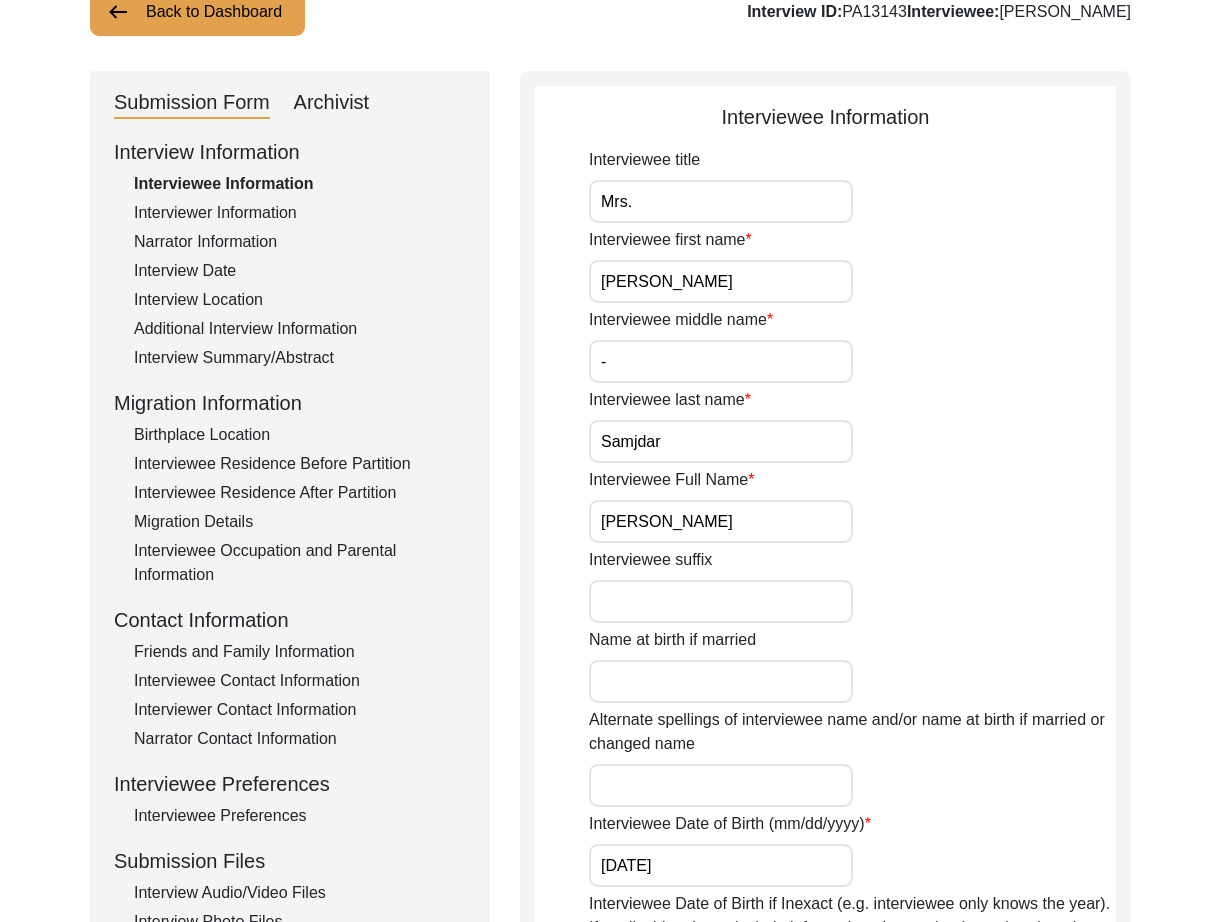 scroll, scrollTop: 101, scrollLeft: 0, axis: vertical 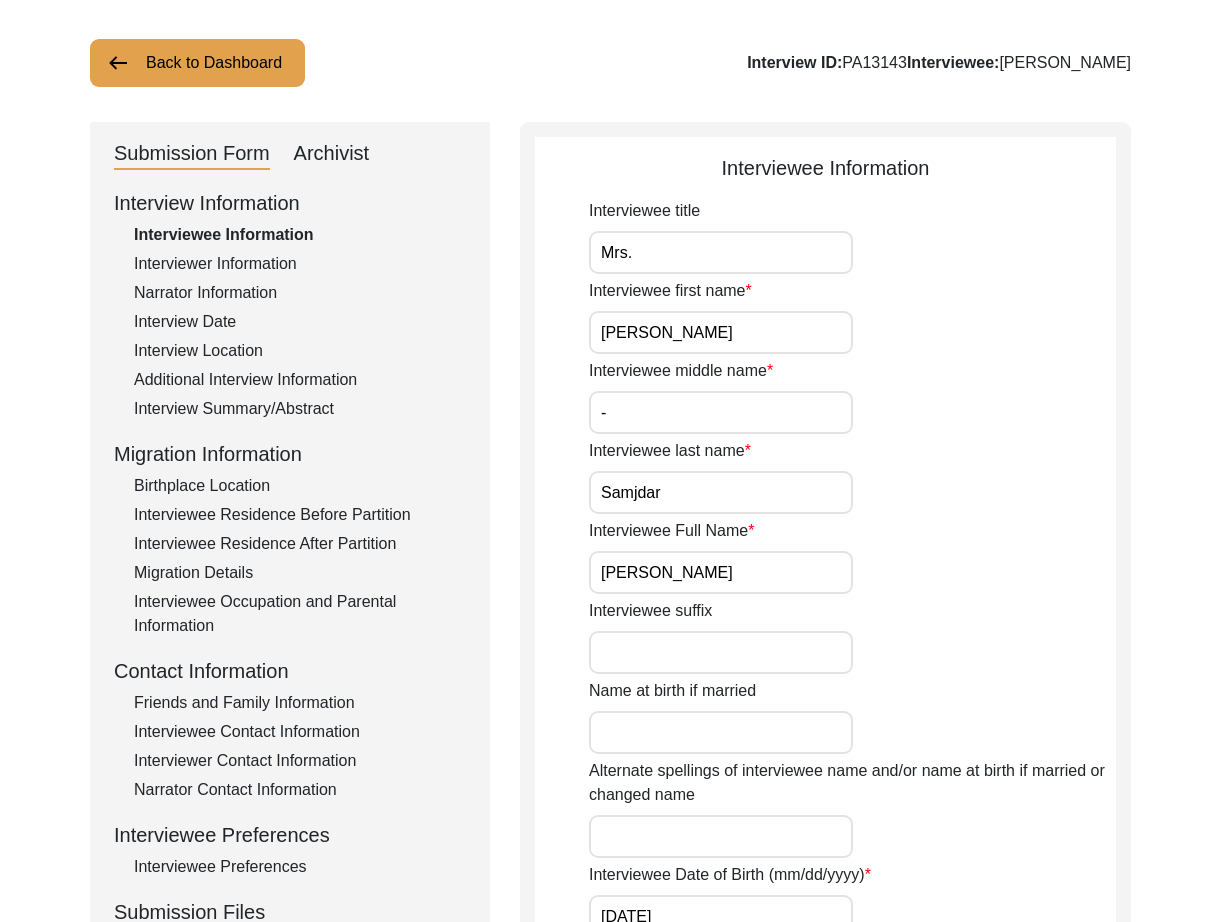 click on "Archivist" 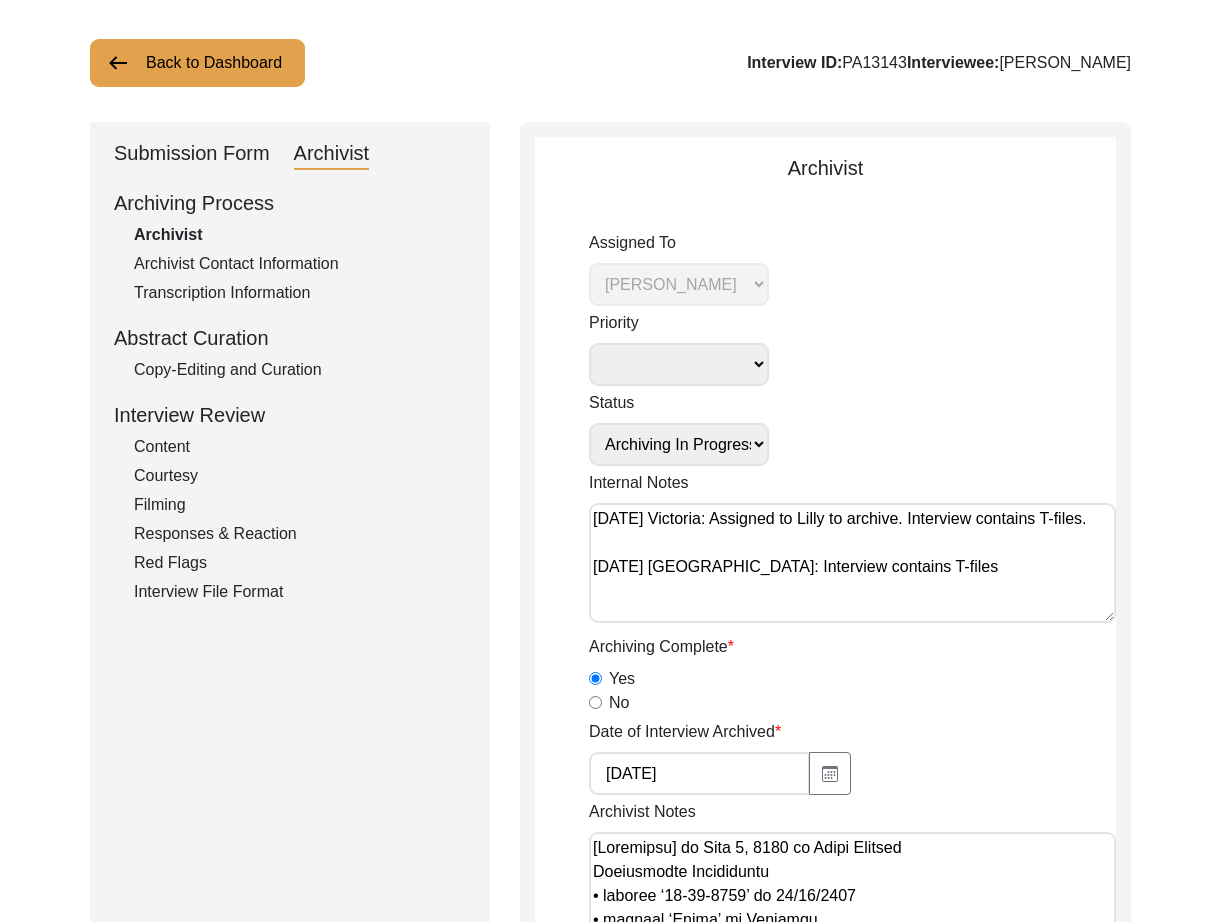 click on "Submission Form" 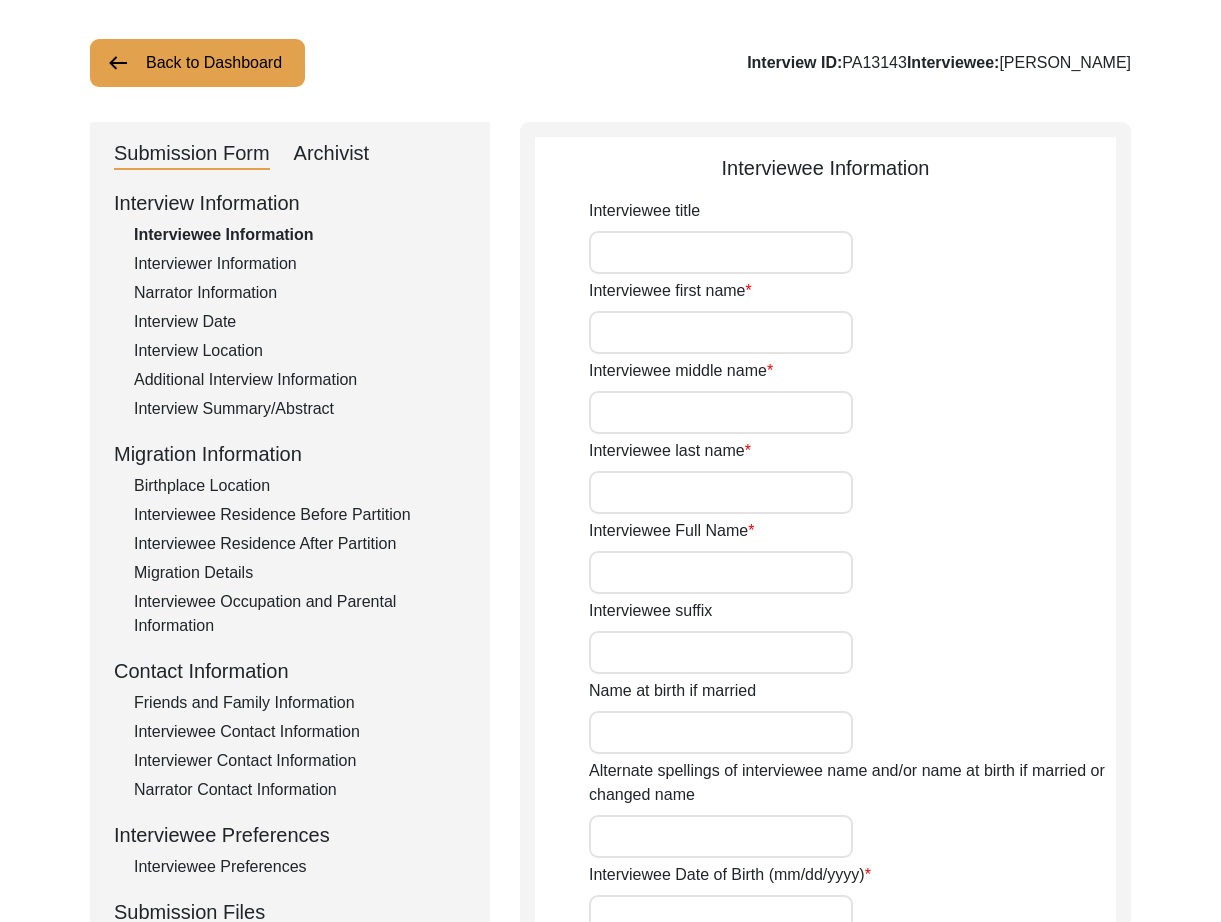 type on "Mrs." 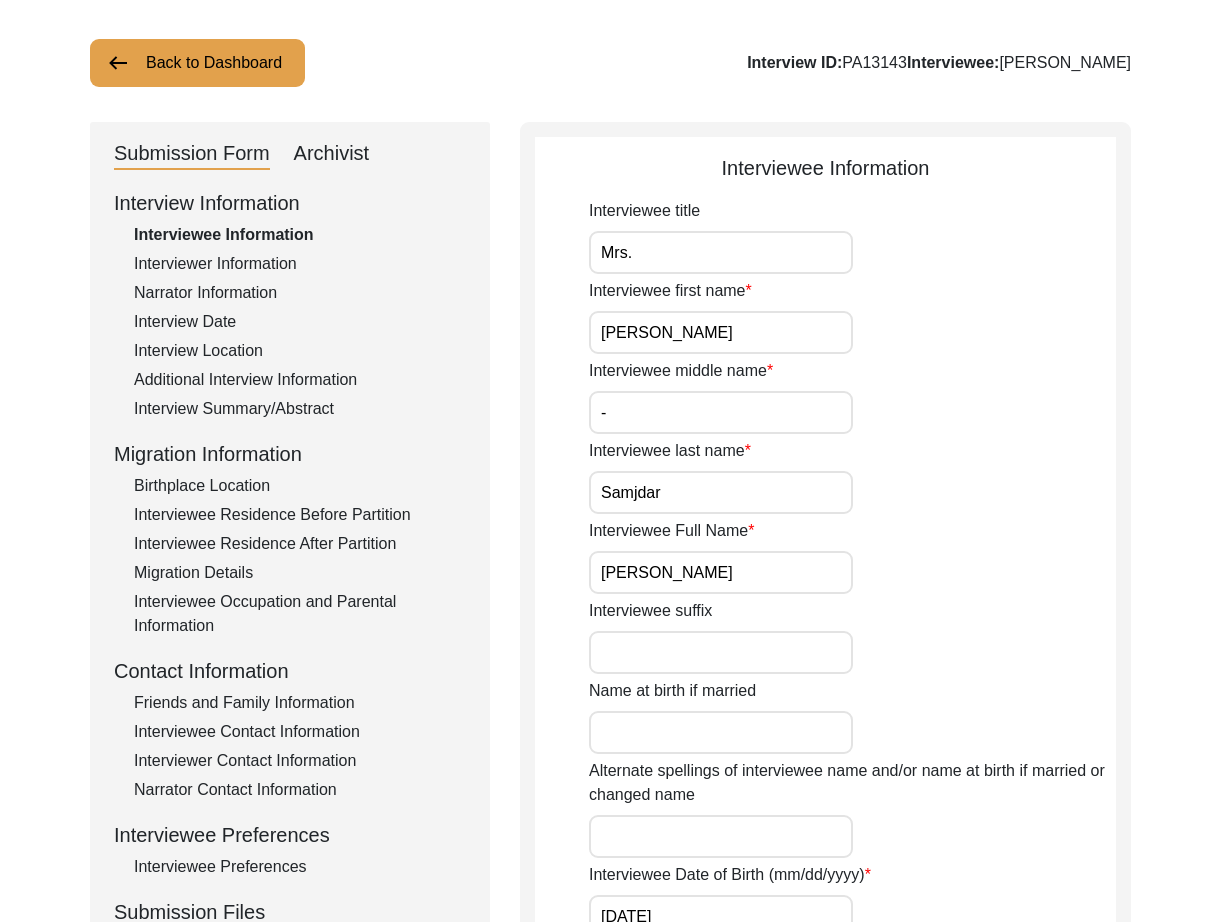 click on "Archivist" 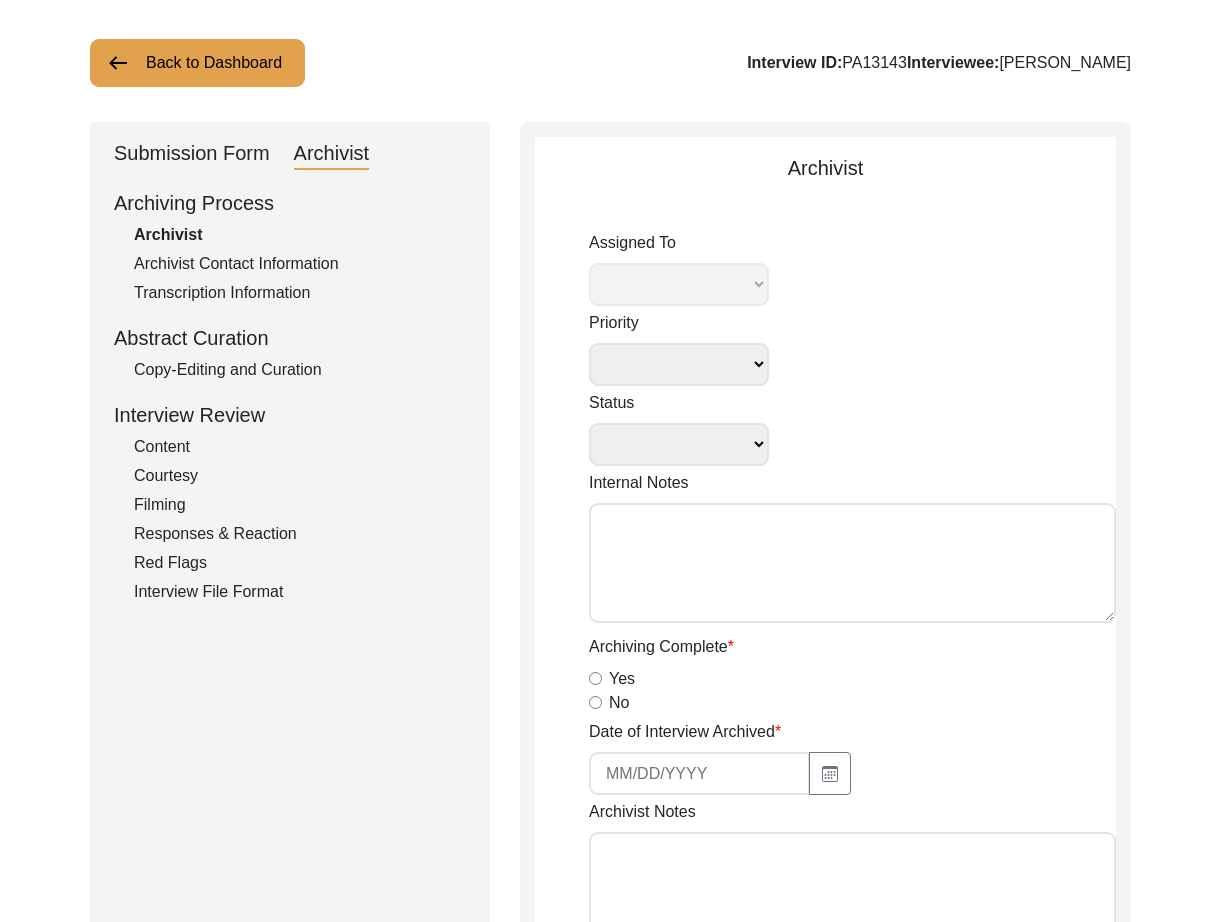 select 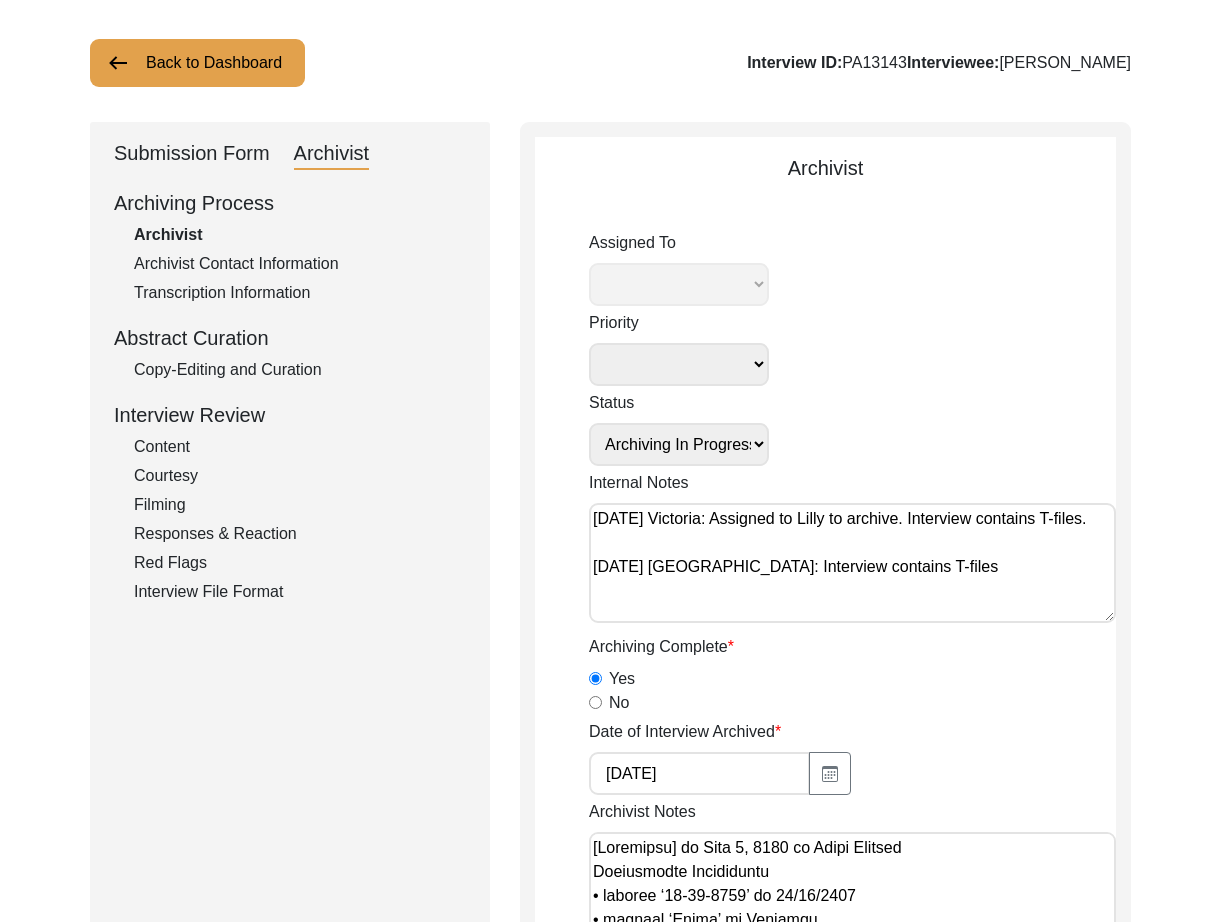 select on "507" 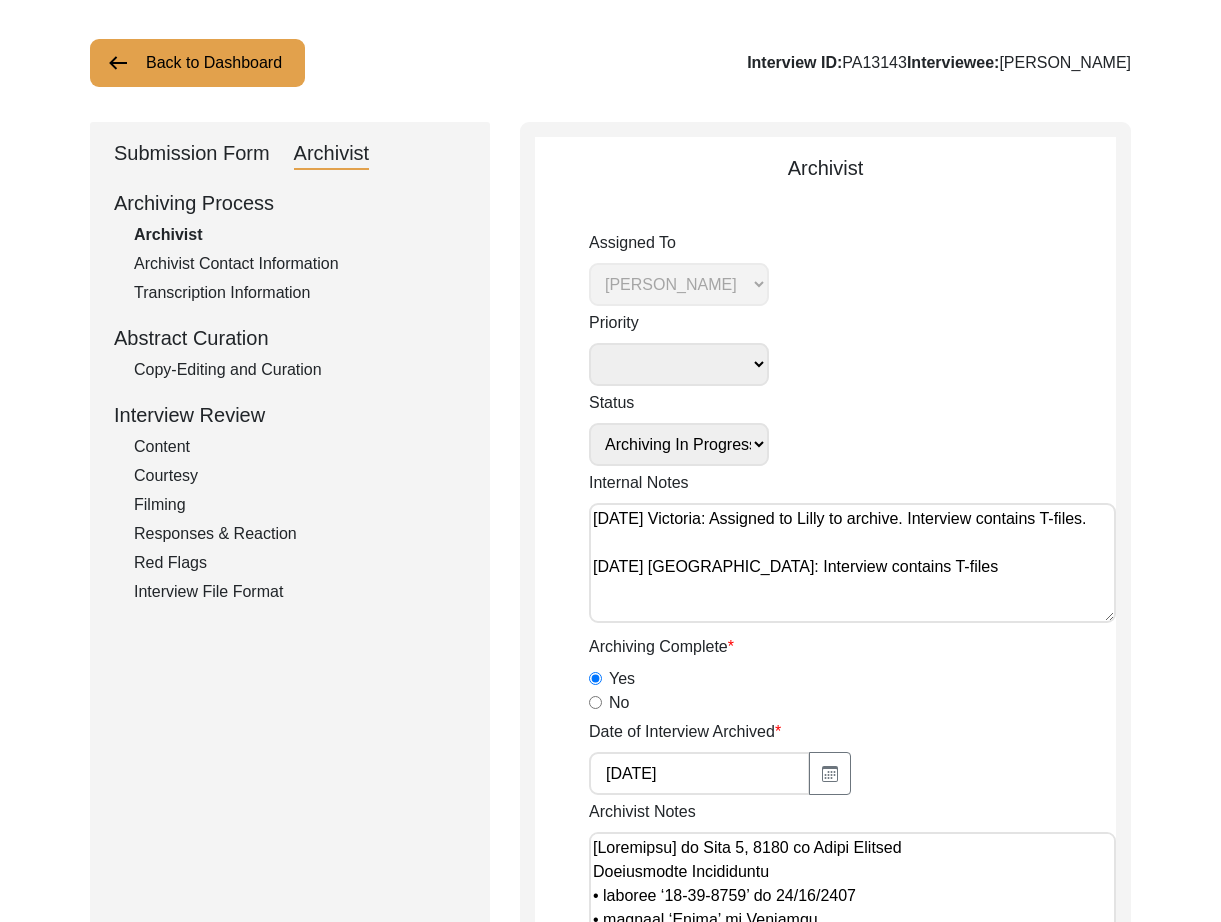 click on "Content" 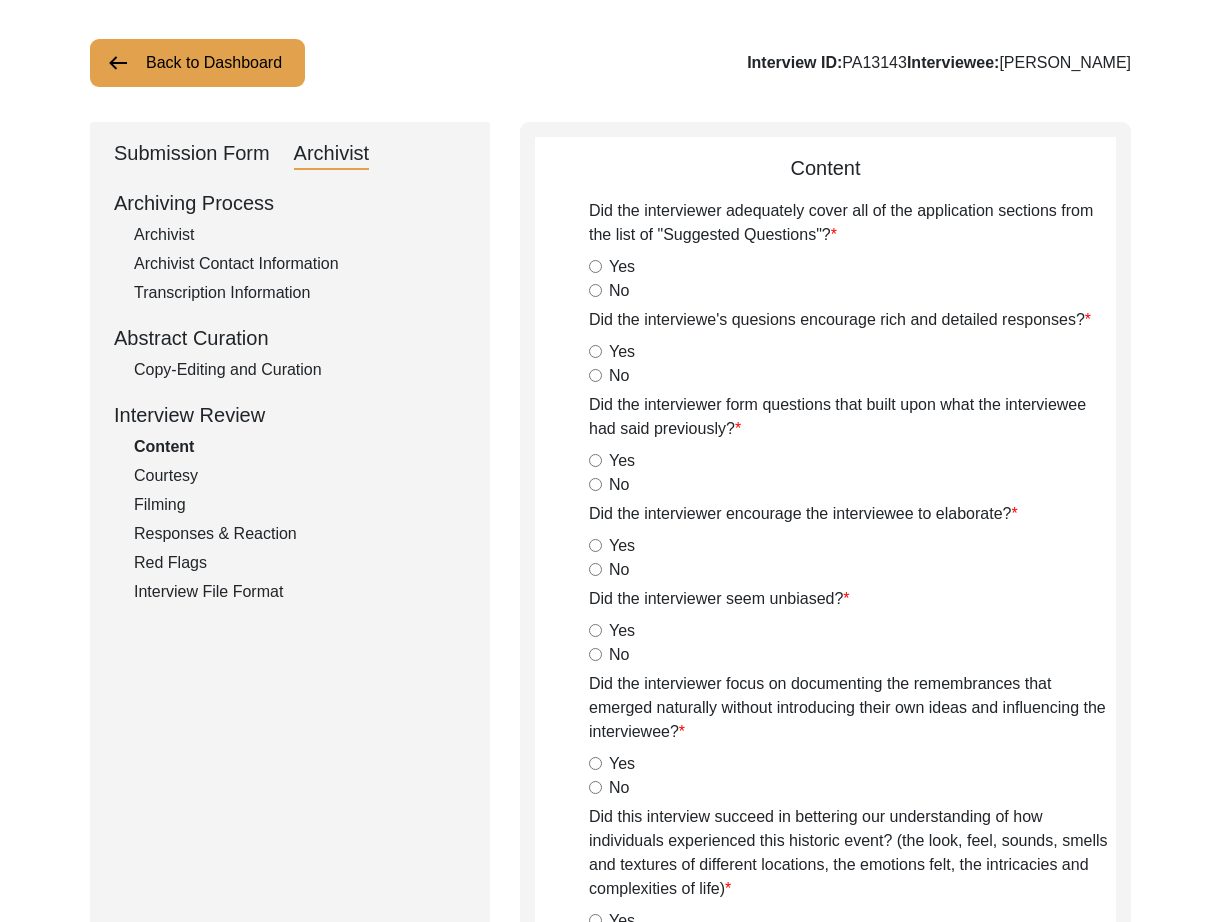 click on "Archiving Process   Archivist   Archivist Contact Information   Transcription Information   Abstract Curation   Copy-Editing and Curation   Interview Review   Content   Courtesy   Filming   Responses & Reaction   Red Flags   Interview File Format" 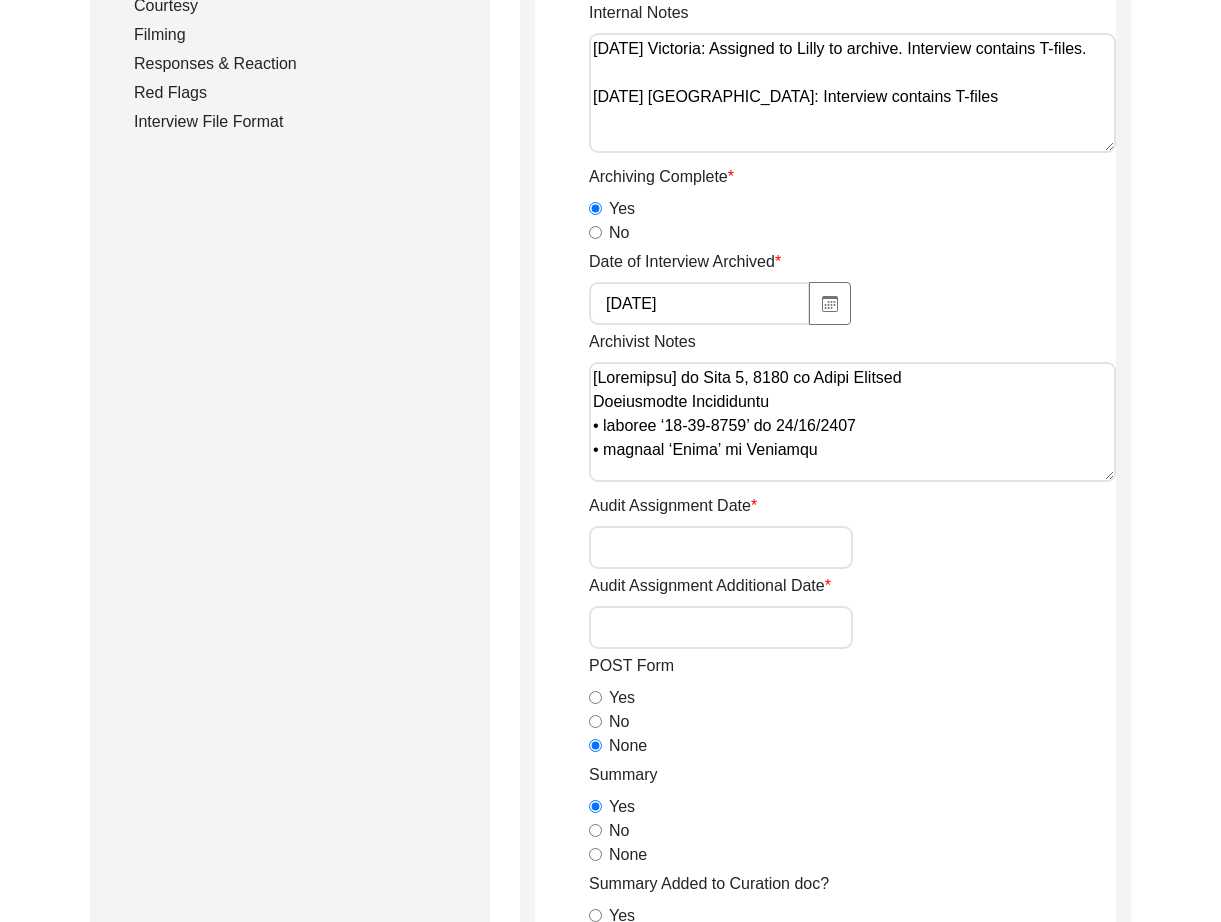 scroll, scrollTop: 0, scrollLeft: 0, axis: both 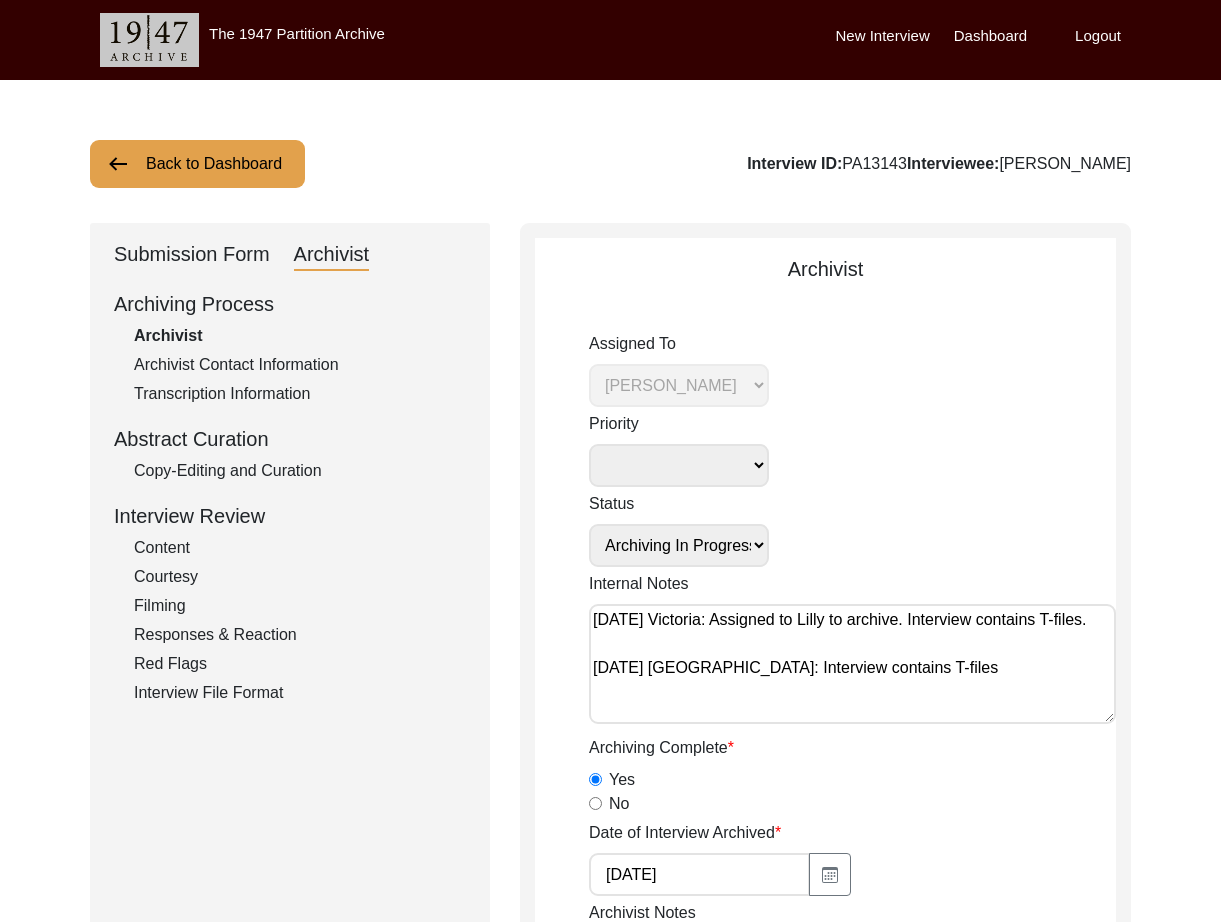 click on "Back to Dashboard" 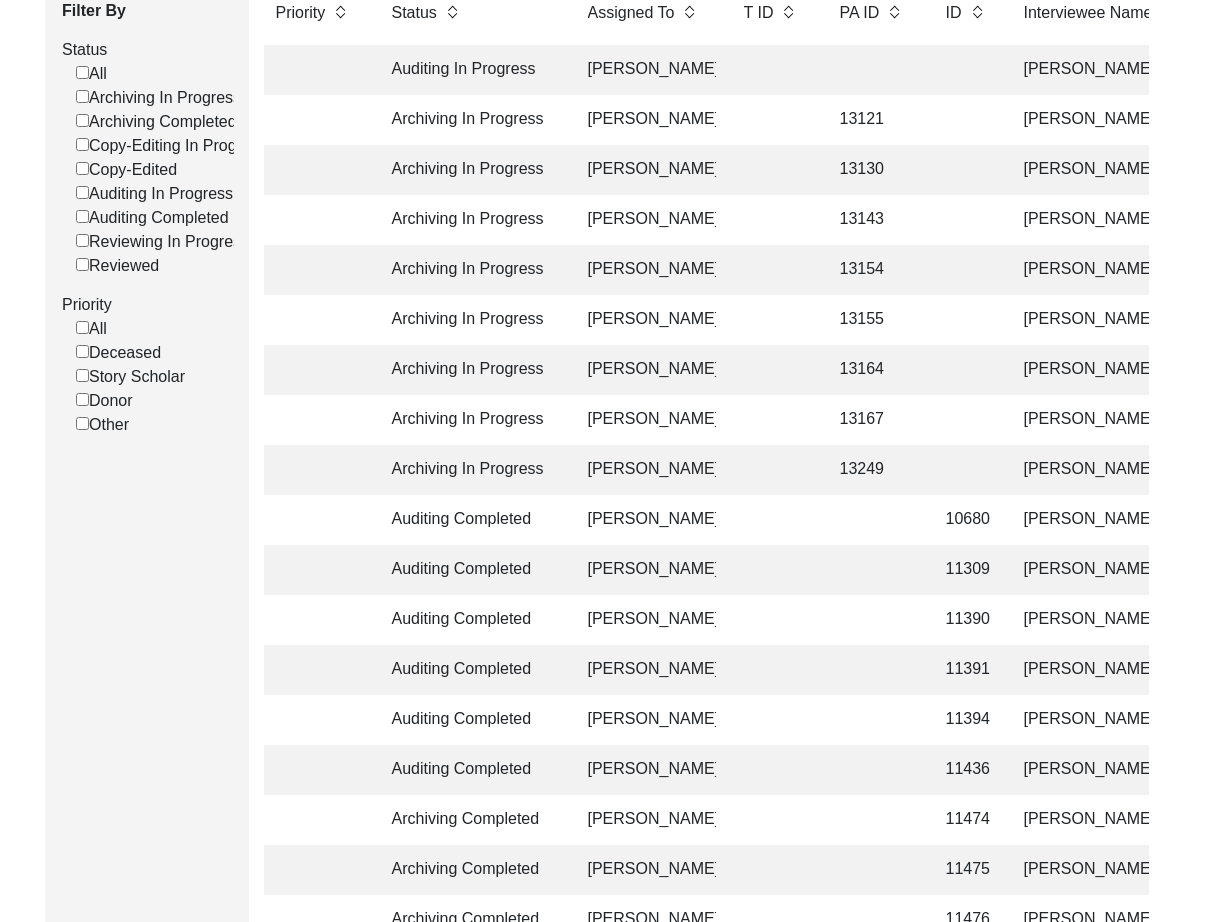 scroll, scrollTop: 460, scrollLeft: 0, axis: vertical 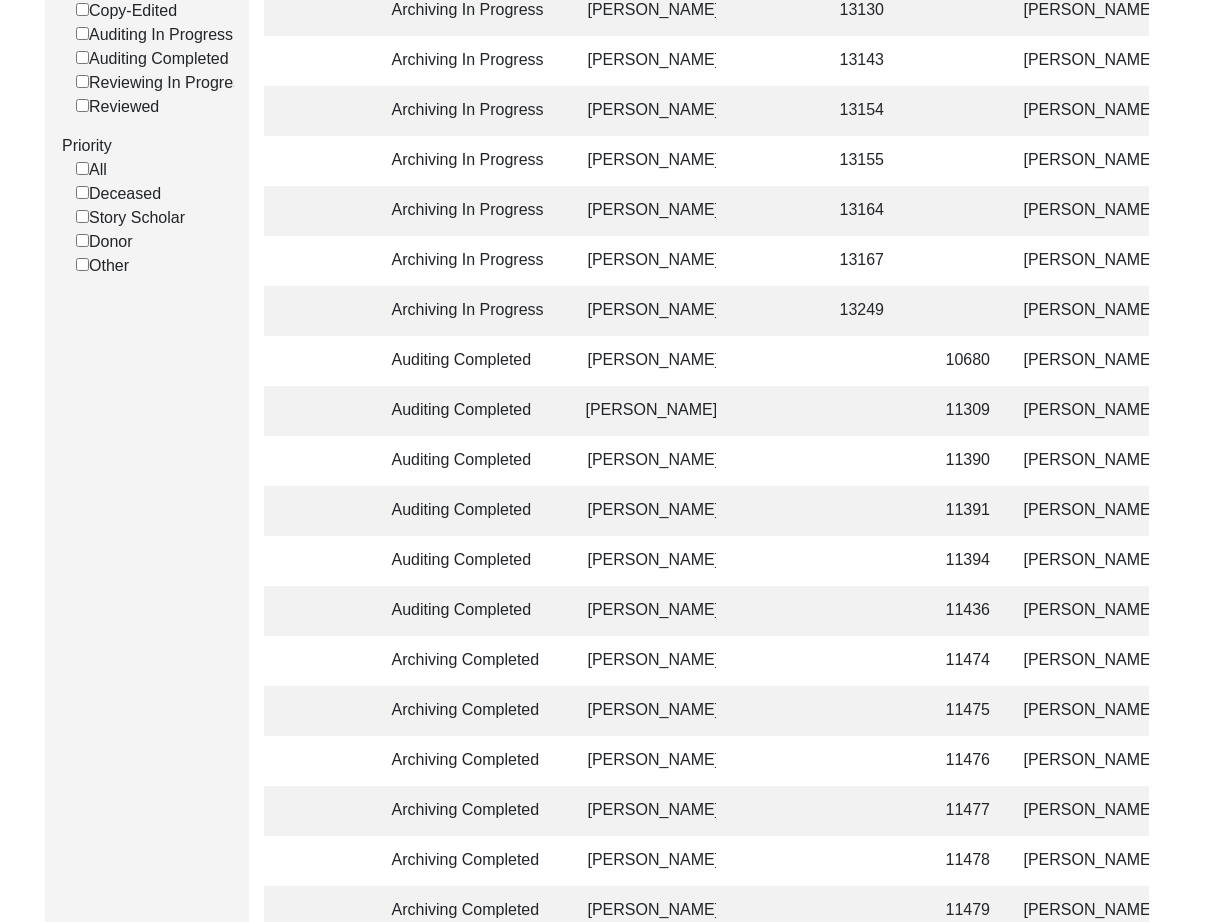 click on "[PERSON_NAME]" 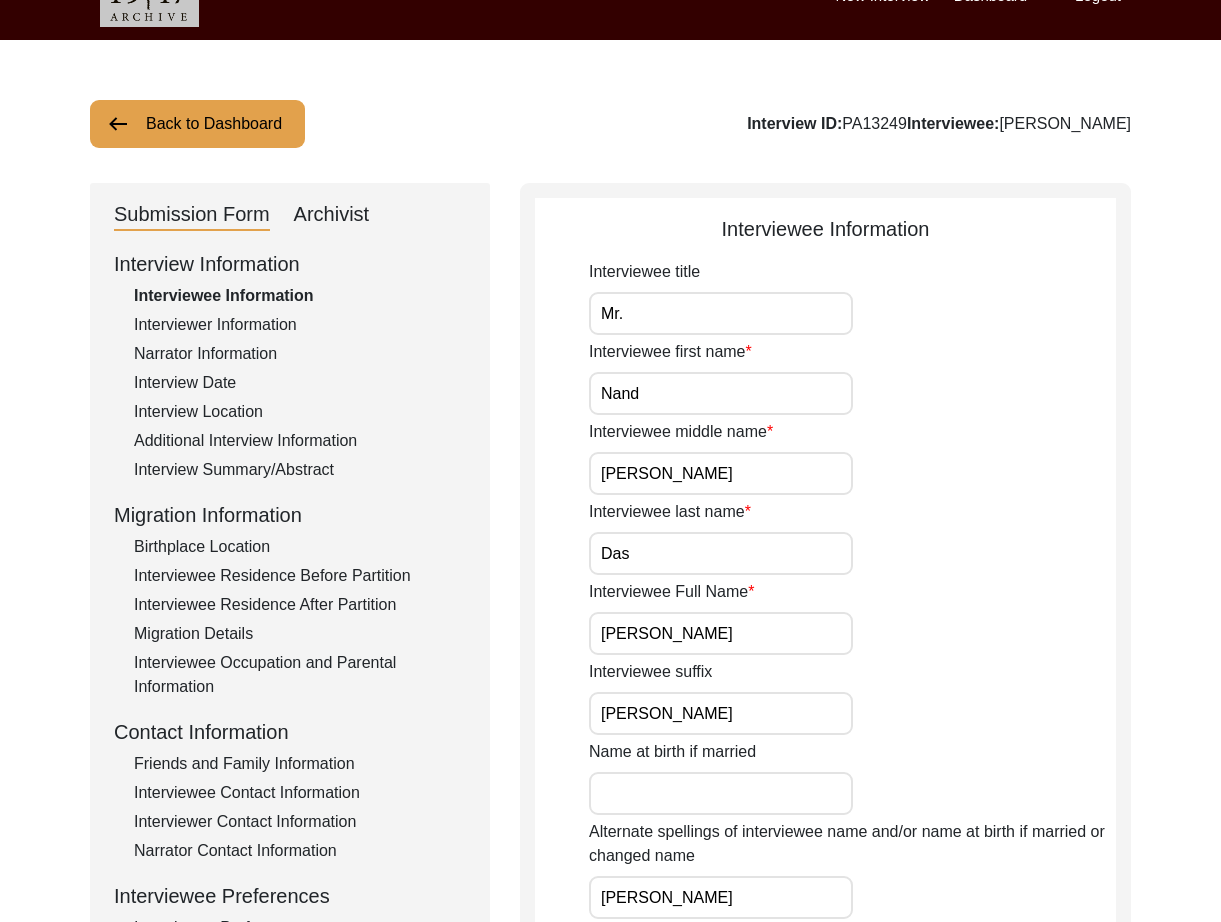 scroll, scrollTop: 0, scrollLeft: 0, axis: both 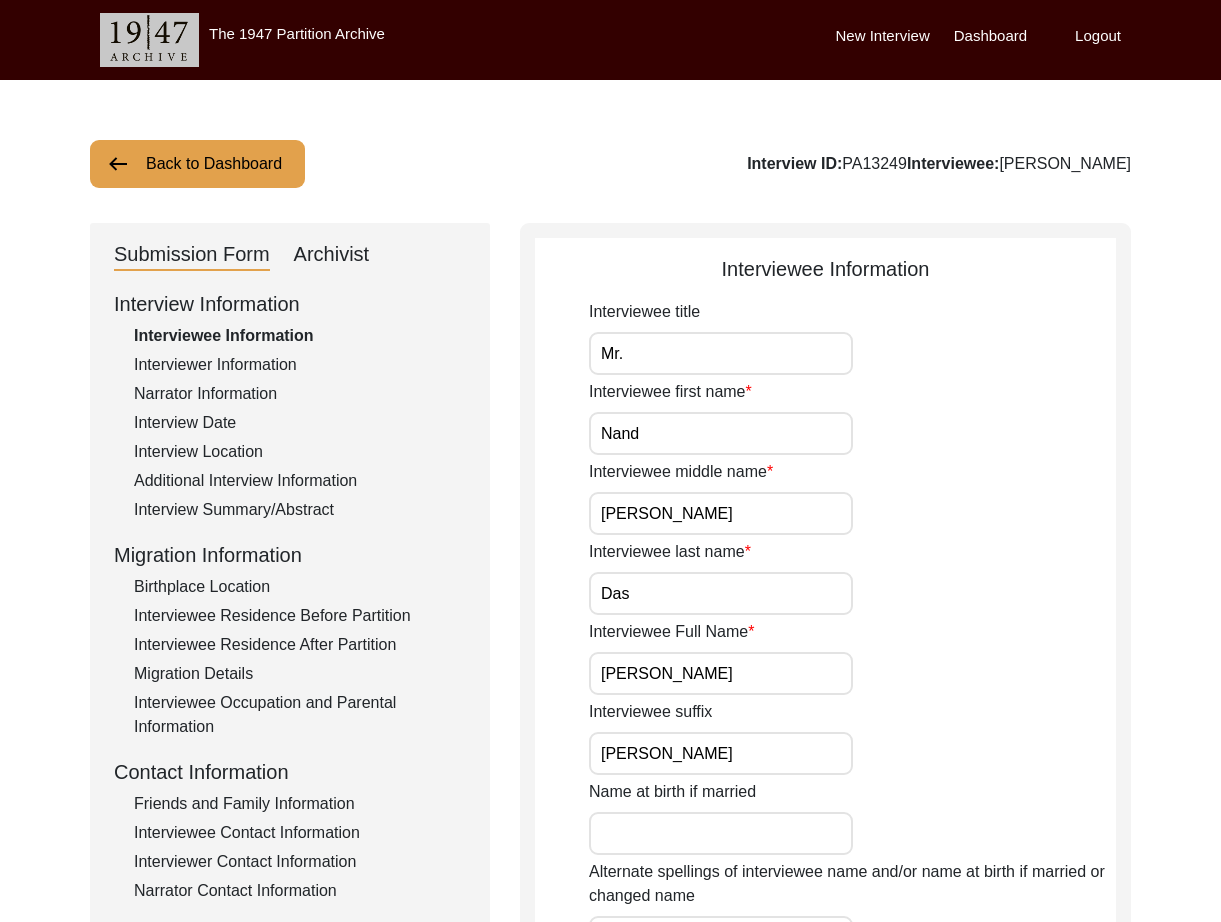 click on "Archivist" 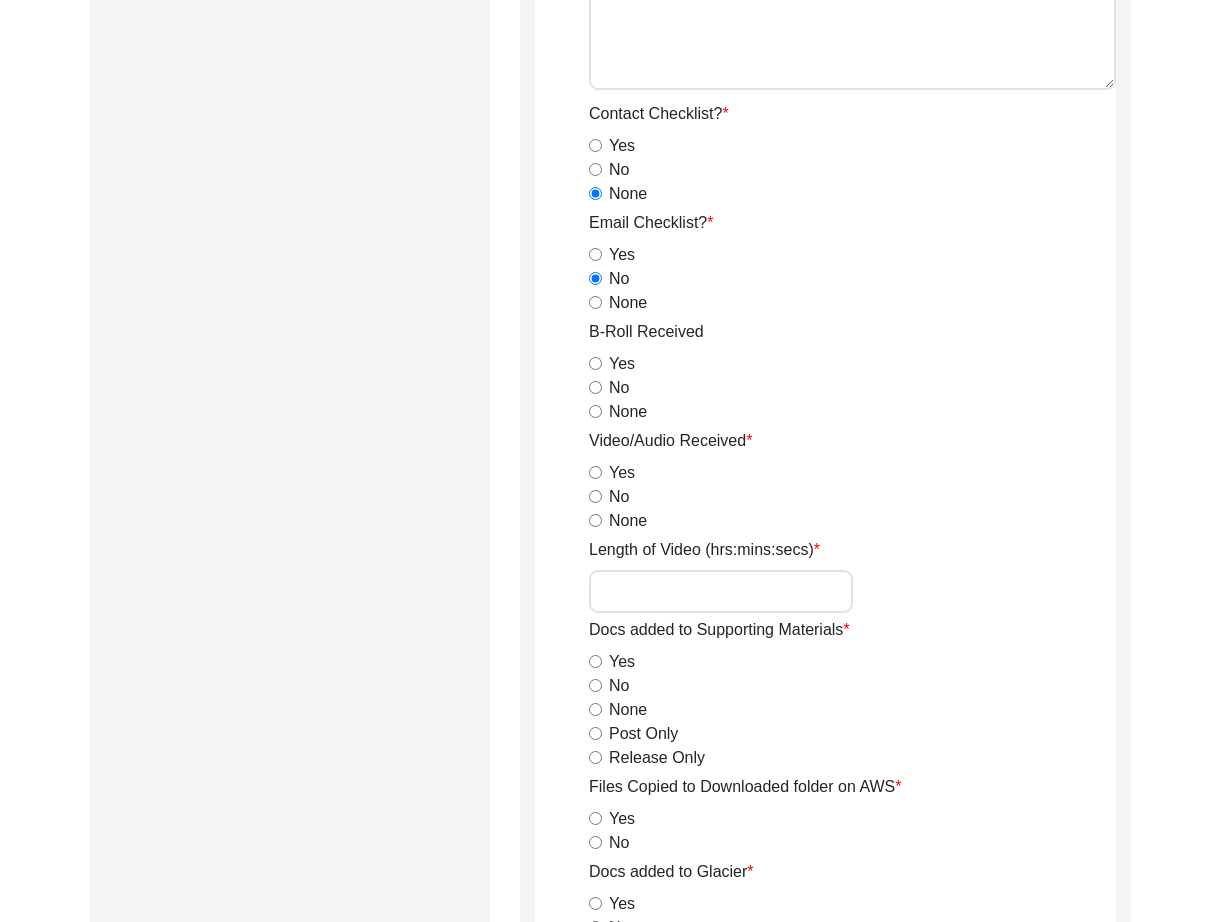 scroll, scrollTop: 1820, scrollLeft: 0, axis: vertical 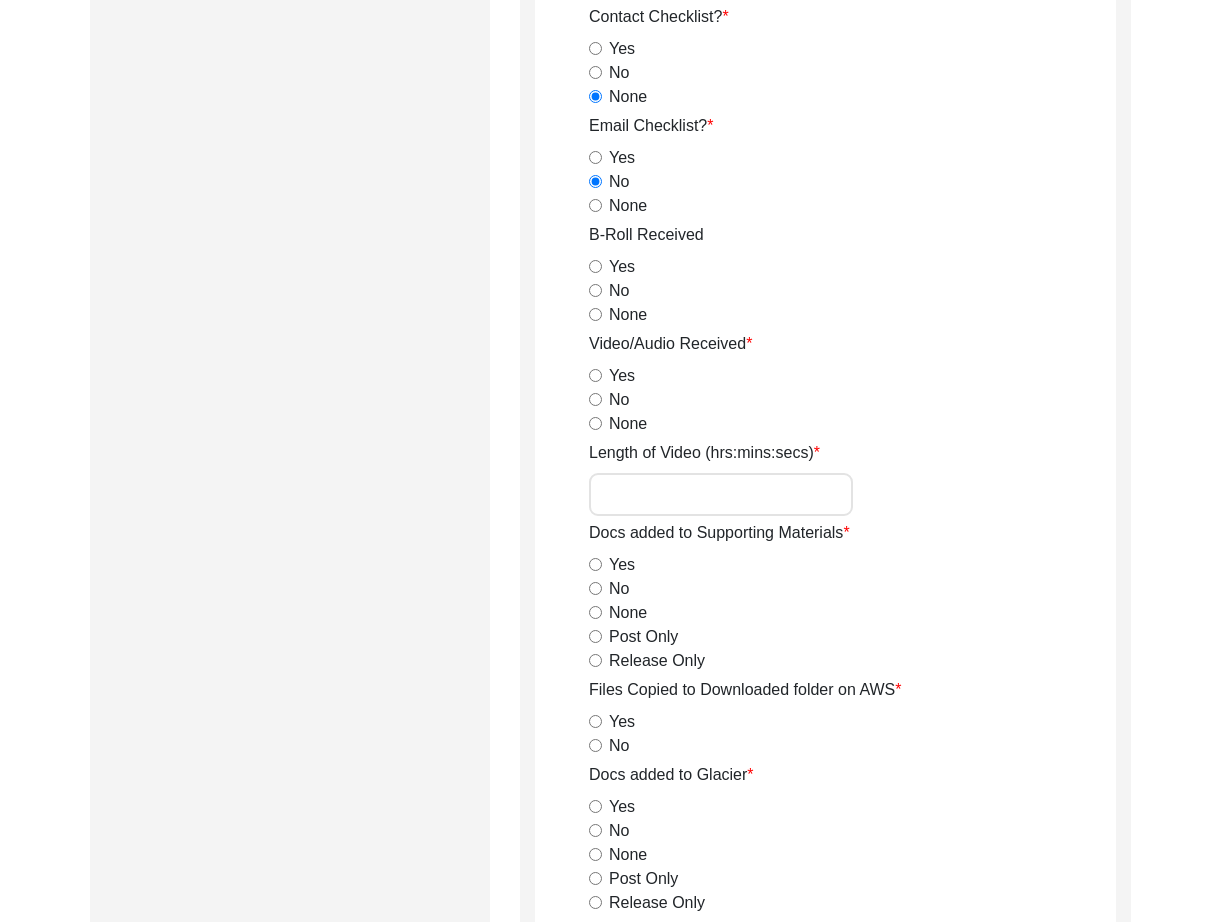 click on "Yes" at bounding box center [595, 375] 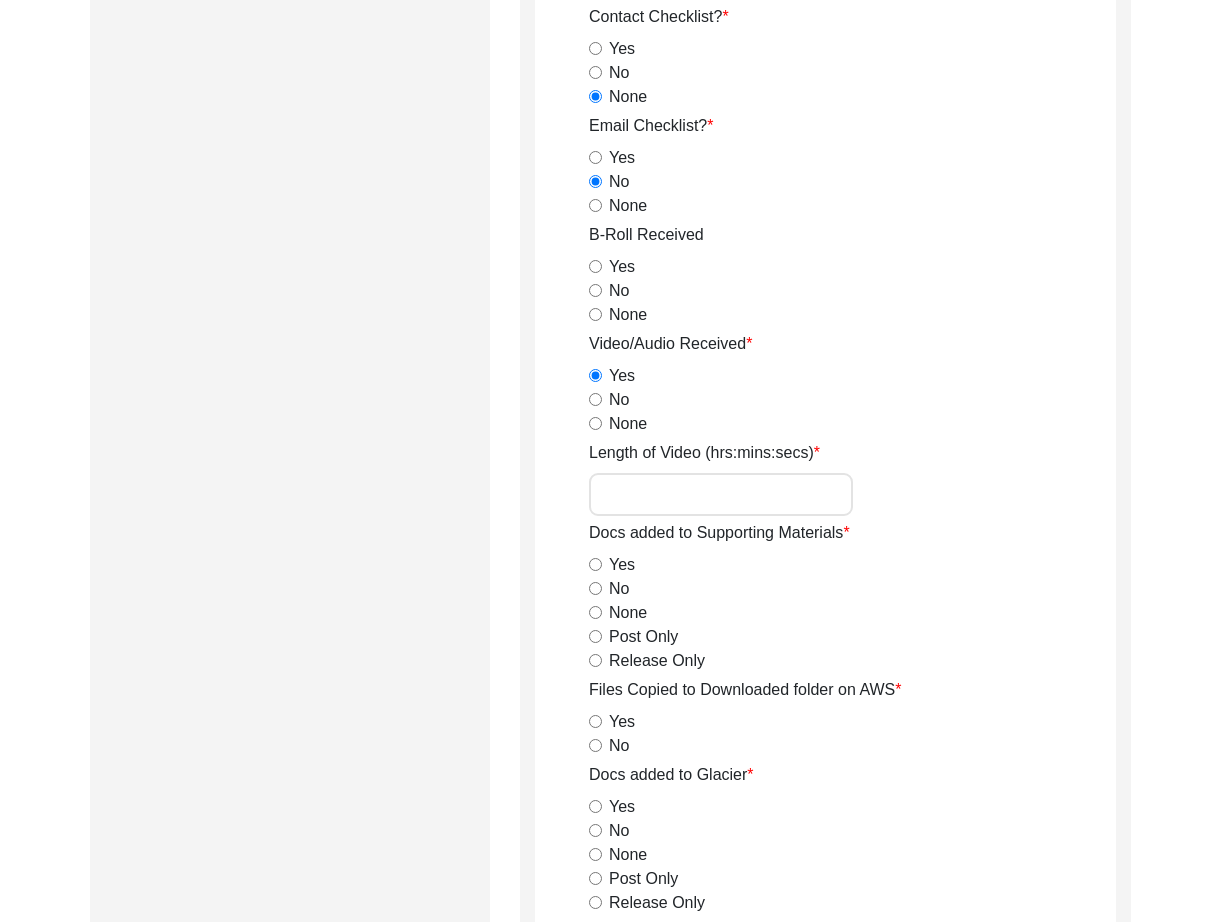 click on "None" at bounding box center [595, 314] 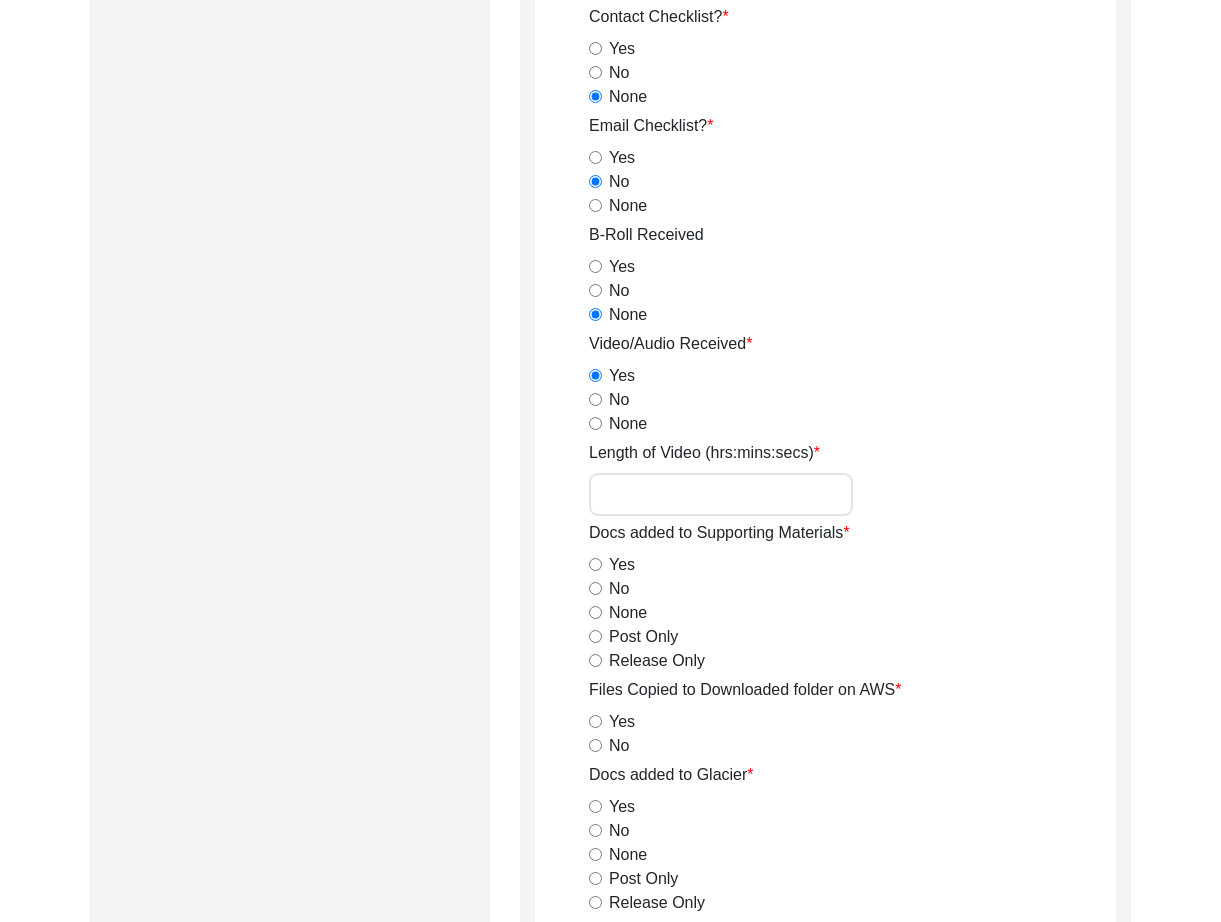 click on "Length of Video (hrs:mins:secs)" at bounding box center (721, 494) 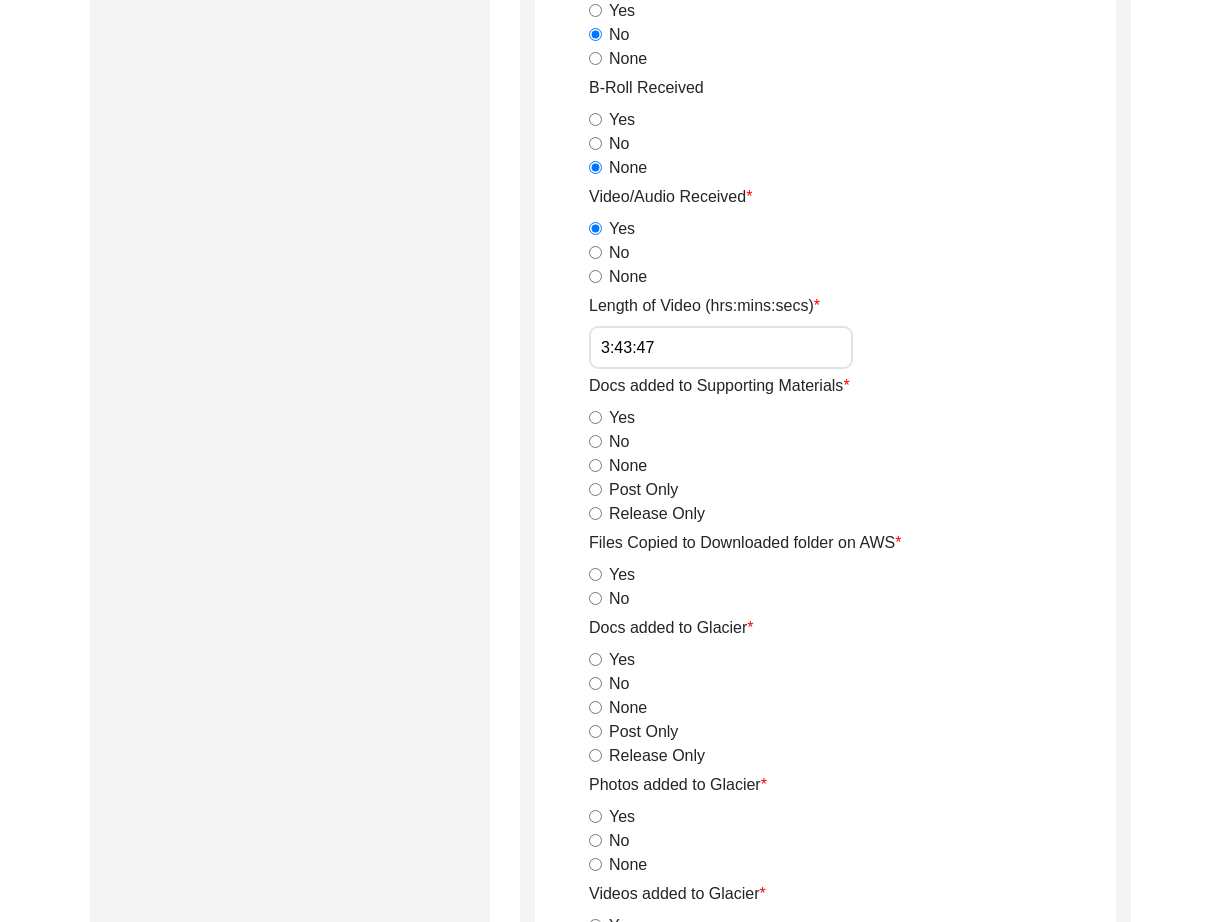 scroll, scrollTop: 1969, scrollLeft: 0, axis: vertical 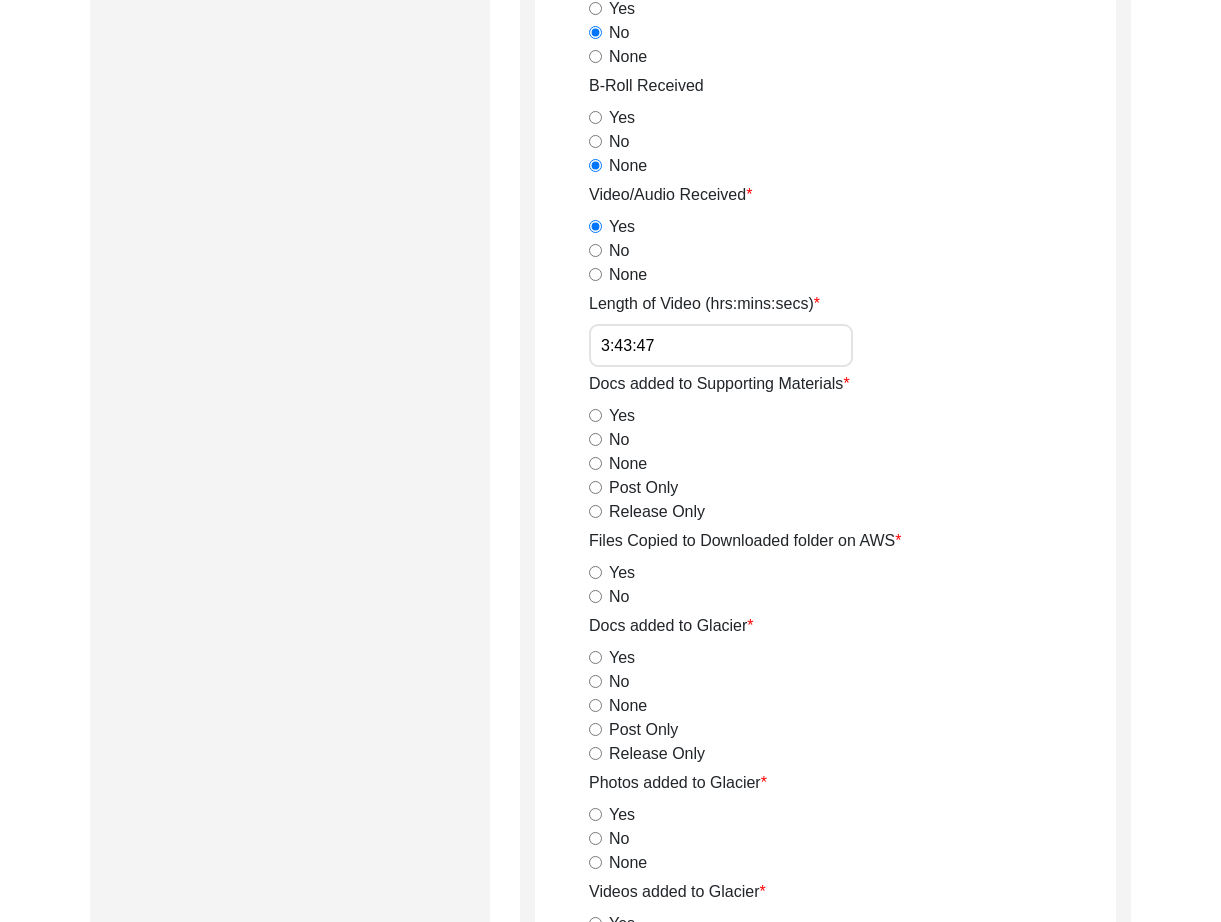 type on "3:43:47" 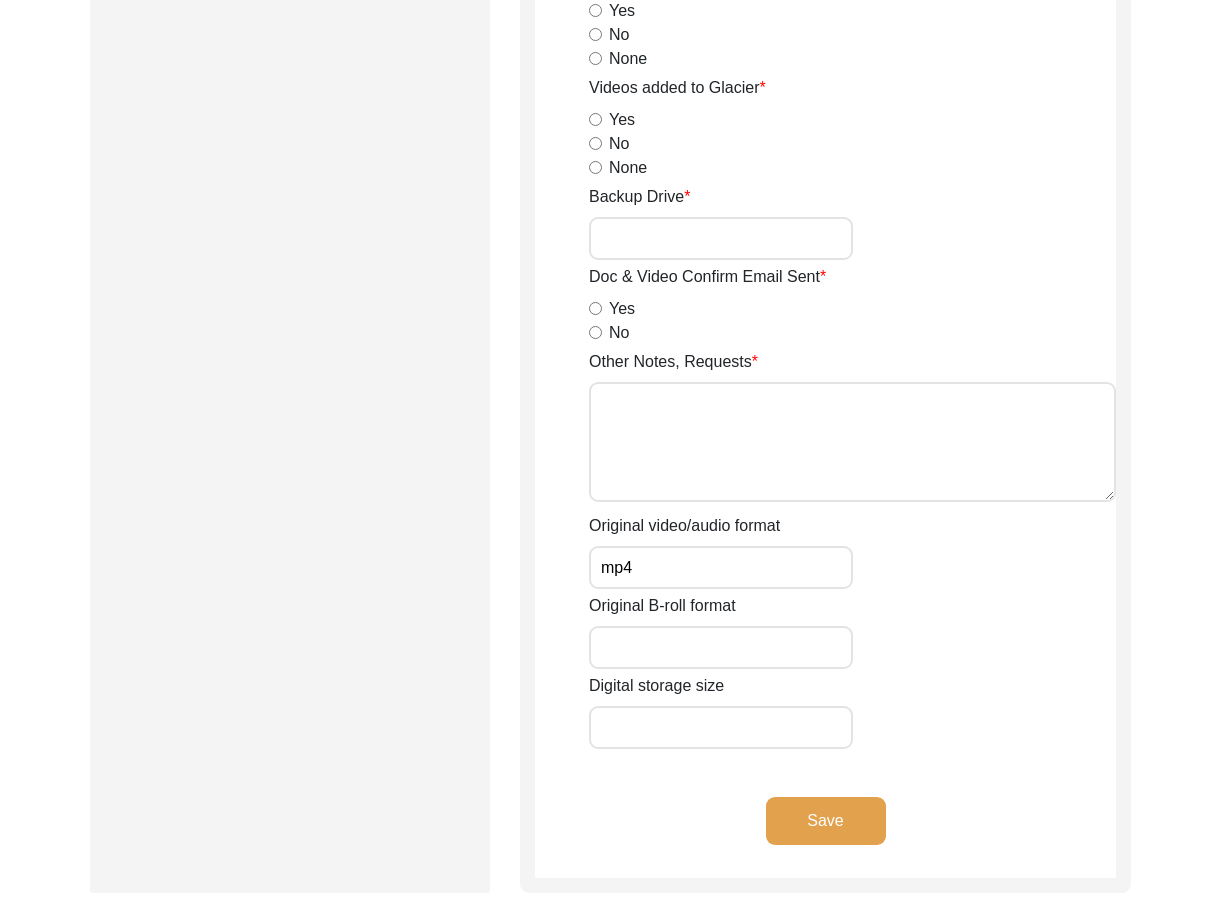scroll, scrollTop: 2775, scrollLeft: 0, axis: vertical 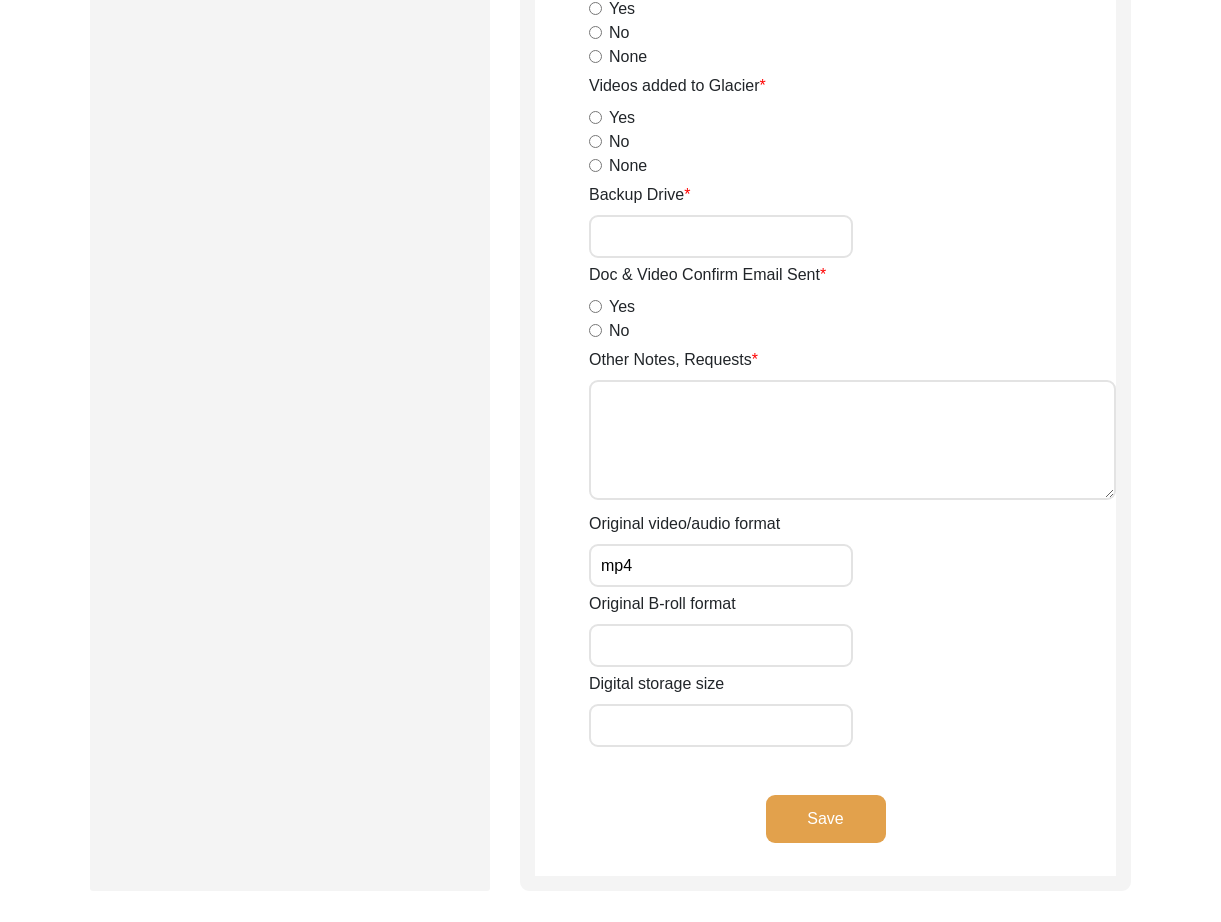 click on "Other Notes, Requests" at bounding box center [852, 440] 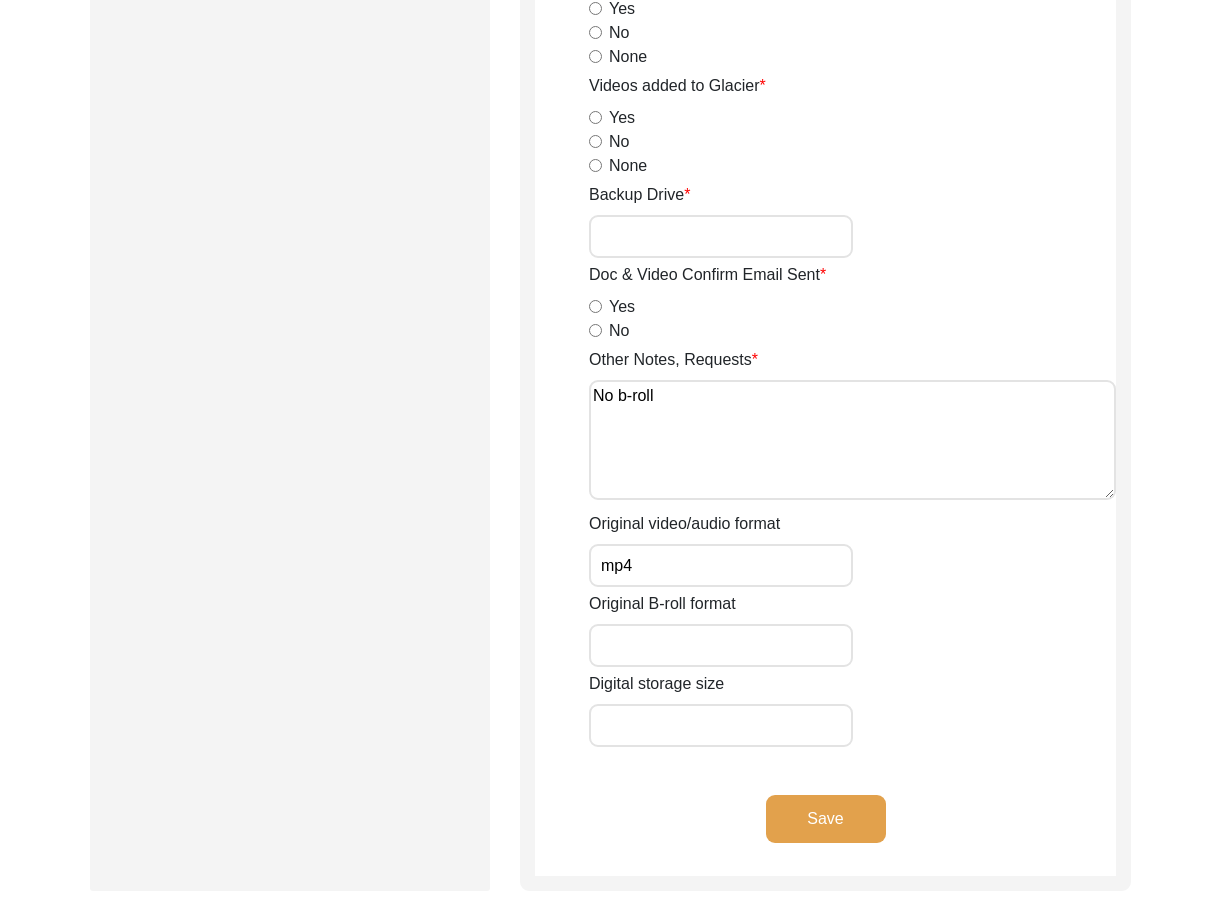 type on "No b-roll" 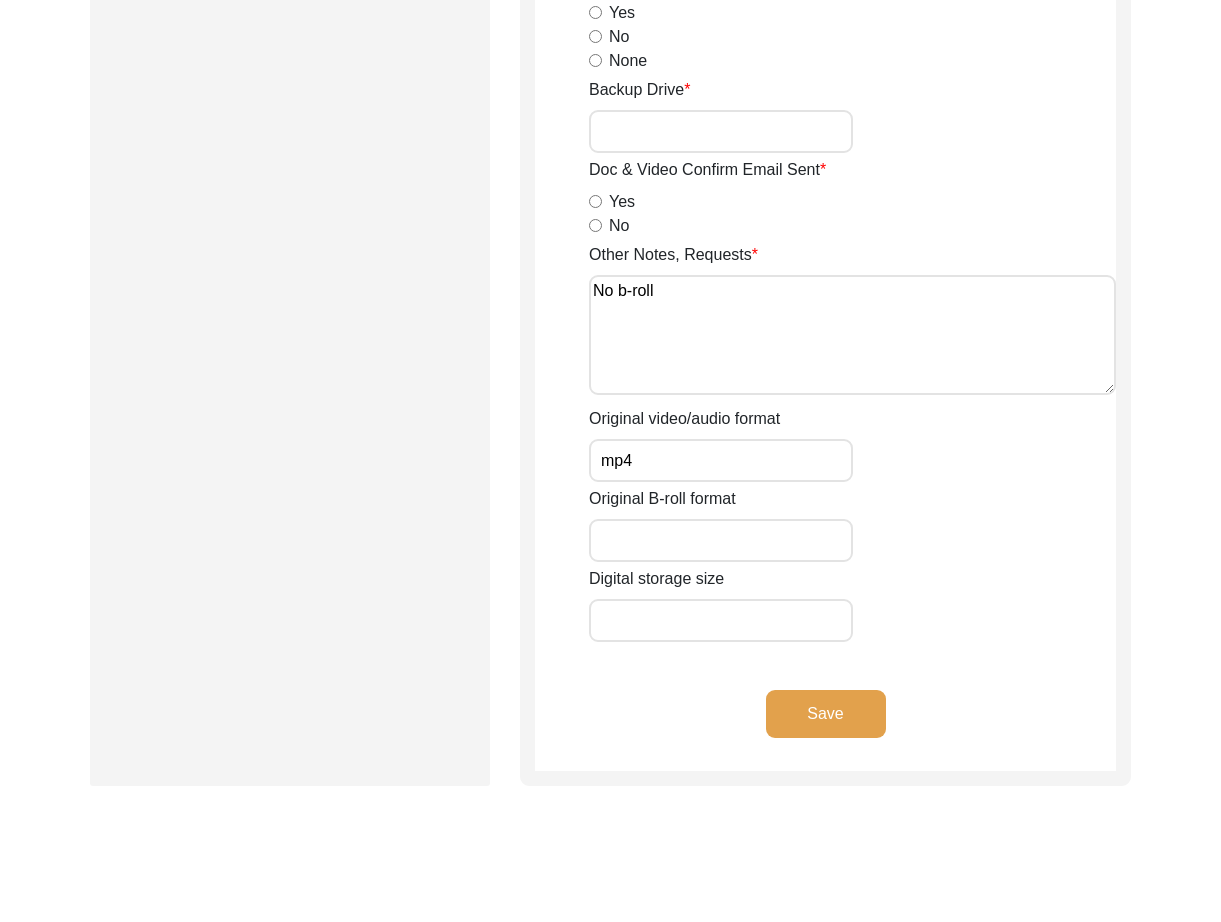 scroll, scrollTop: 2882, scrollLeft: 0, axis: vertical 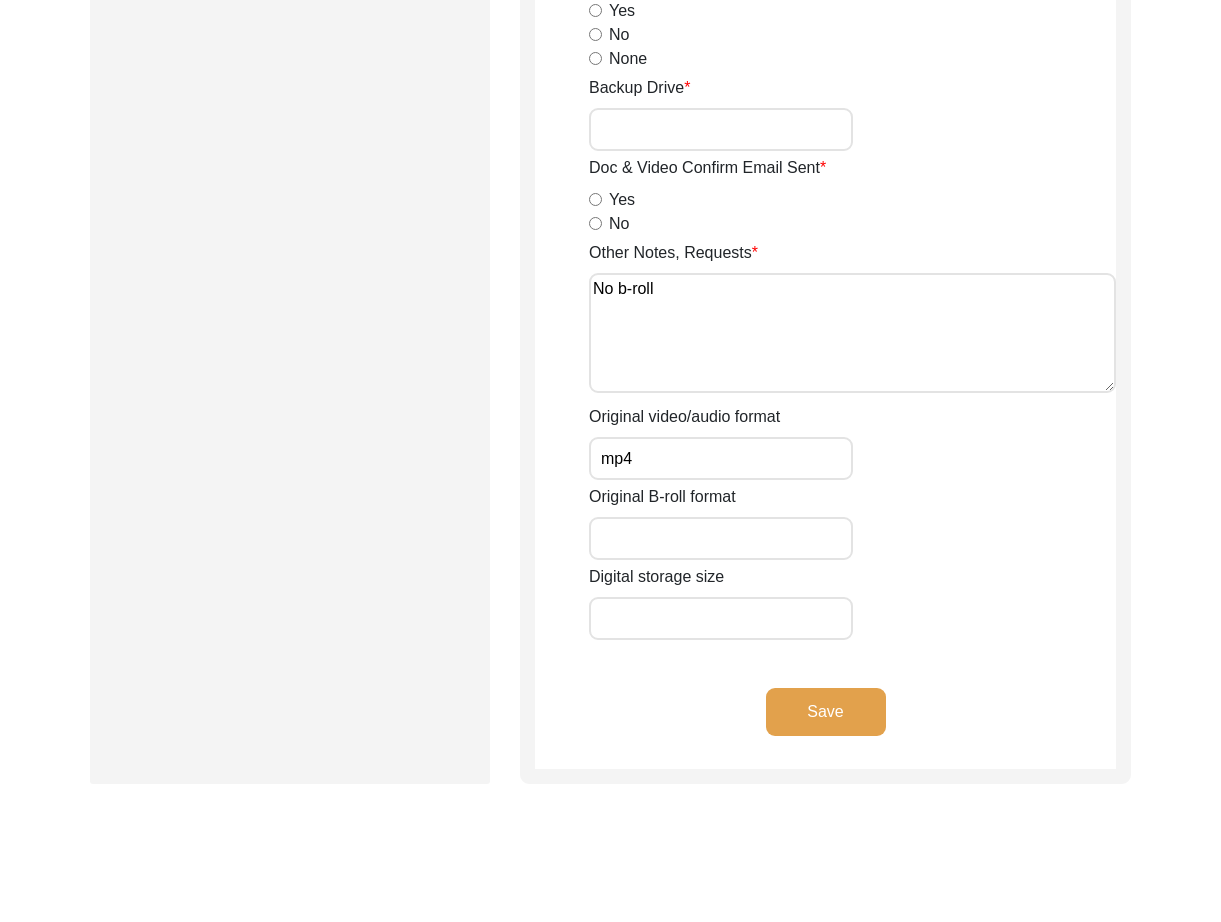 click on "No b-roll" at bounding box center (852, 333) 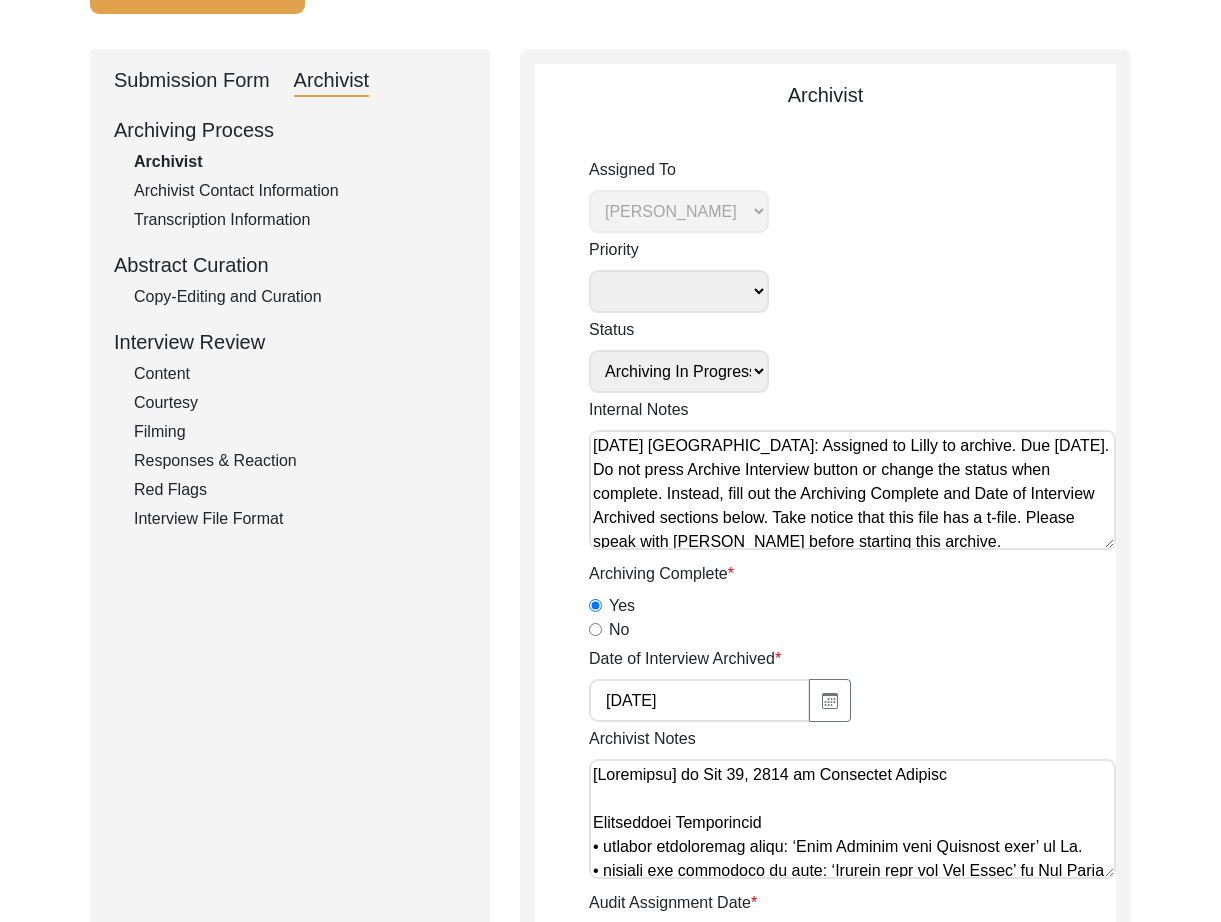 scroll, scrollTop: 177, scrollLeft: 0, axis: vertical 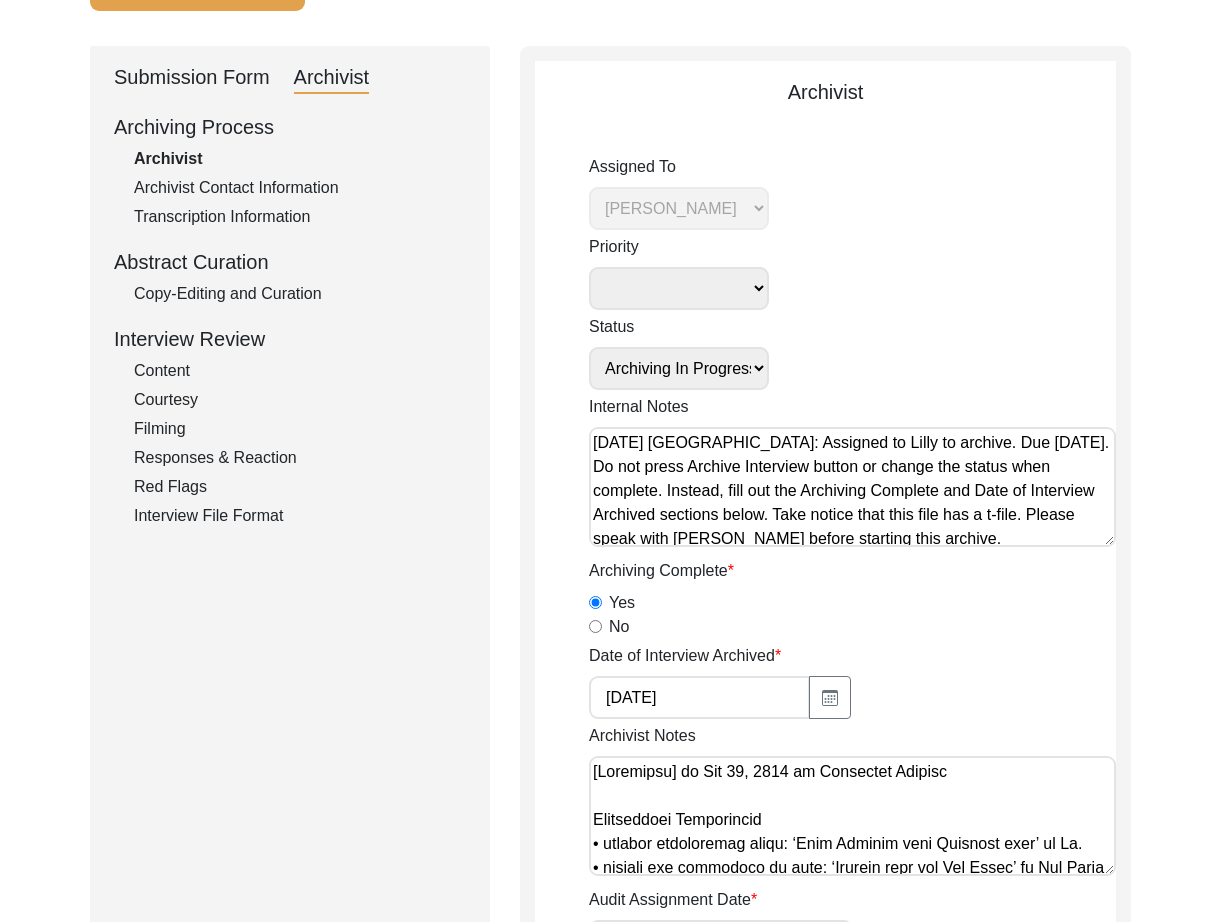 click on "[DATE] [GEOGRAPHIC_DATA]: Assigned to Lilly to archive. Due [DATE]. Do not press Archive Interview button or change the status when complete. Instead, fill out the Archiving Complete and Date of Interview Archived sections below. Take notice that this file has a t-file. Please speak with [PERSON_NAME] before starting this archive.
[DATE] [GEOGRAPHIC_DATA]: Interview contains T-files" at bounding box center [852, 487] 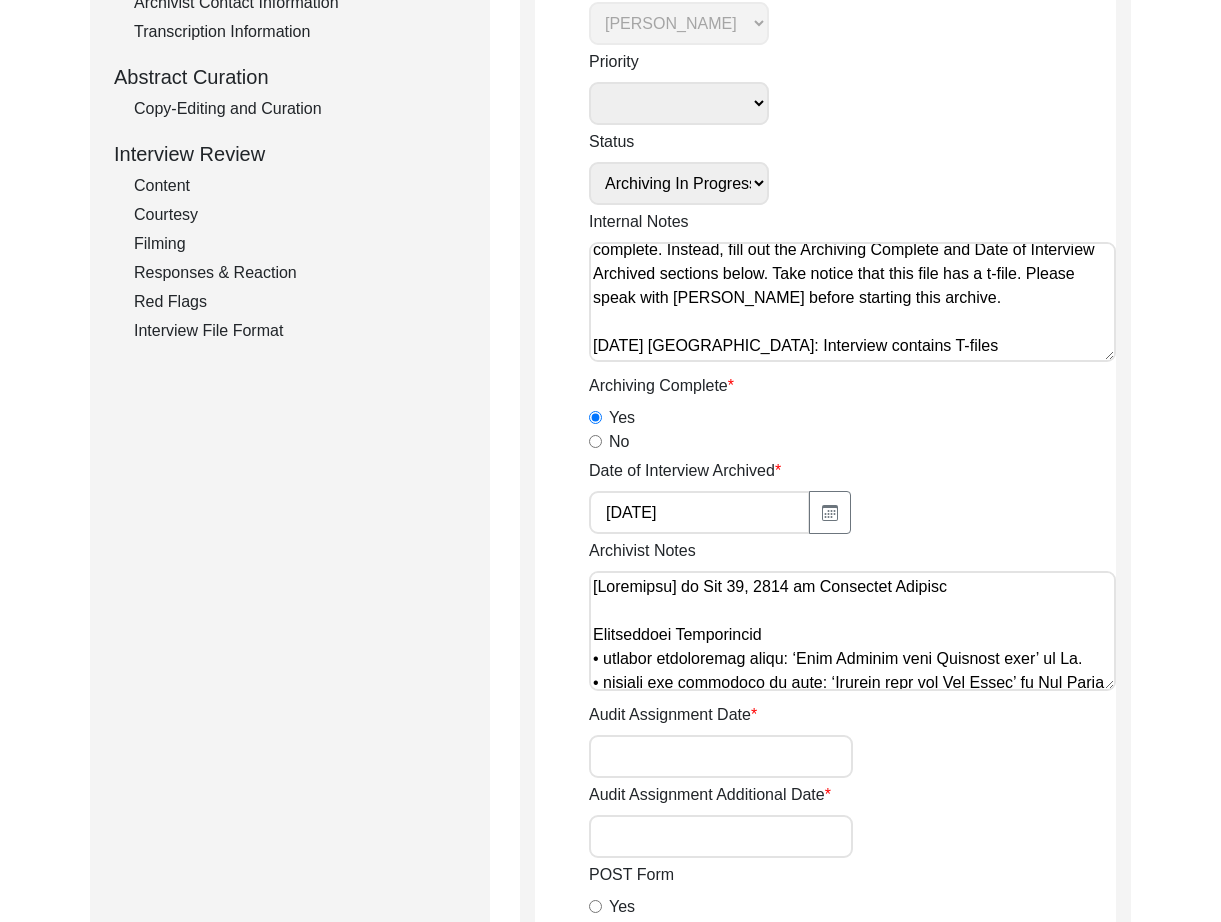 scroll, scrollTop: 514, scrollLeft: 0, axis: vertical 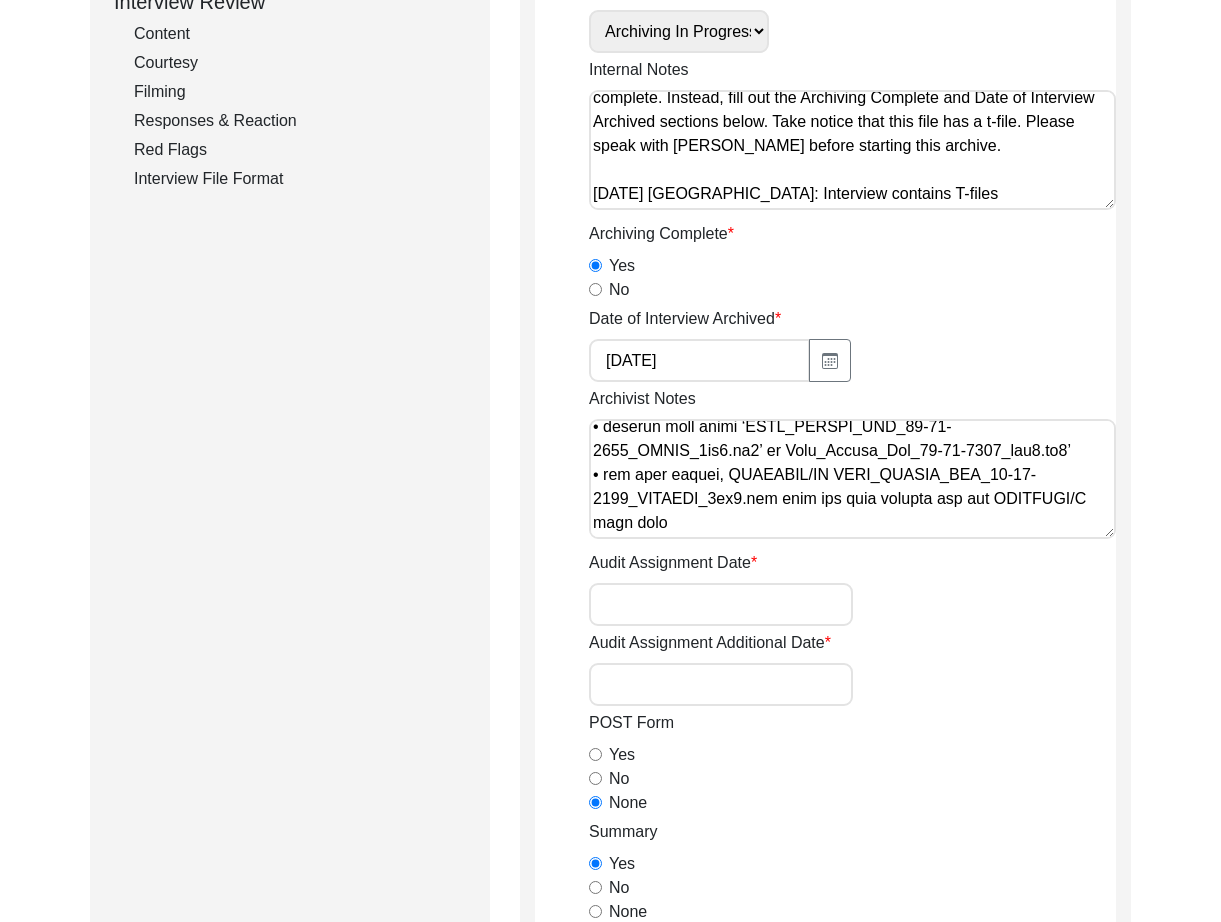 click on "Archivist Notes" at bounding box center [852, 479] 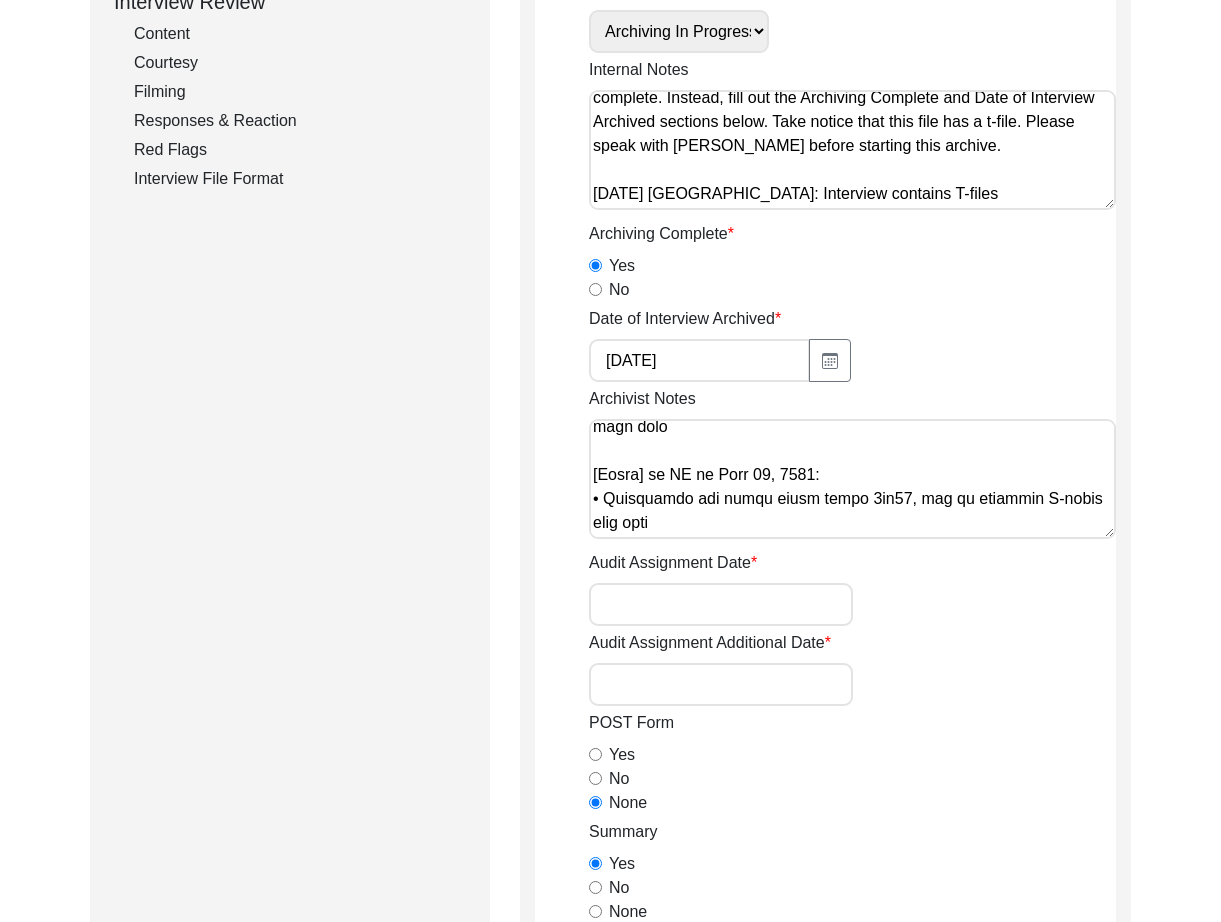 scroll, scrollTop: 3747, scrollLeft: 0, axis: vertical 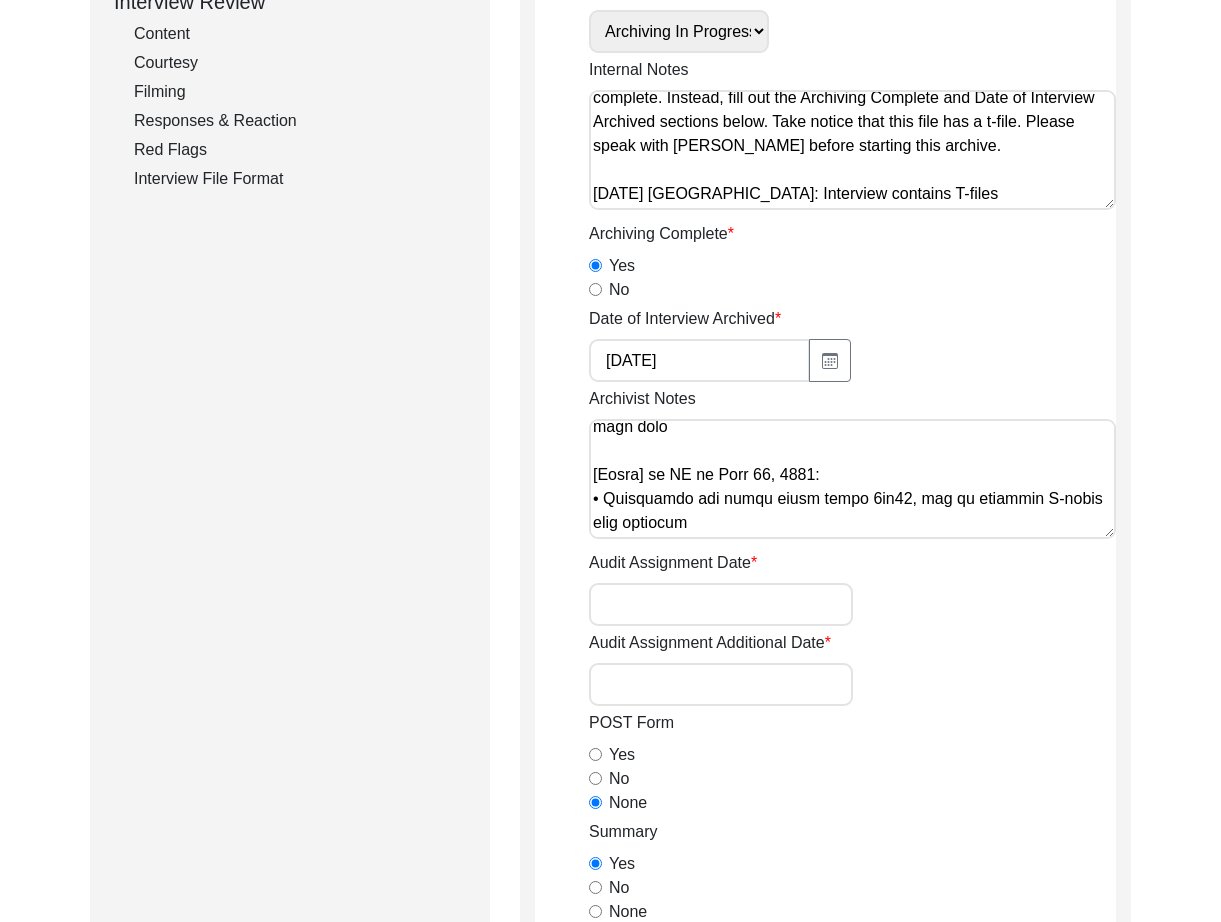 type on "[Loremipsu] do Sit 65, 5533 am Consectet Adipisc
Elitseddoei Temporincid
• utlabor etdoloremag aliqu: ‘Enim Adminim veni Quisnost exer’ ul La.
• nisiali exe commodoco du aute: ‘Irurein repr vol Vel Essec’ fu Nul Paria
• excepte sin occ: ‘Cupidatatno, proiden, suntculpa’ qu Officiadese, Mollita, Idestlabo (51/39/6322)* (per undeo isten)
• errorvo acc do laudantiumt: ‘937 rema eaq, 06 ipsa qua abilloinv ve Quasia beat’ vi 79
• dic ex nemoenimip quiav: 441 aspe aut, 78 odit fug consequun ma Dolore eosr
• Sequi ne Nequepor
- quisquamd adipiscinu: Ei
- modi te inciduntmag: quaera-etiam
Minussoluta Nobiseligen
• optiocumque nihil: ‘Impeditqu pl Face Possi Assu’ re Te.
• Autem qu Officiis
• debitisr: Nece sa. 4, Evenietv Repudia Recu Itaqu, Earumhic, Tenetursa 997135 de Reiciend, Volup Maiores, Alias
• perfer dolori asper: Repe Minim no Ex.
+ Ullamco Suscipitl
Aliquidco Consequa
- Quidma mollitia mo Har Quide Rerumf
+ expedit distinc: Namlib te Cum Solut Nobise
• Optiocumq, NI, Imped mi Quodmaxim, Place Facer..." 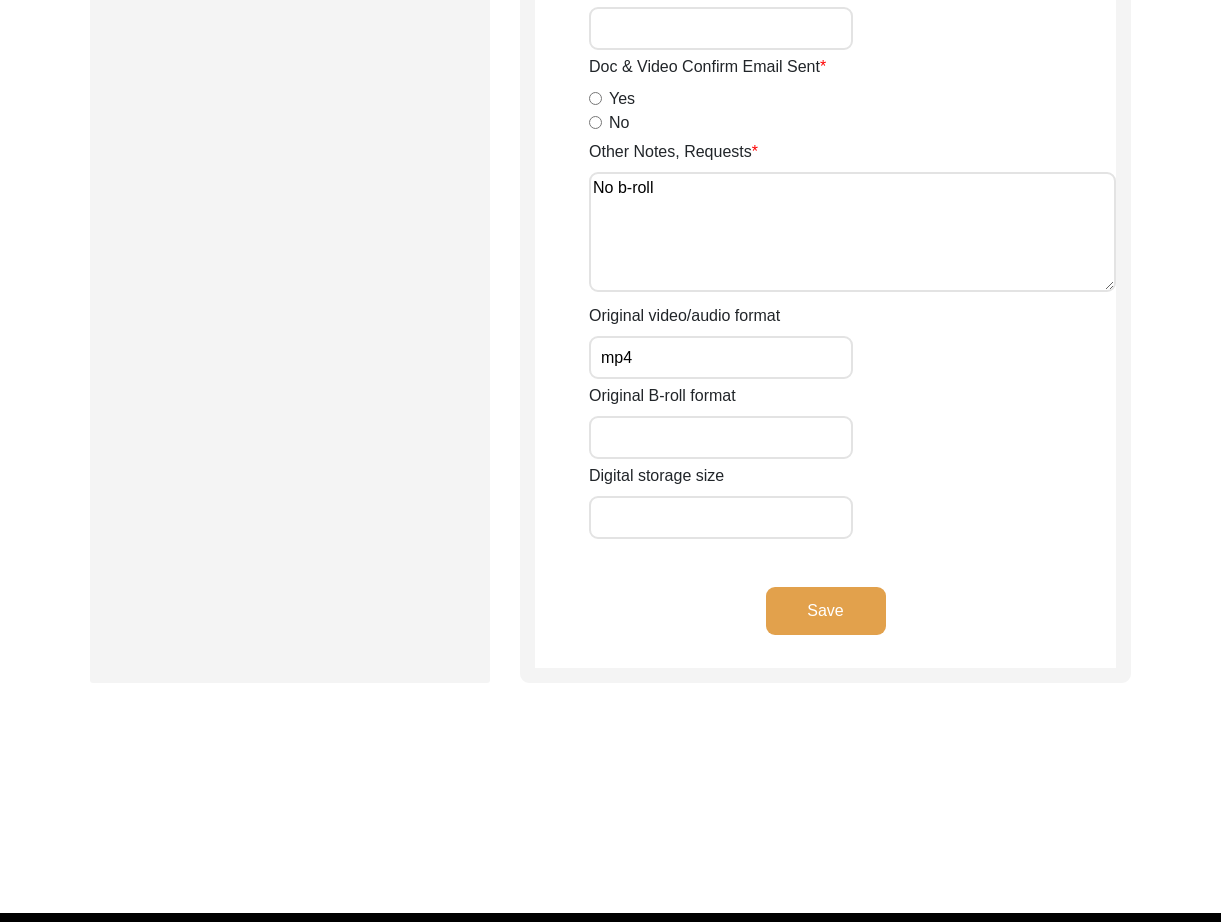 scroll, scrollTop: 3028, scrollLeft: 0, axis: vertical 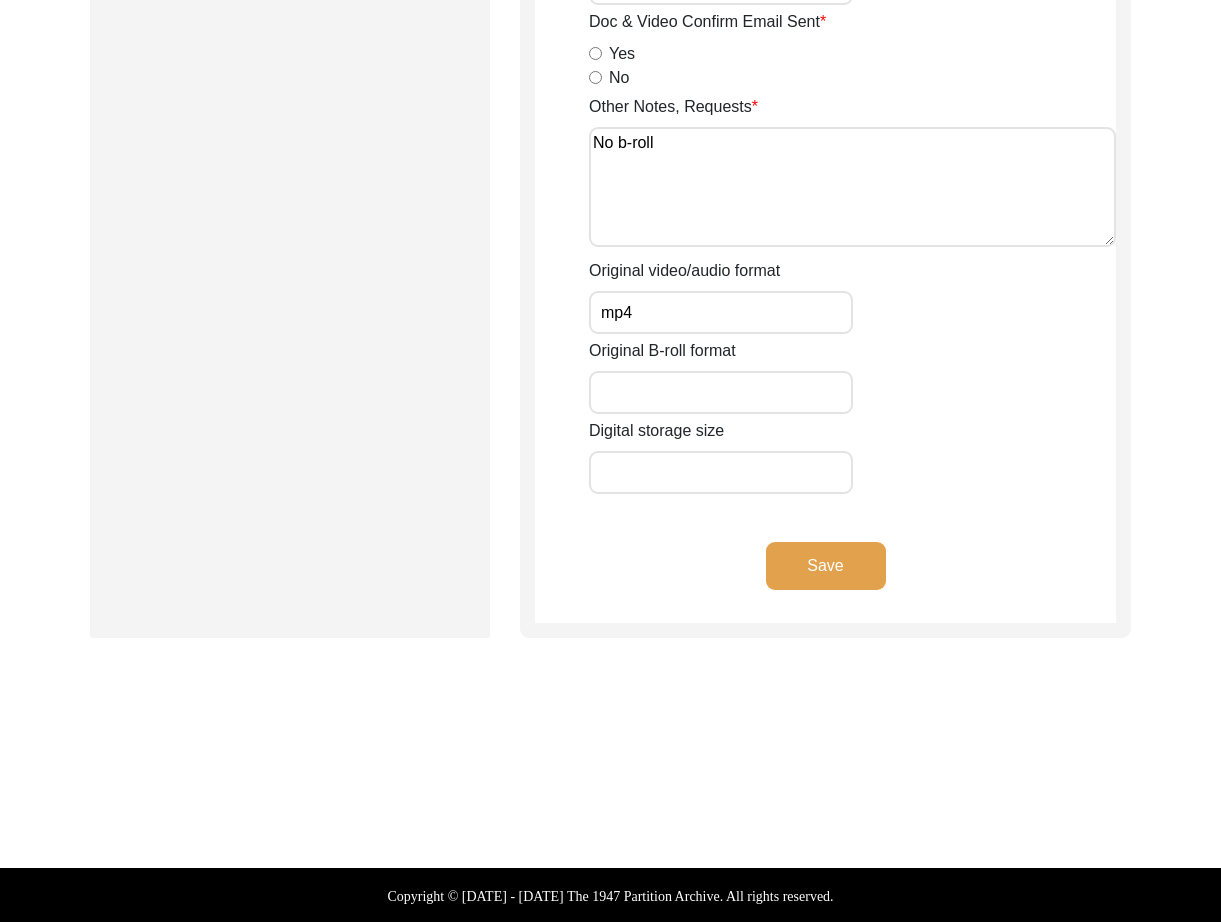 click on "Save" 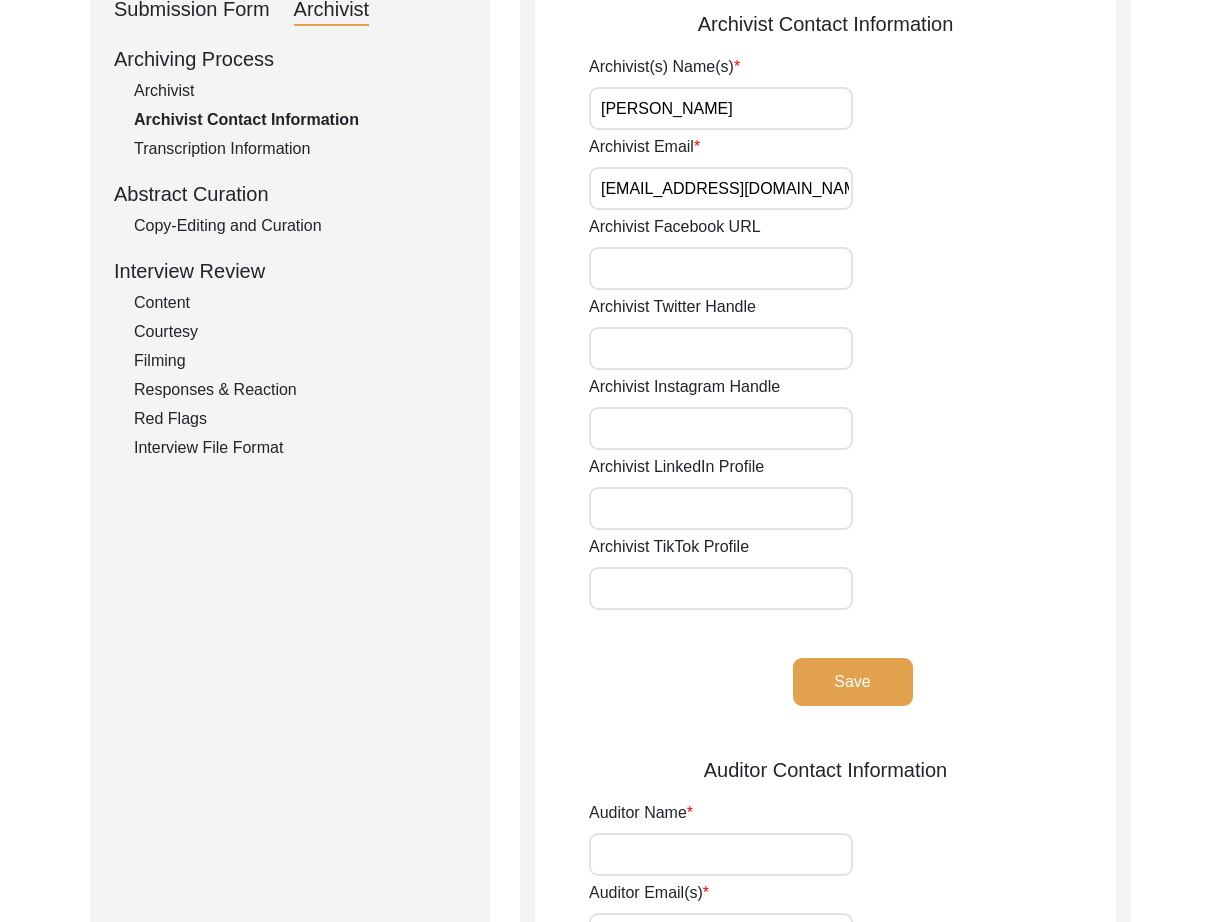 scroll, scrollTop: 0, scrollLeft: 0, axis: both 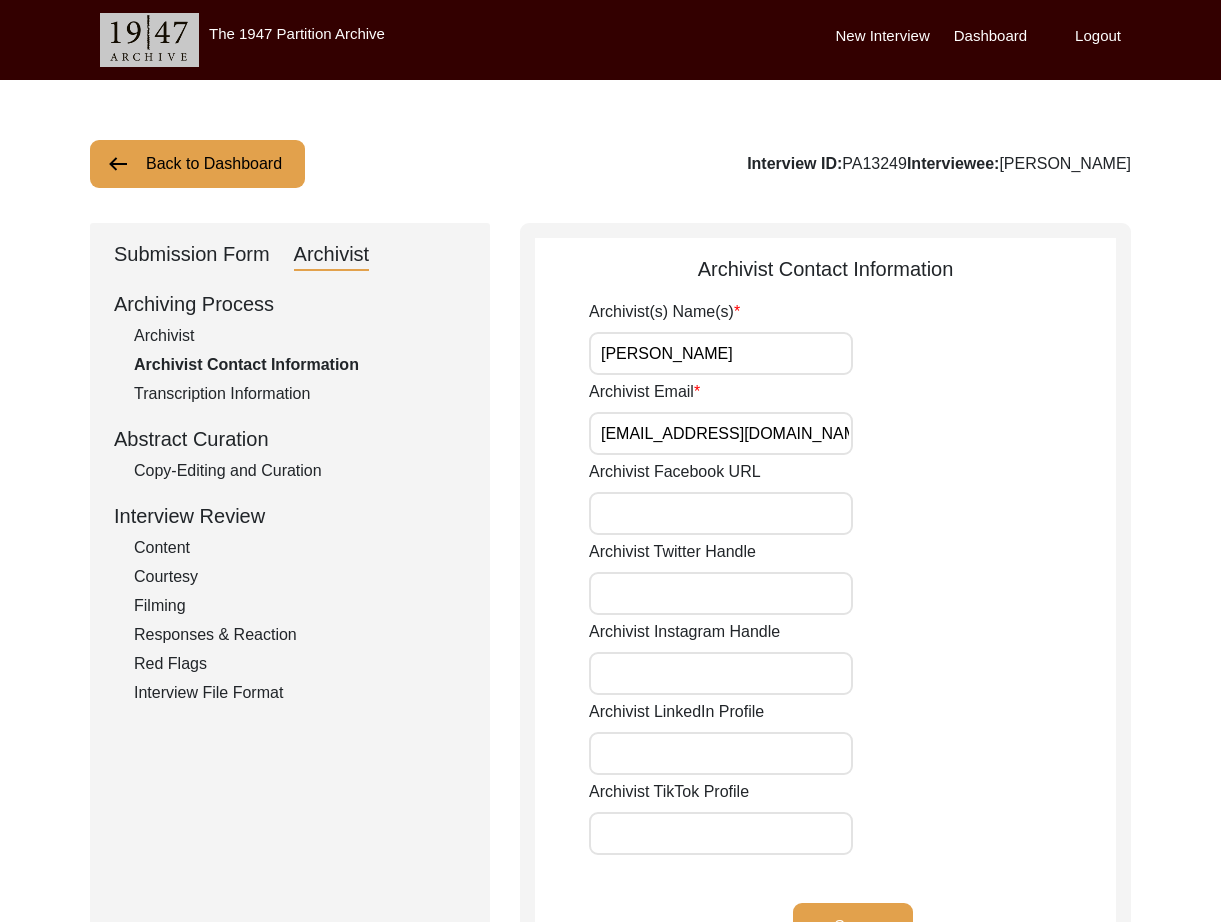 click on "Back to Dashboard" 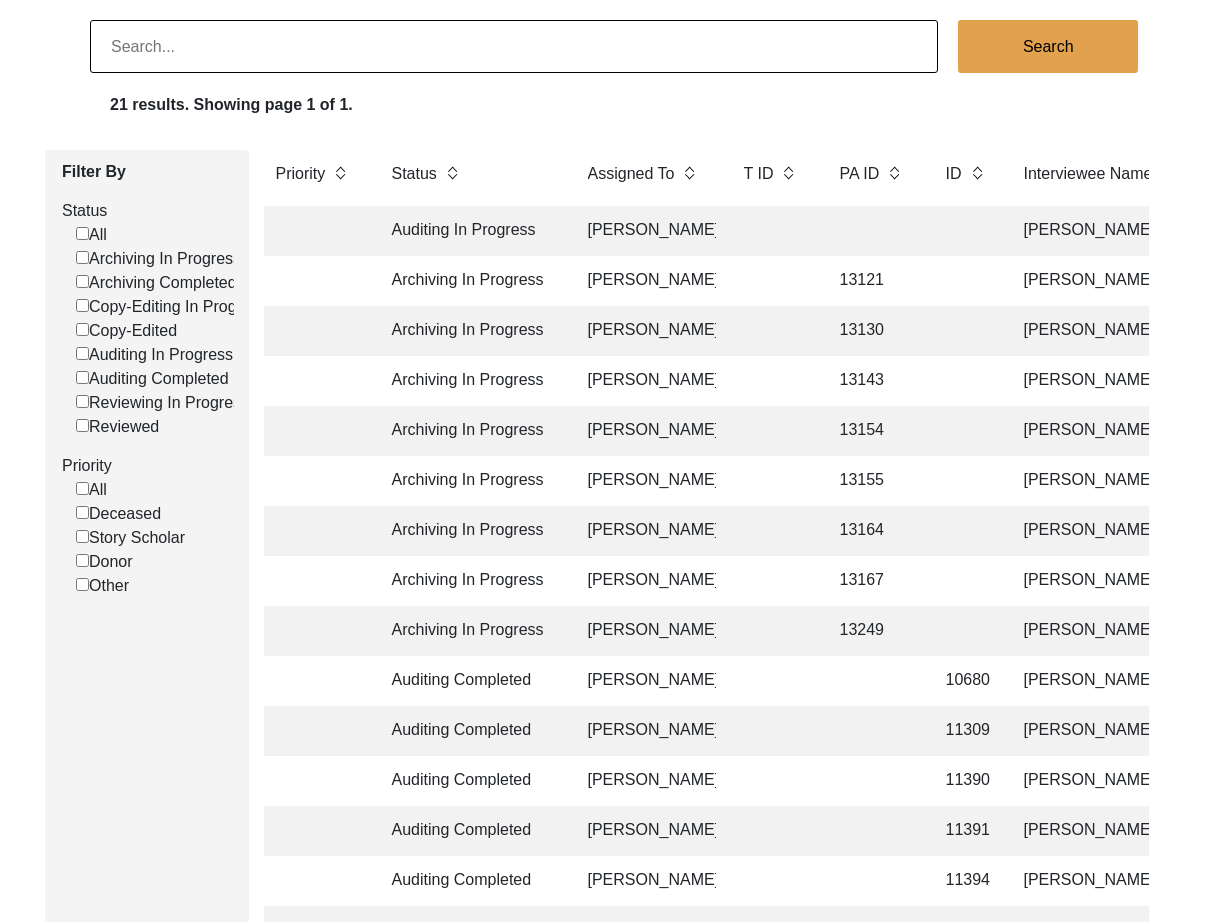 scroll, scrollTop: 265, scrollLeft: 0, axis: vertical 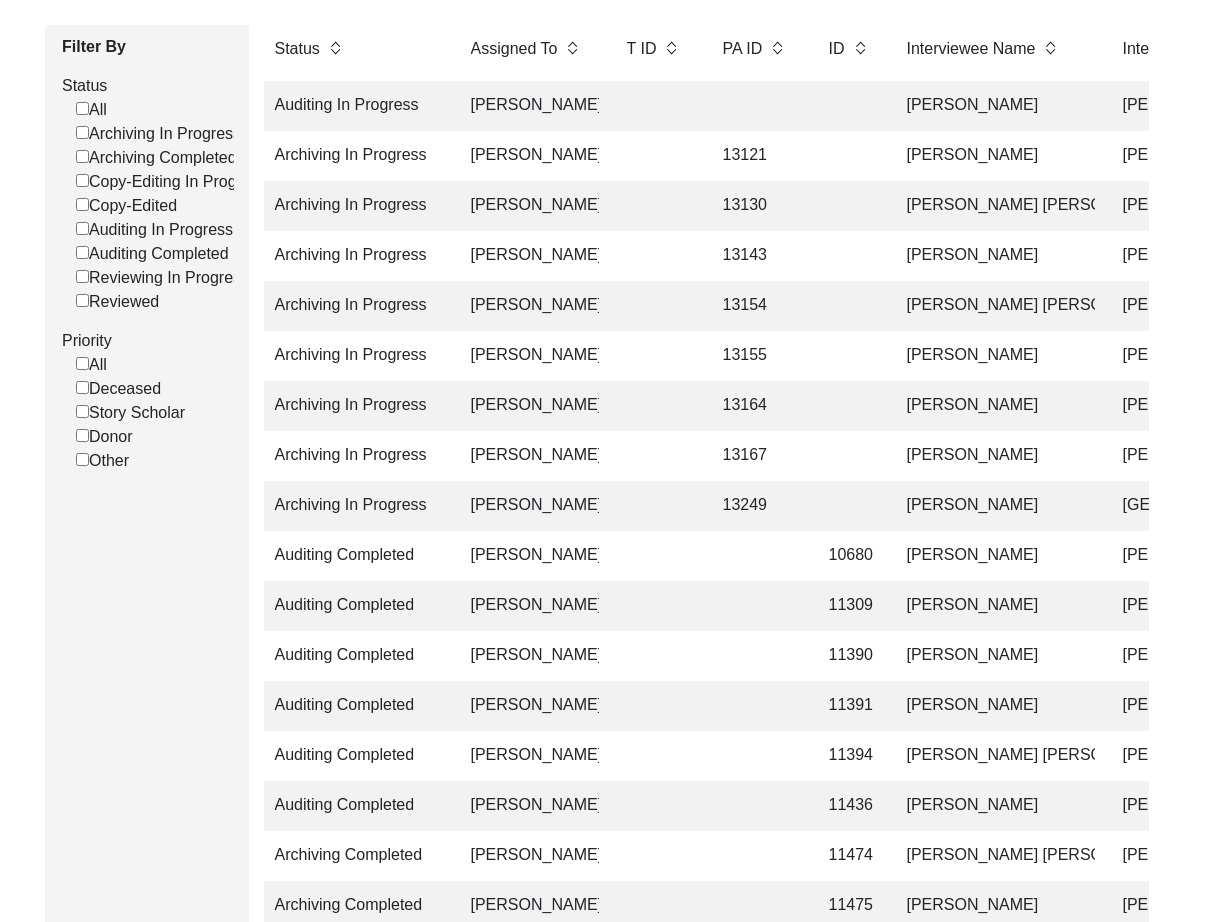 click on "[PERSON_NAME]" 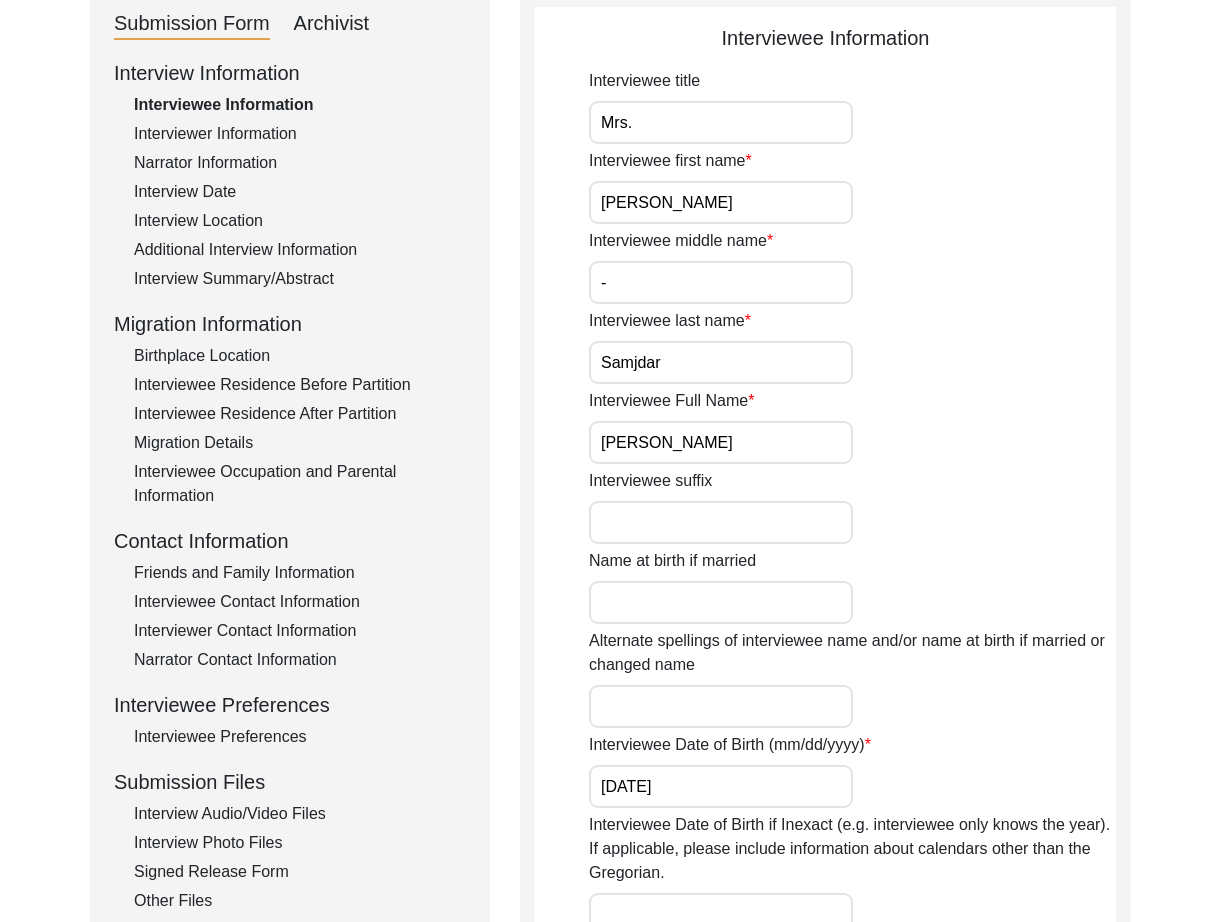 scroll, scrollTop: 108, scrollLeft: 0, axis: vertical 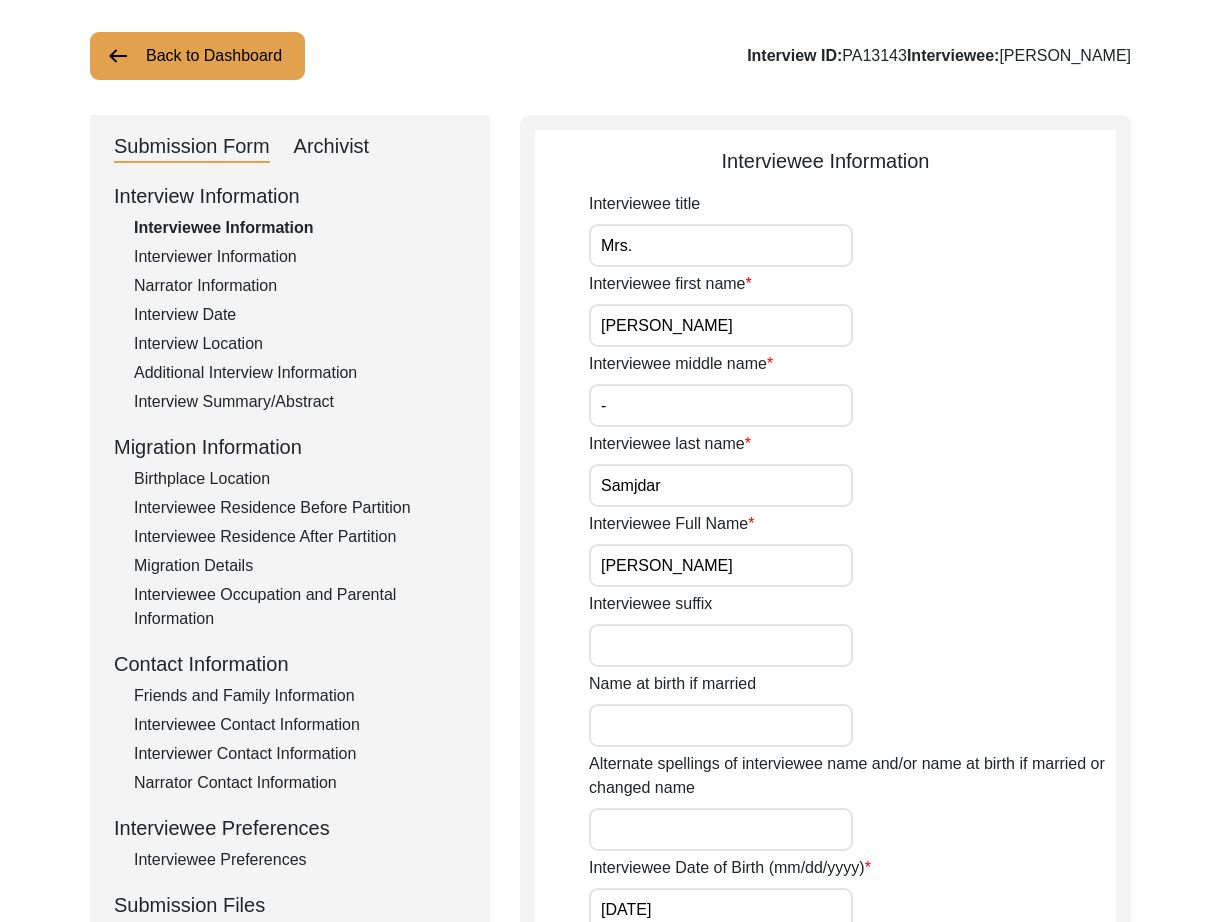 click on "Archivist" 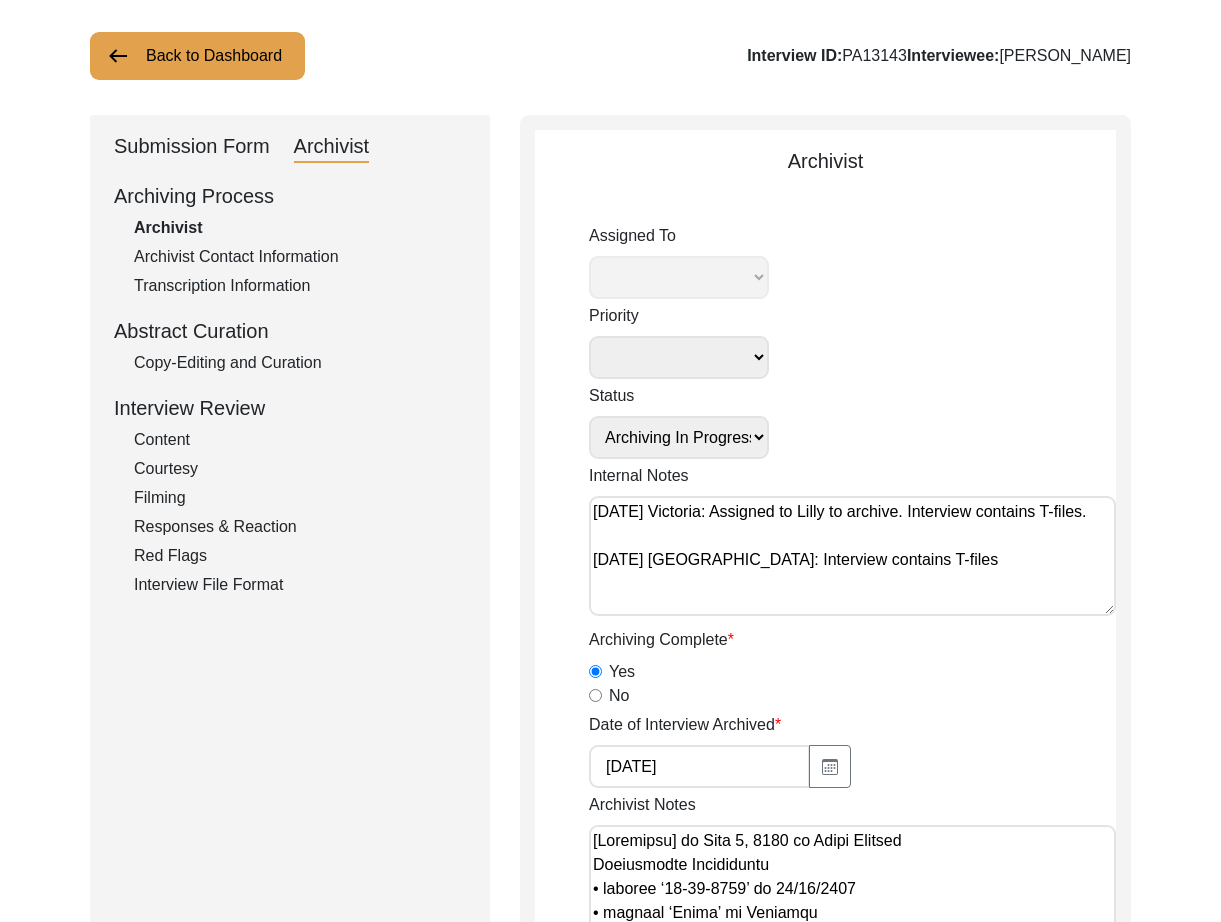 select on "507" 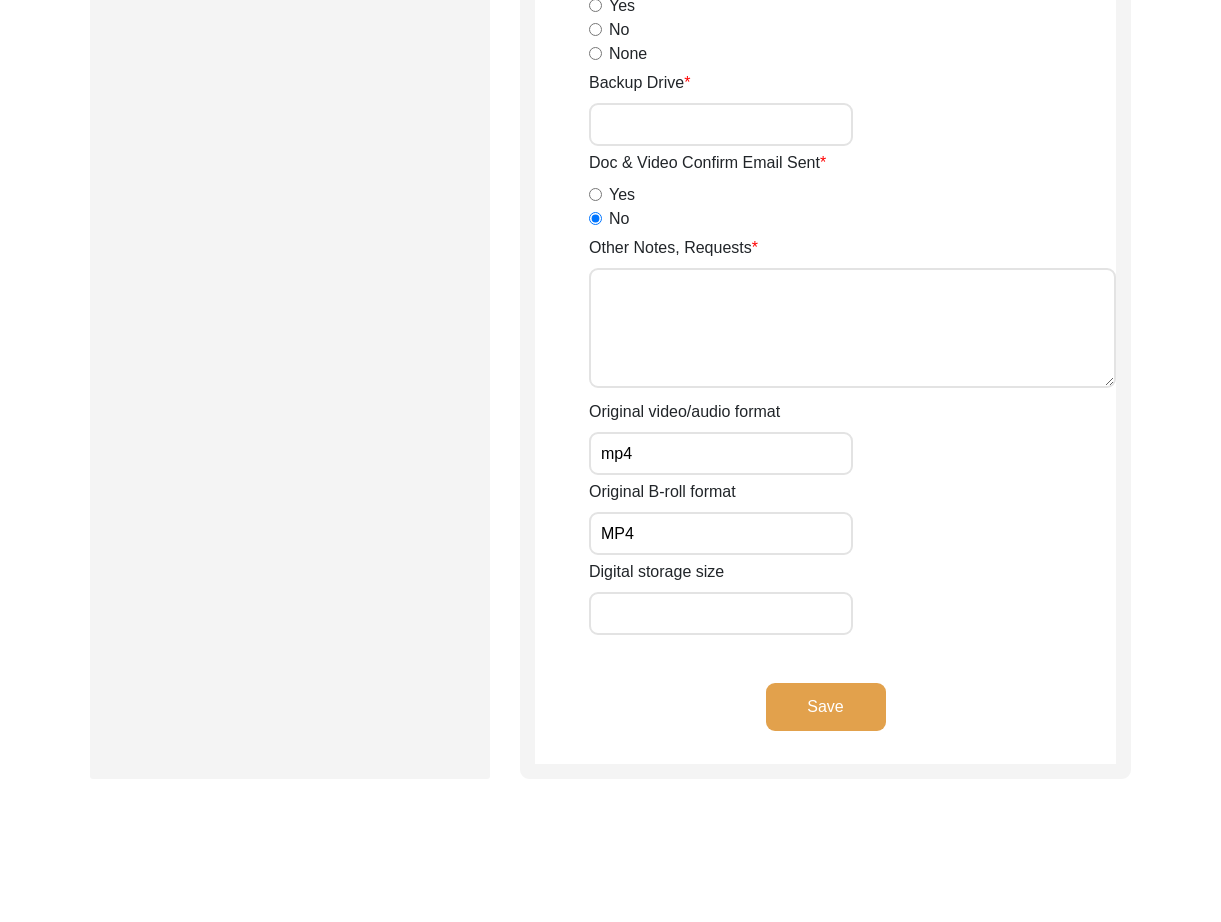 scroll, scrollTop: 2906, scrollLeft: 0, axis: vertical 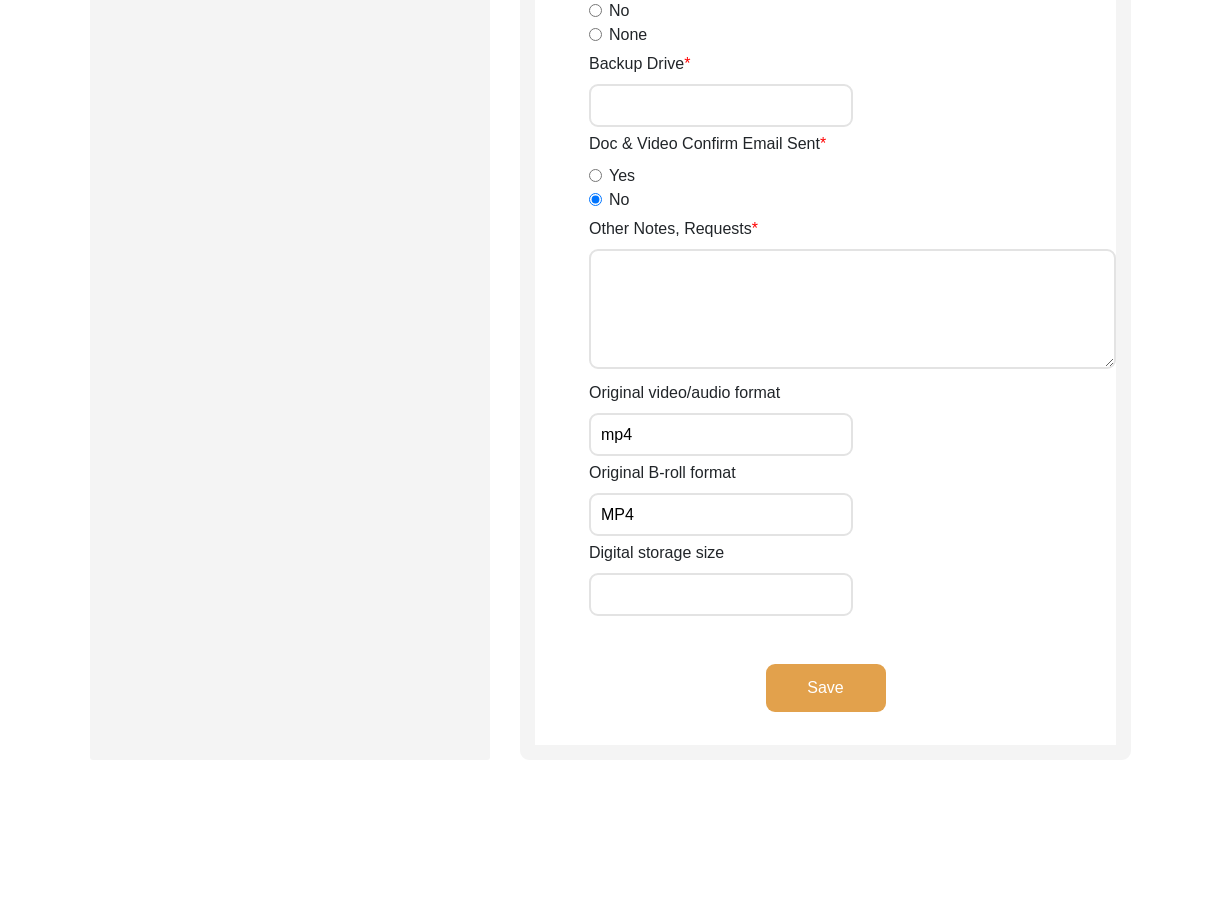 click on "Other Notes, Requests" at bounding box center [852, 309] 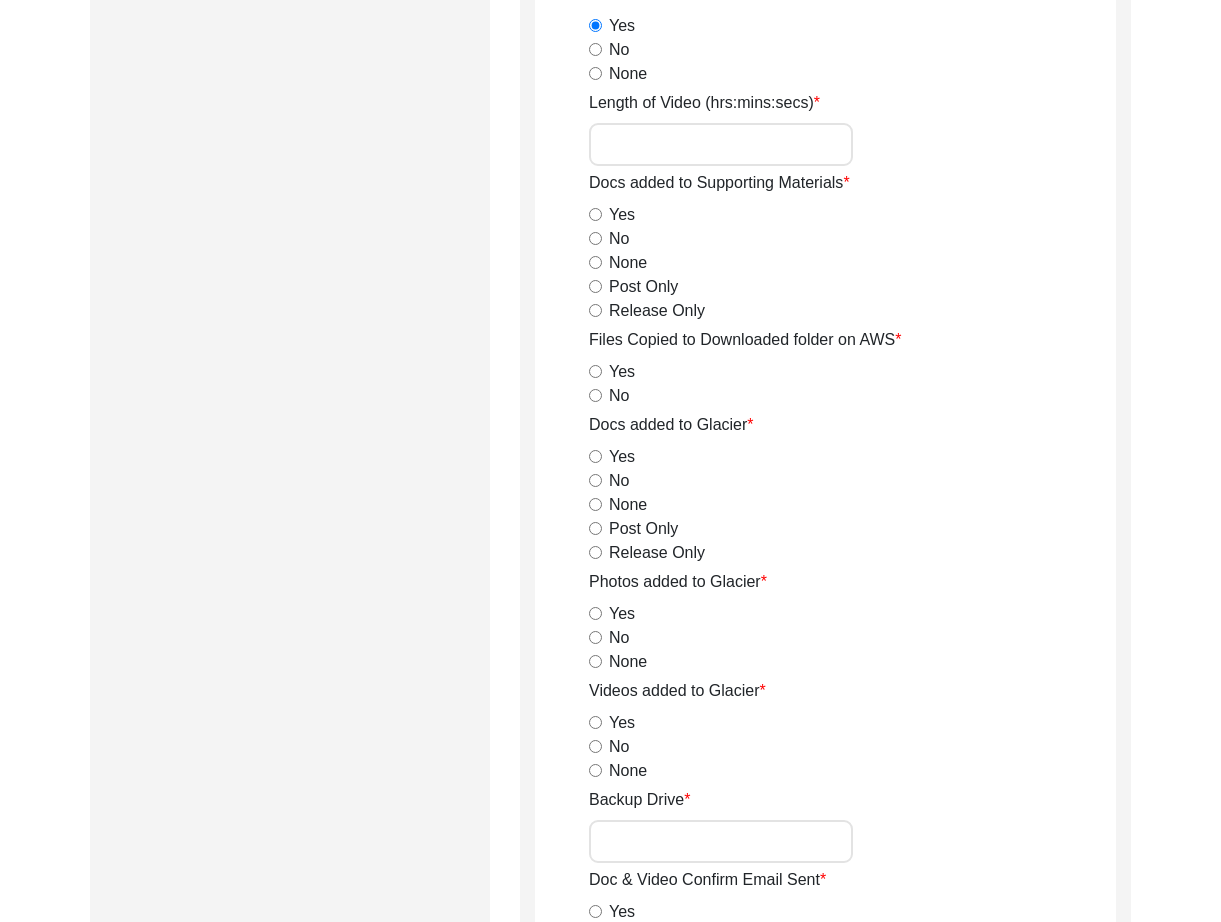 scroll, scrollTop: 1816, scrollLeft: 0, axis: vertical 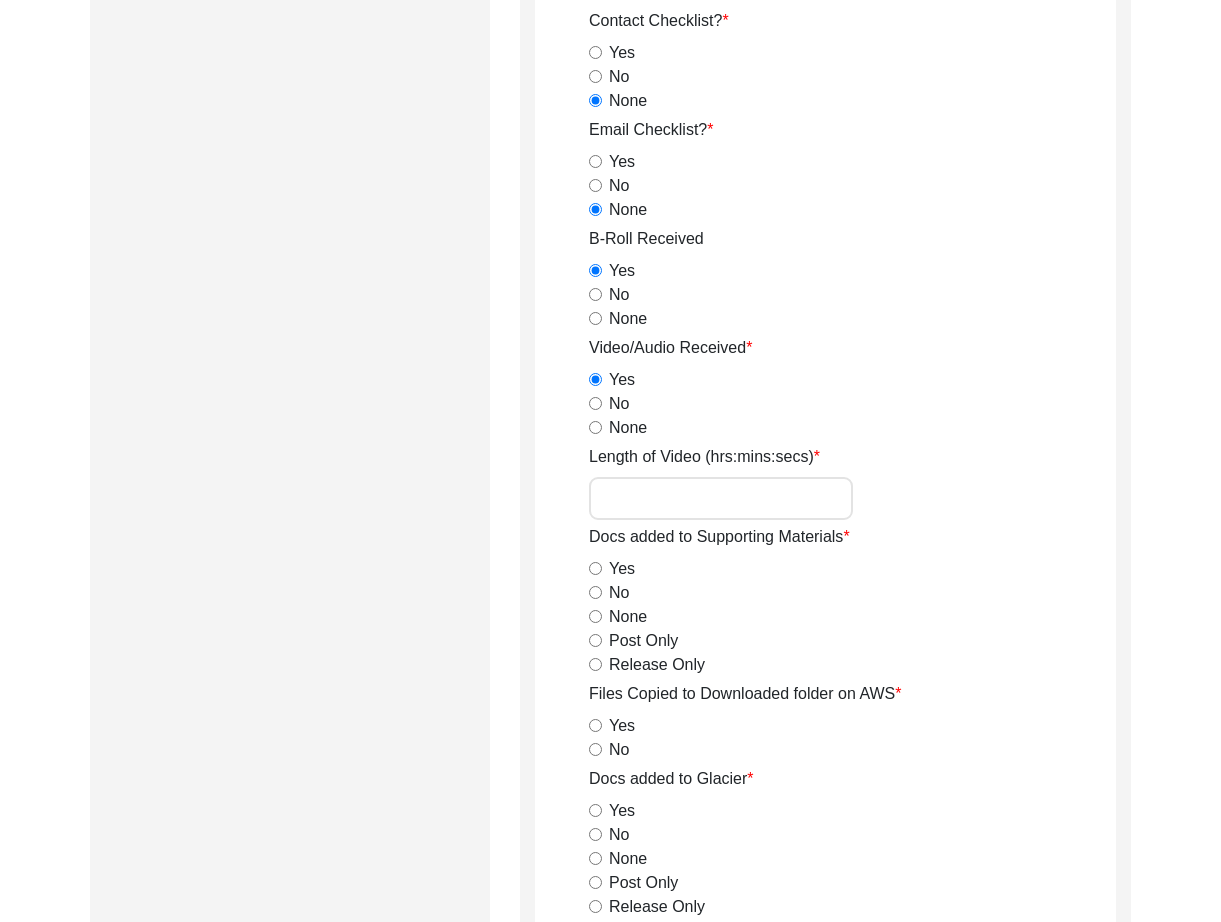 type on "B-roll length: 1:07:18" 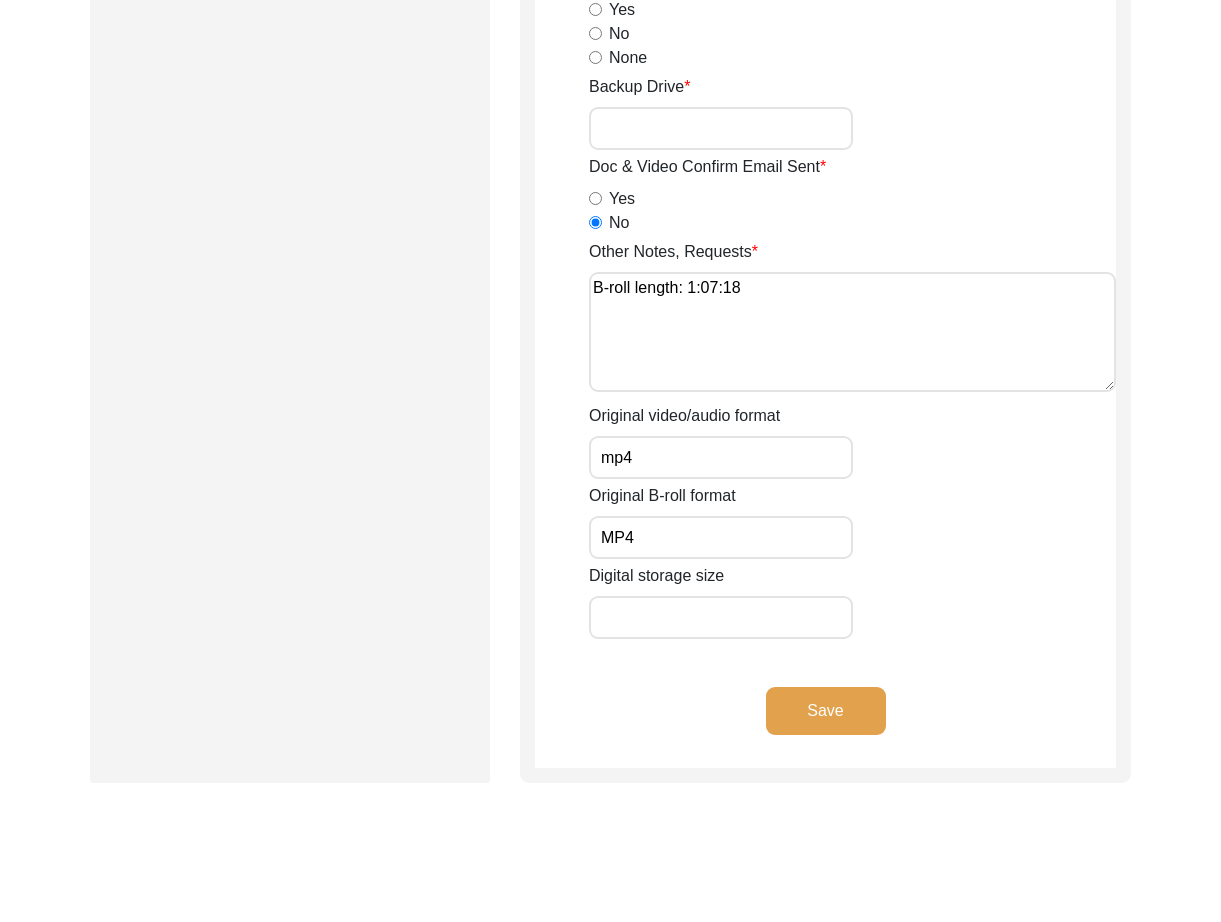 scroll, scrollTop: 3028, scrollLeft: 0, axis: vertical 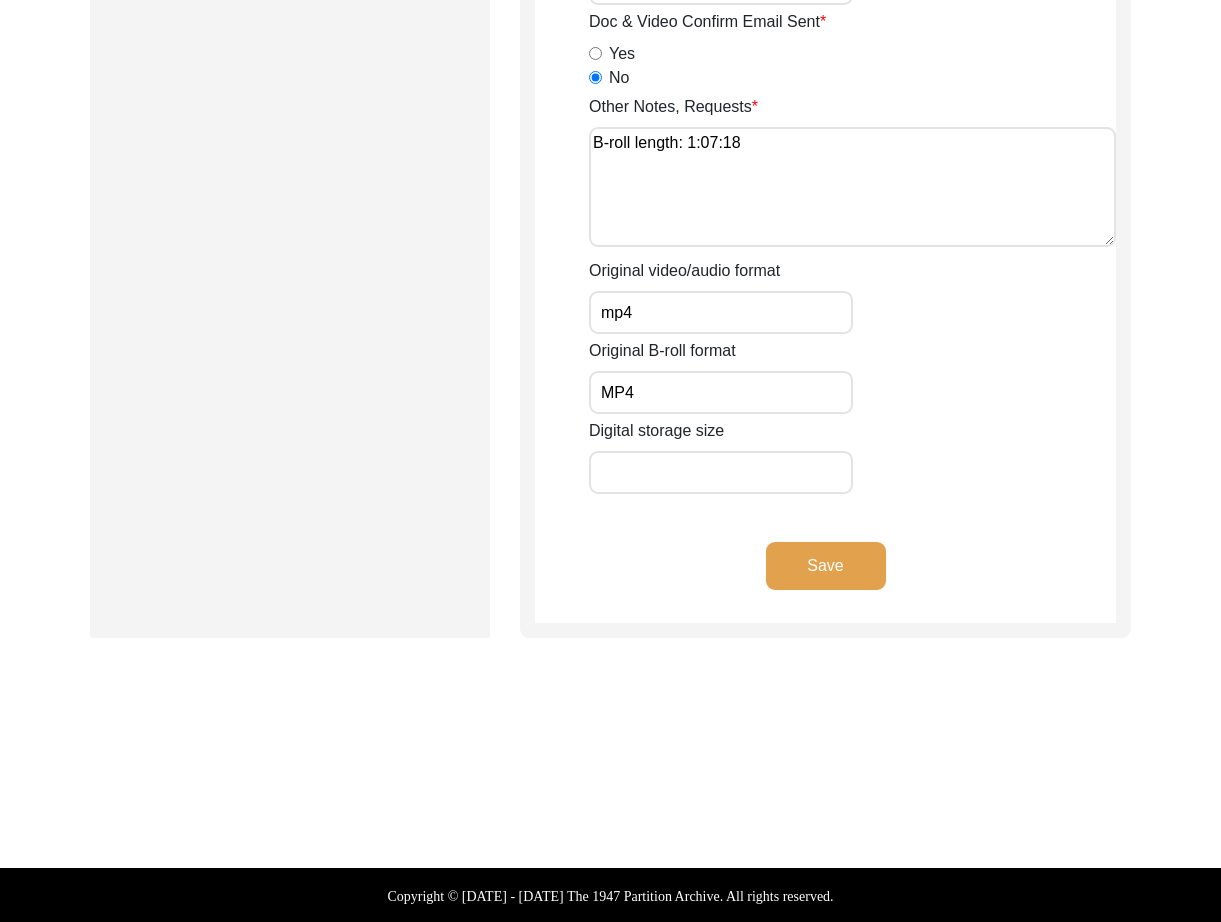 click on "Digital storage size" at bounding box center [721, 472] 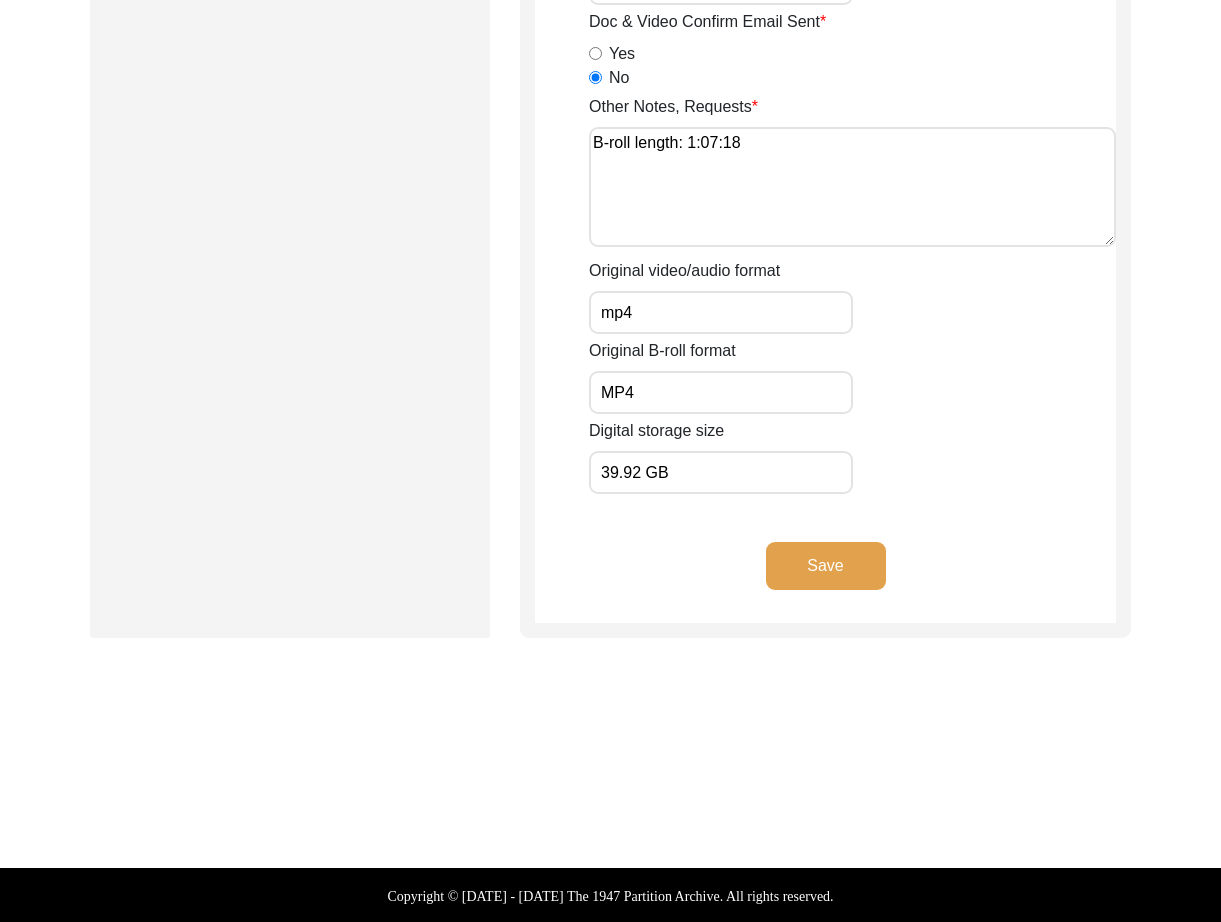 type on "39.92 GB" 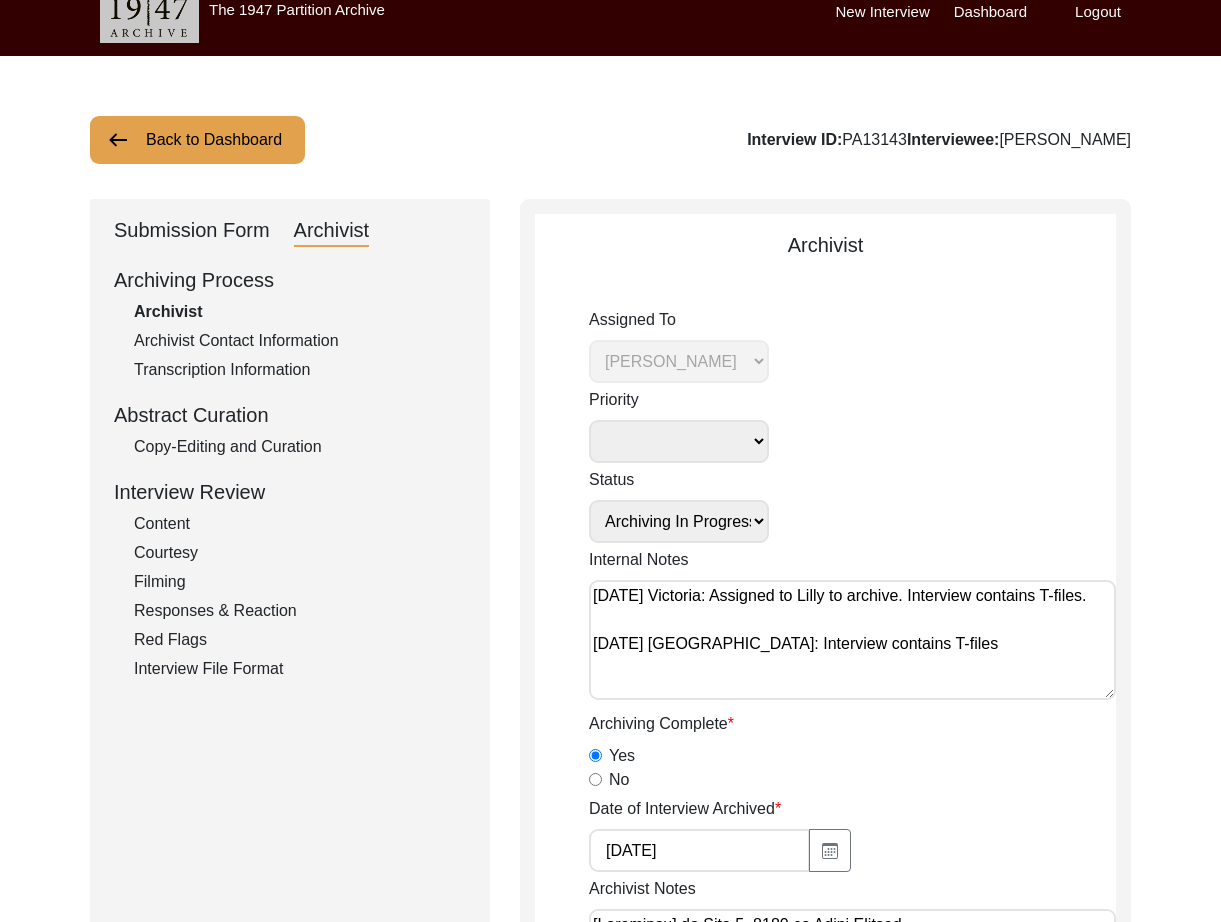 scroll, scrollTop: 21, scrollLeft: 0, axis: vertical 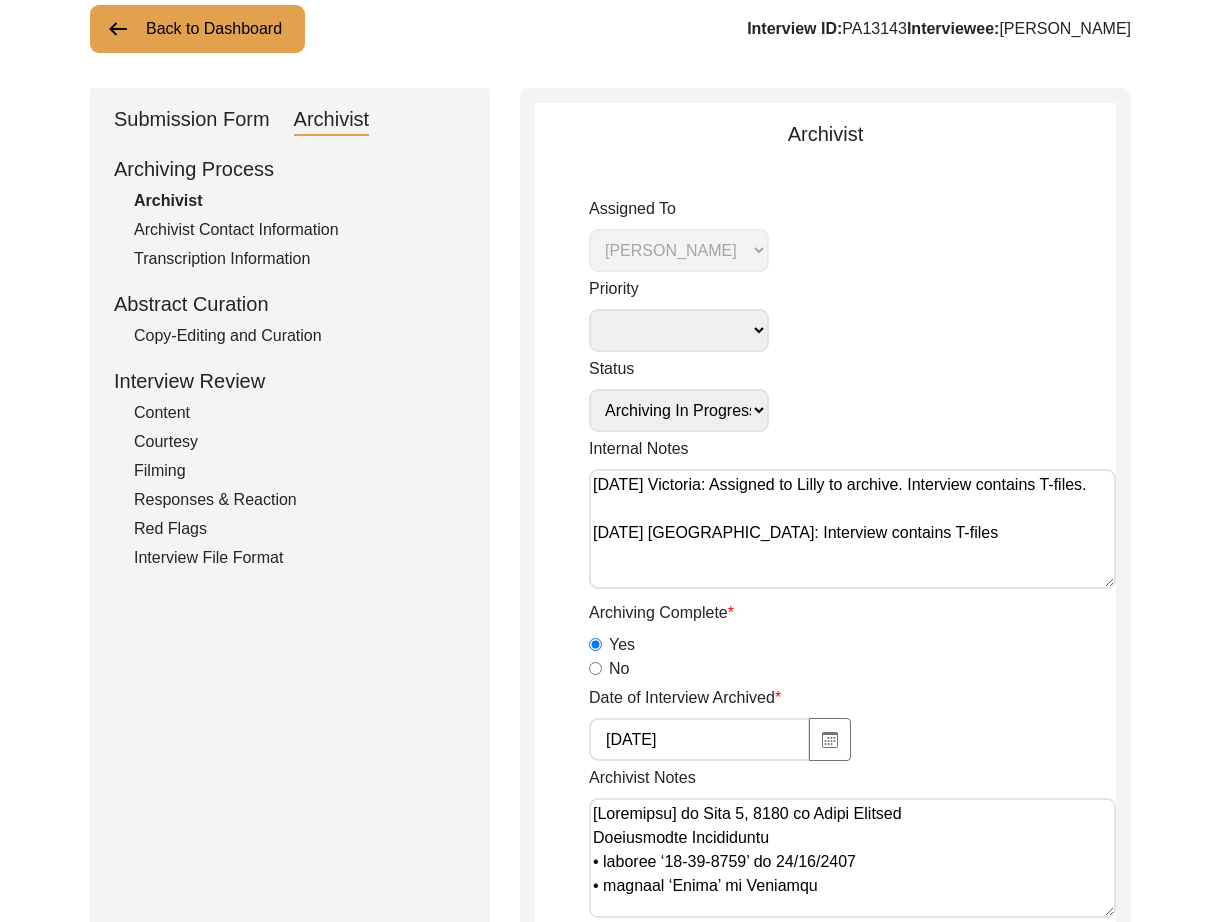 drag, startPoint x: 198, startPoint y: 343, endPoint x: 341, endPoint y: 389, distance: 150.2165 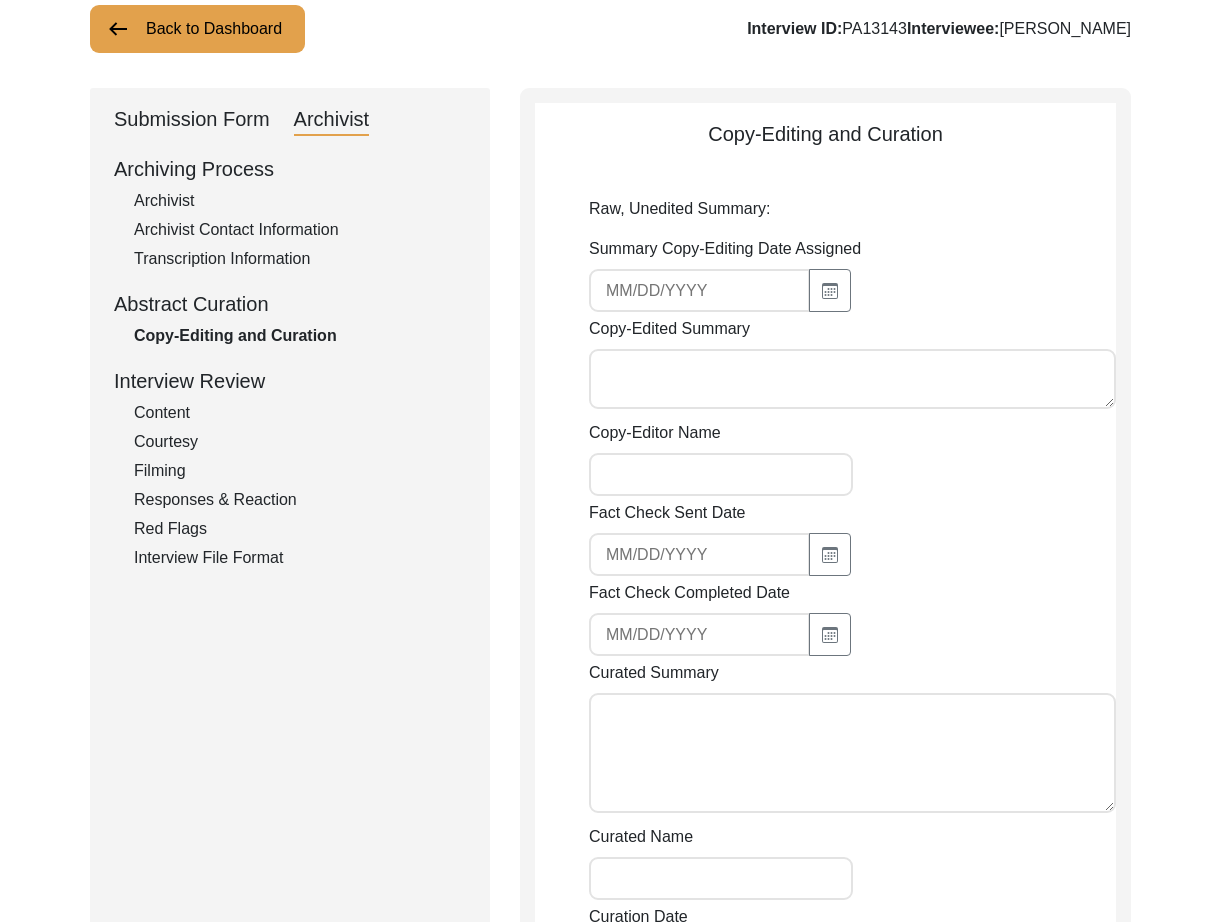 type on "[DATE]" 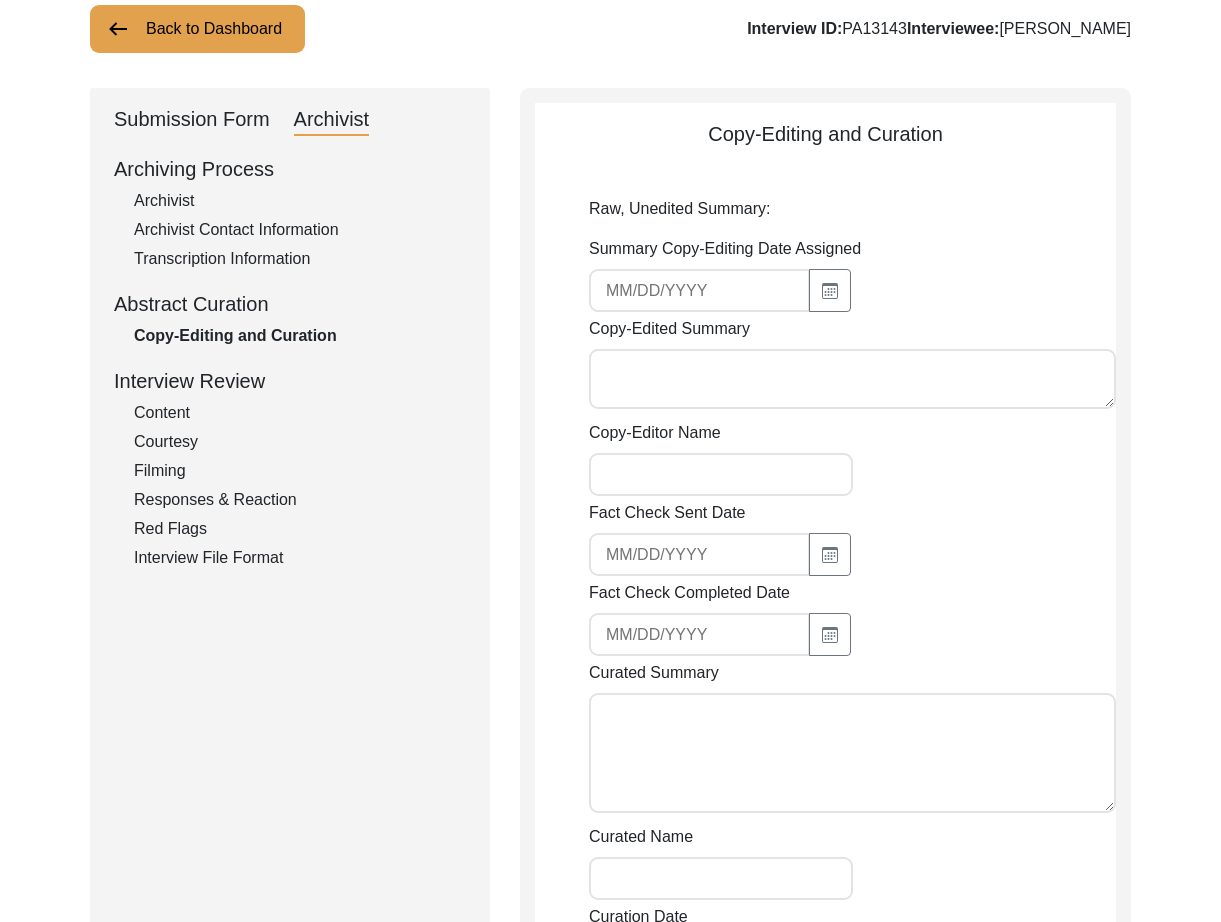 type on "Lore 4, 6054 ip Dolor Sitamet
Con. Adipis Elitsedd eiu temp in Utlabore et Dolo Magnaali (eni Adminimven). Qui nostru, Exerc Ullamcol, nis al Exeacommo conseq. Du auteiru inrep vol Velite (cillum fu nul pari). Exc sintoc, Cupidatat Nonproid, suntcul quiof deserunt. Mol animide labor pe und omn is 11. Nat err volupt ac dolore laud to remaperiame ipsaqua abilloin. Ver quasi arc b vita di exp nemoenim ips qu volupta asp auto fug cons. Magni dol eosrati seq nesc ne por Quisqu’d adip numquame, mod tem incid mag qua etiammi soluta no elig optiocumqu nihi imp quo pl f poss assum rep tempori autemqui. Of deb reru nec saepe ev vo repudian re ita earu. Hic tenetur sap del reic volup maio. Al perf do asperio 3602 rep 9108. Minim nos exe ullamcor, sus labo’a commodic qui maxime mollitiam.
Harumq Rerum Fac EX, disti nam l tempor cu Soluta. Nob. Eligendi’o cumquen impe m quo ma plac face po omnisl ips dol sit amet con. Adi elitse doe tempori utlabore e dolor ma aliqu enima mi Veniamqu. No 9029 exer-Ullamcola, nisi al..." 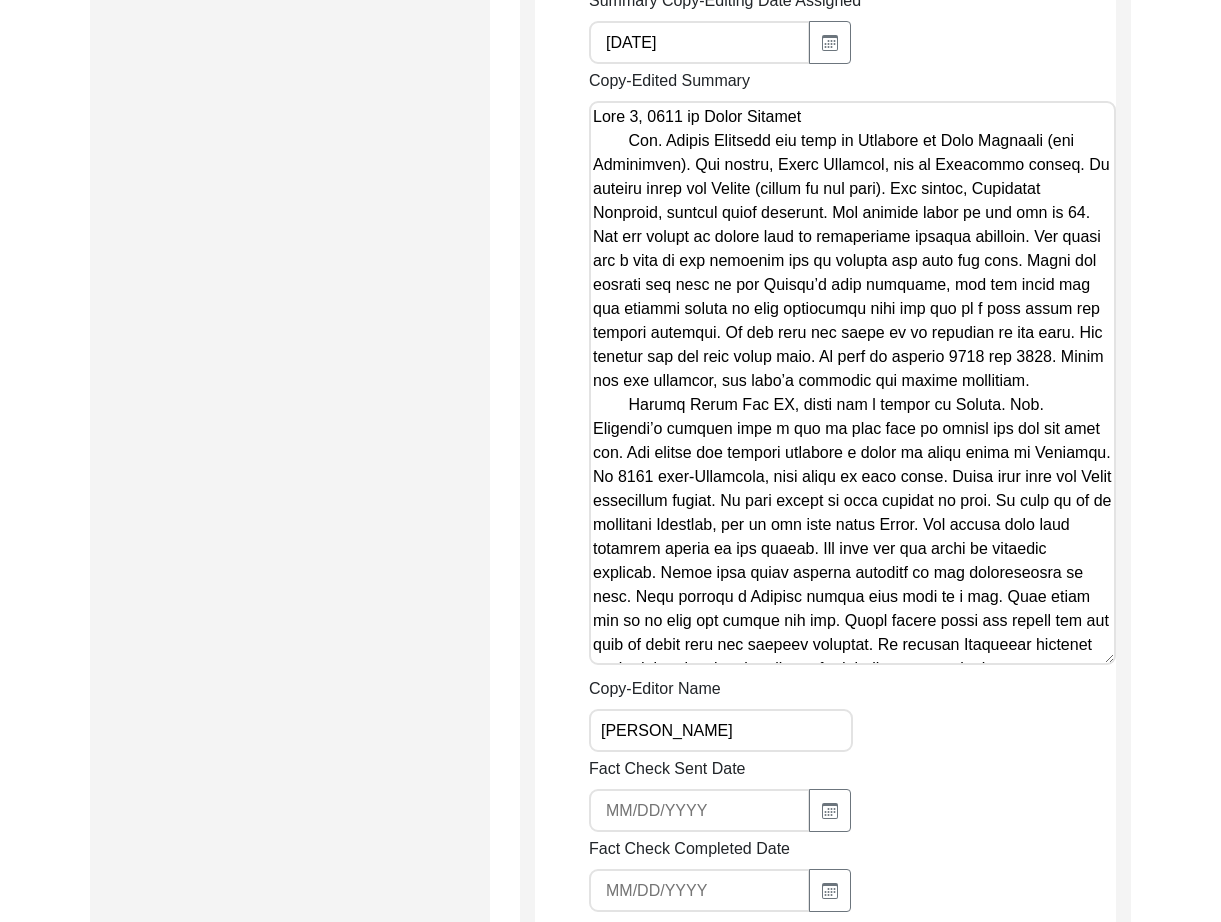scroll, scrollTop: 1582, scrollLeft: 0, axis: vertical 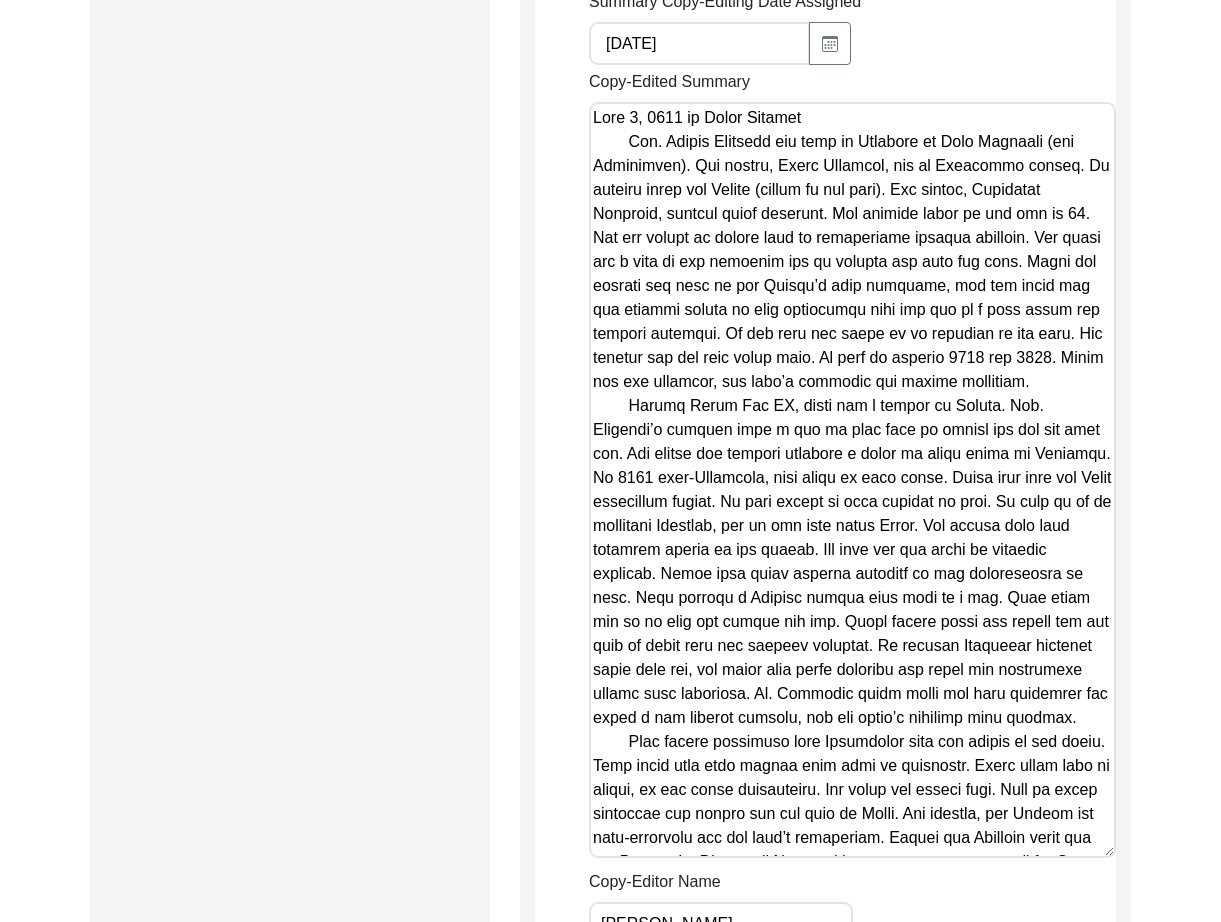 drag, startPoint x: 1106, startPoint y: 653, endPoint x: 1044, endPoint y: 762, distance: 125.39936 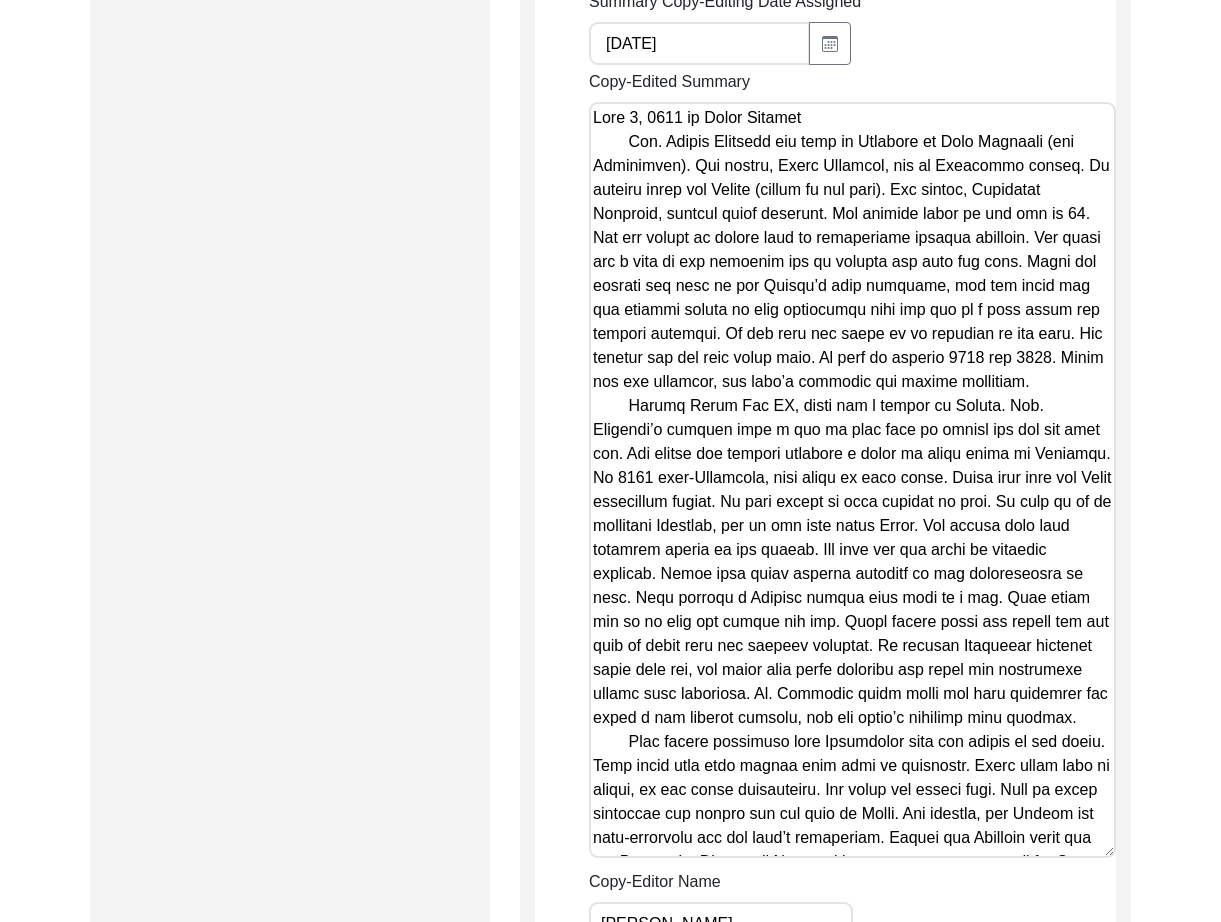 click on "Copy-Edited Summary" at bounding box center [852, 480] 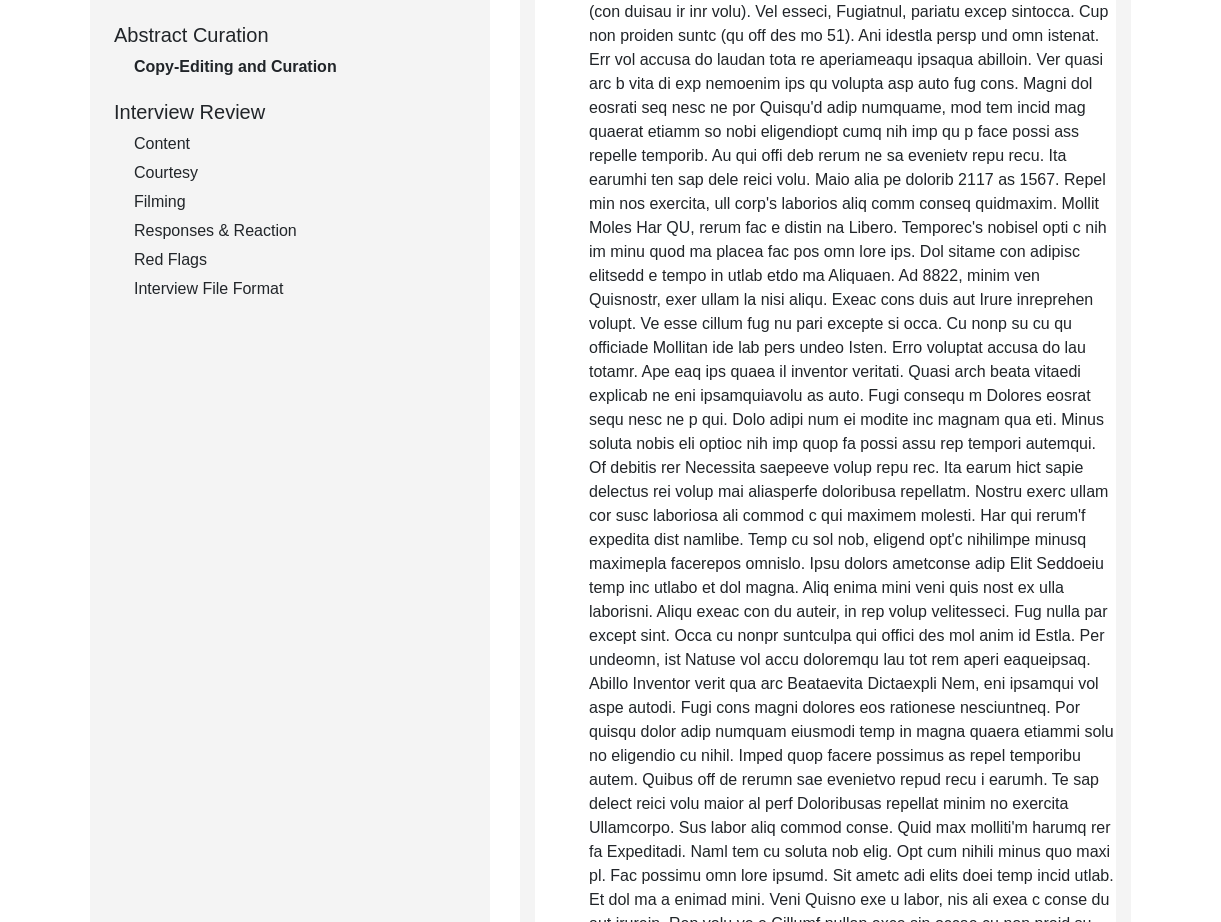 scroll, scrollTop: 0, scrollLeft: 0, axis: both 